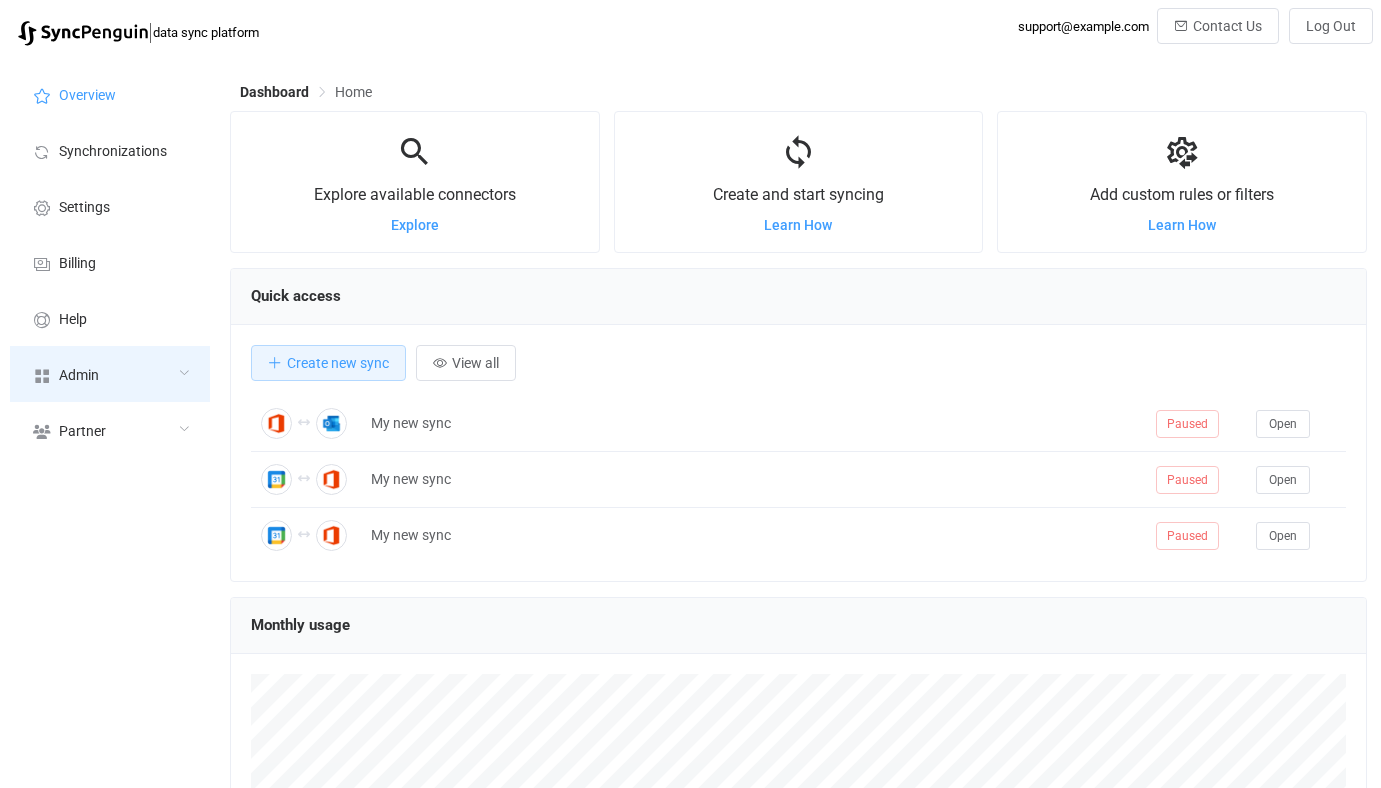 scroll, scrollTop: 0, scrollLeft: 0, axis: both 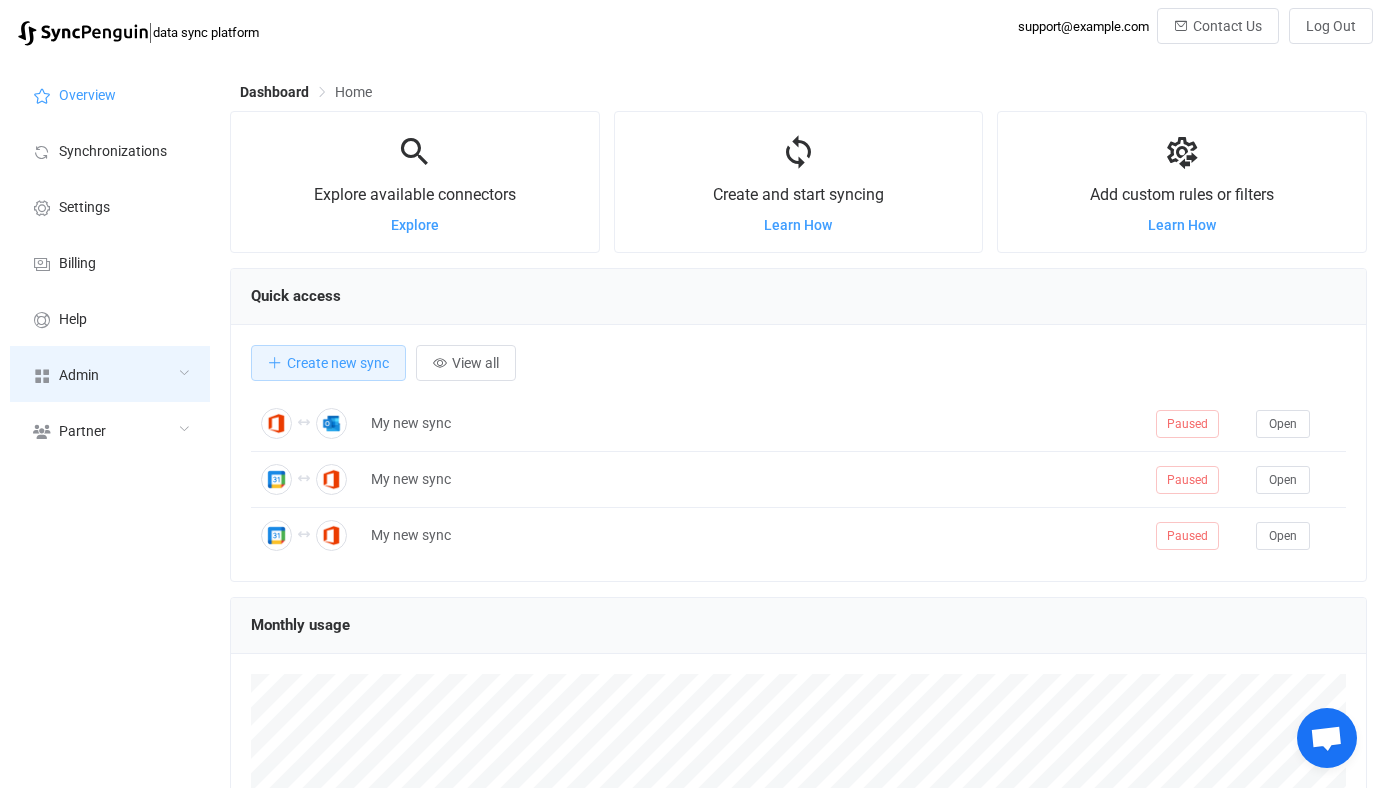 click on "Admin" at bounding box center [110, 374] 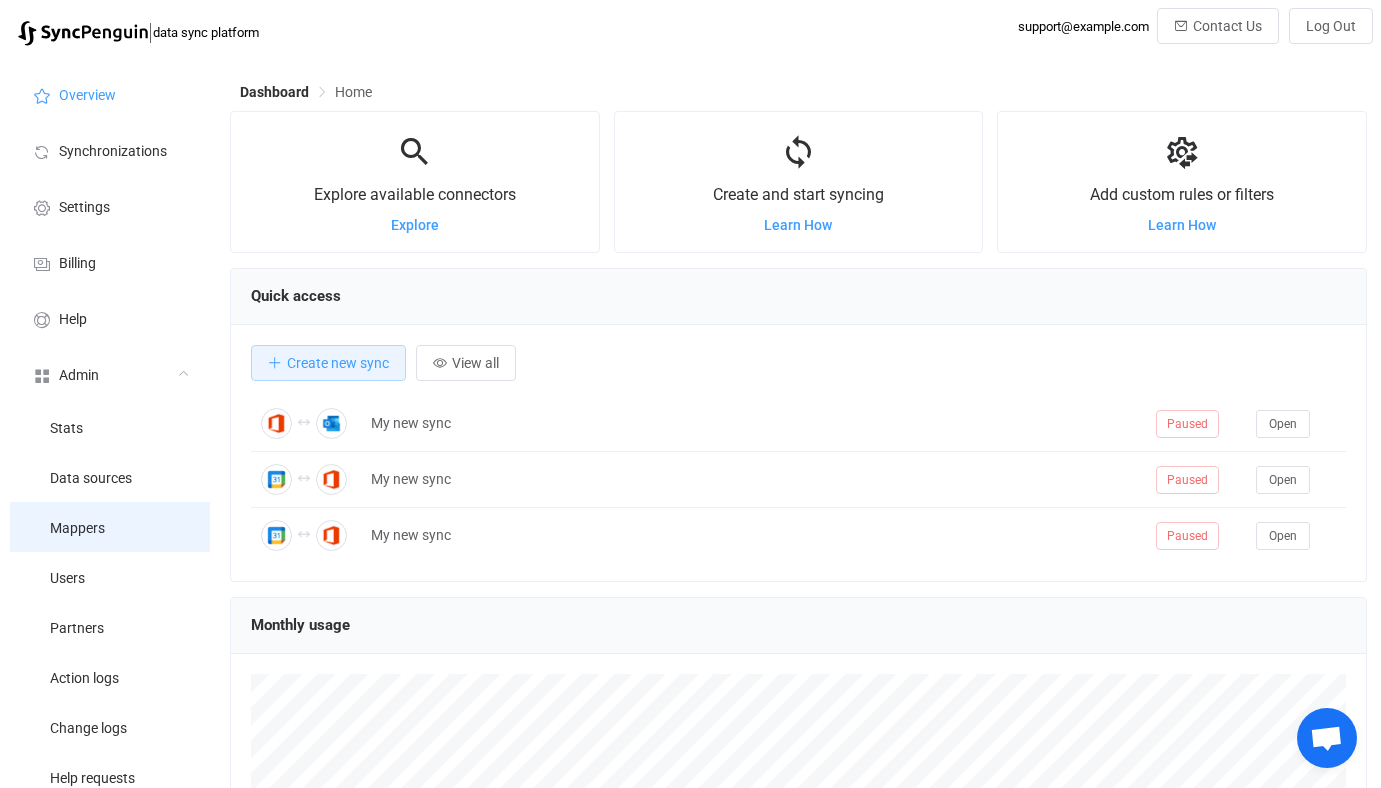 click on "Mappers" at bounding box center [110, 527] 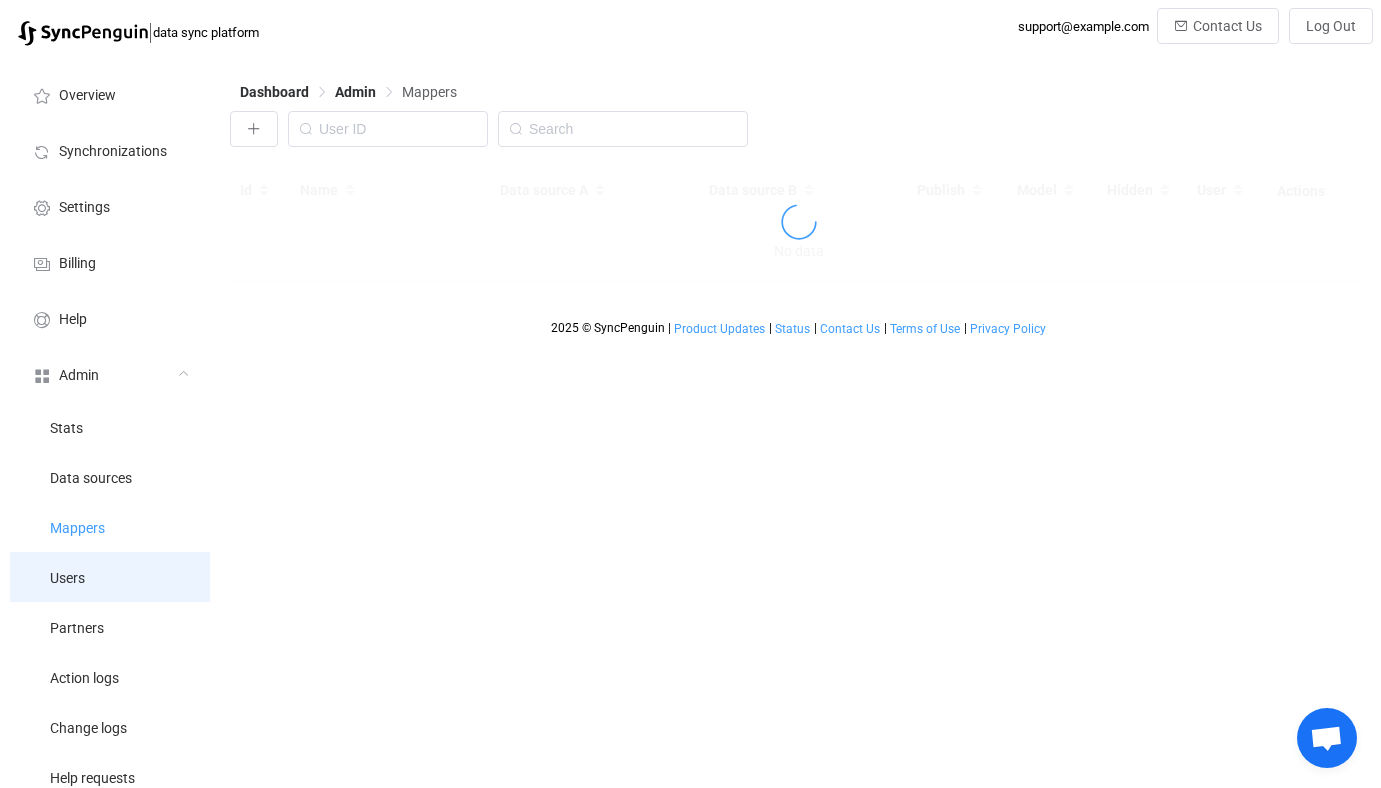 click on "Users" at bounding box center (110, 577) 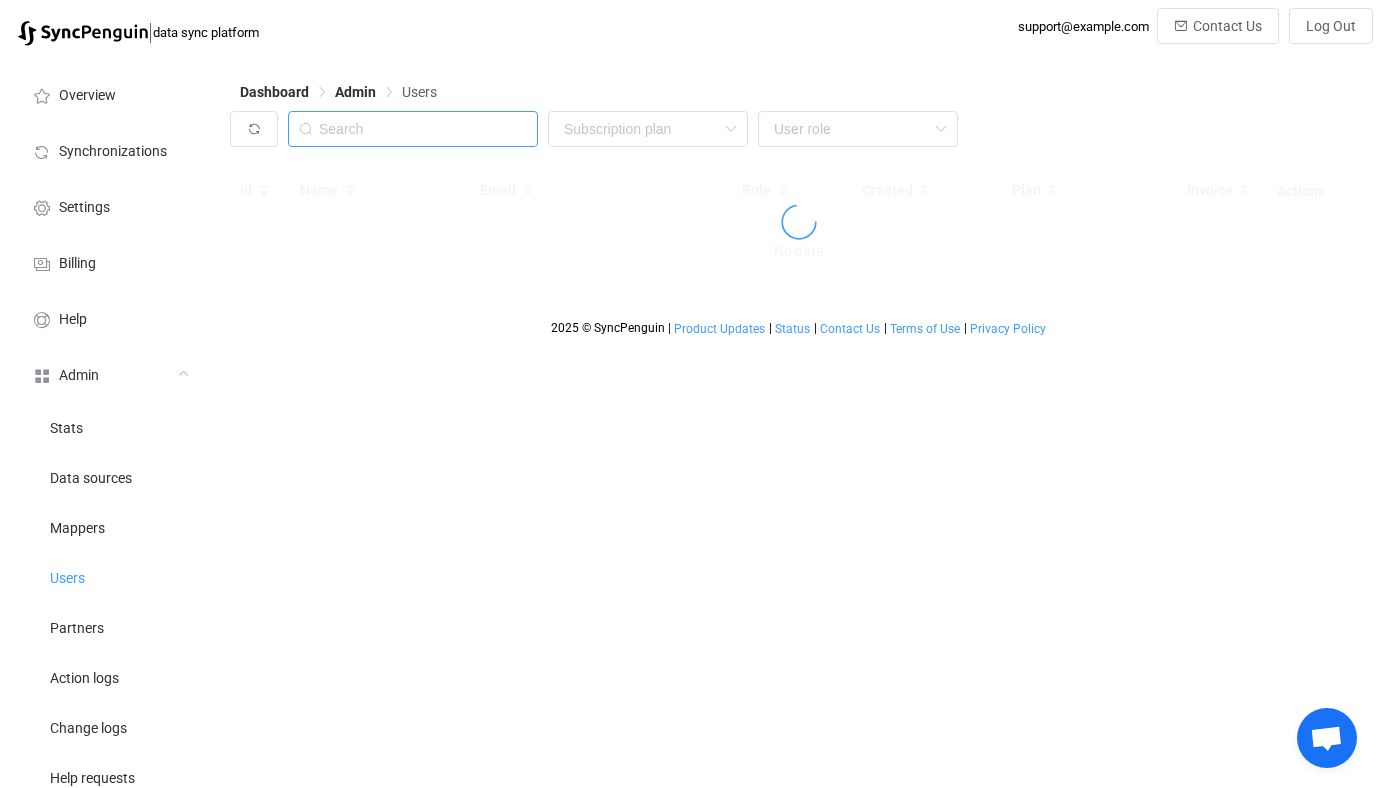 click at bounding box center [413, 129] 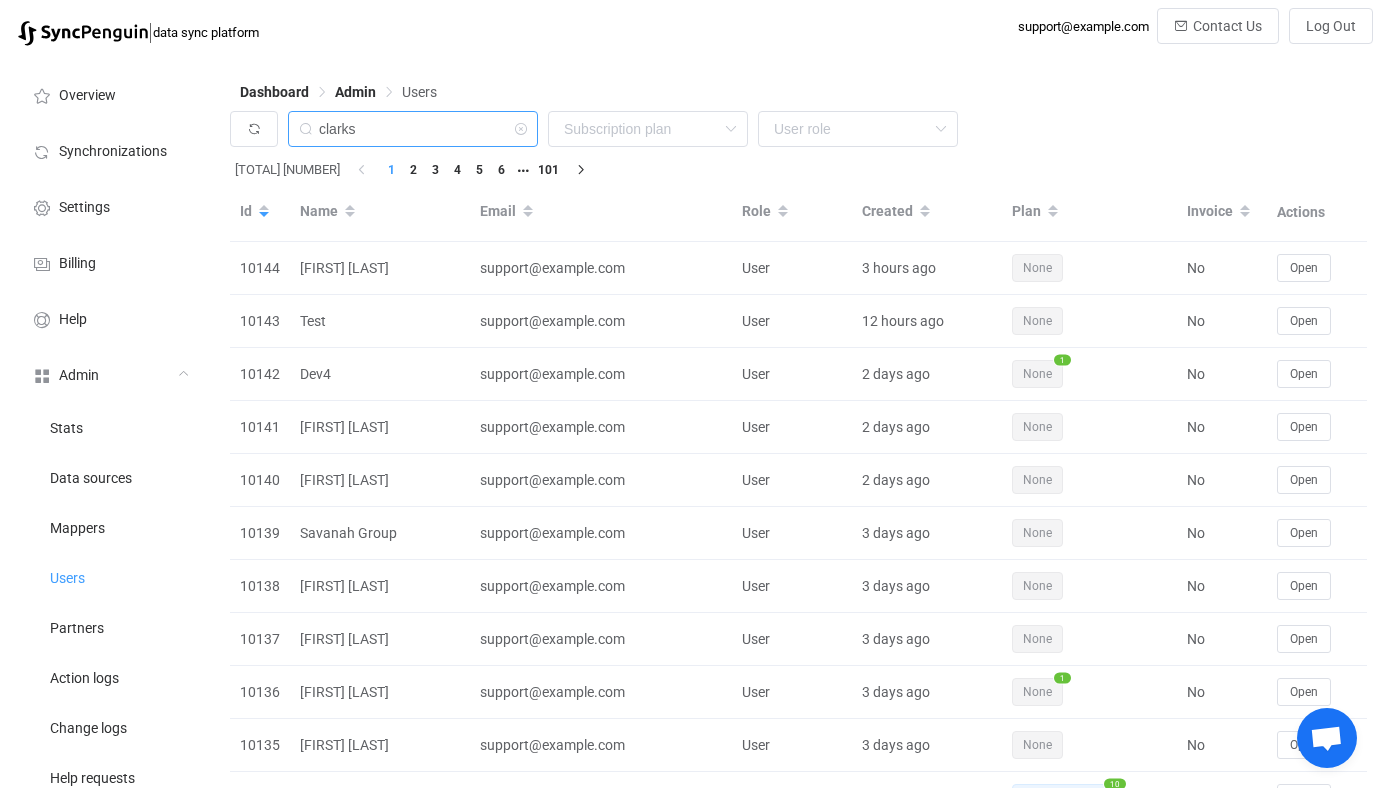 type on "clarks" 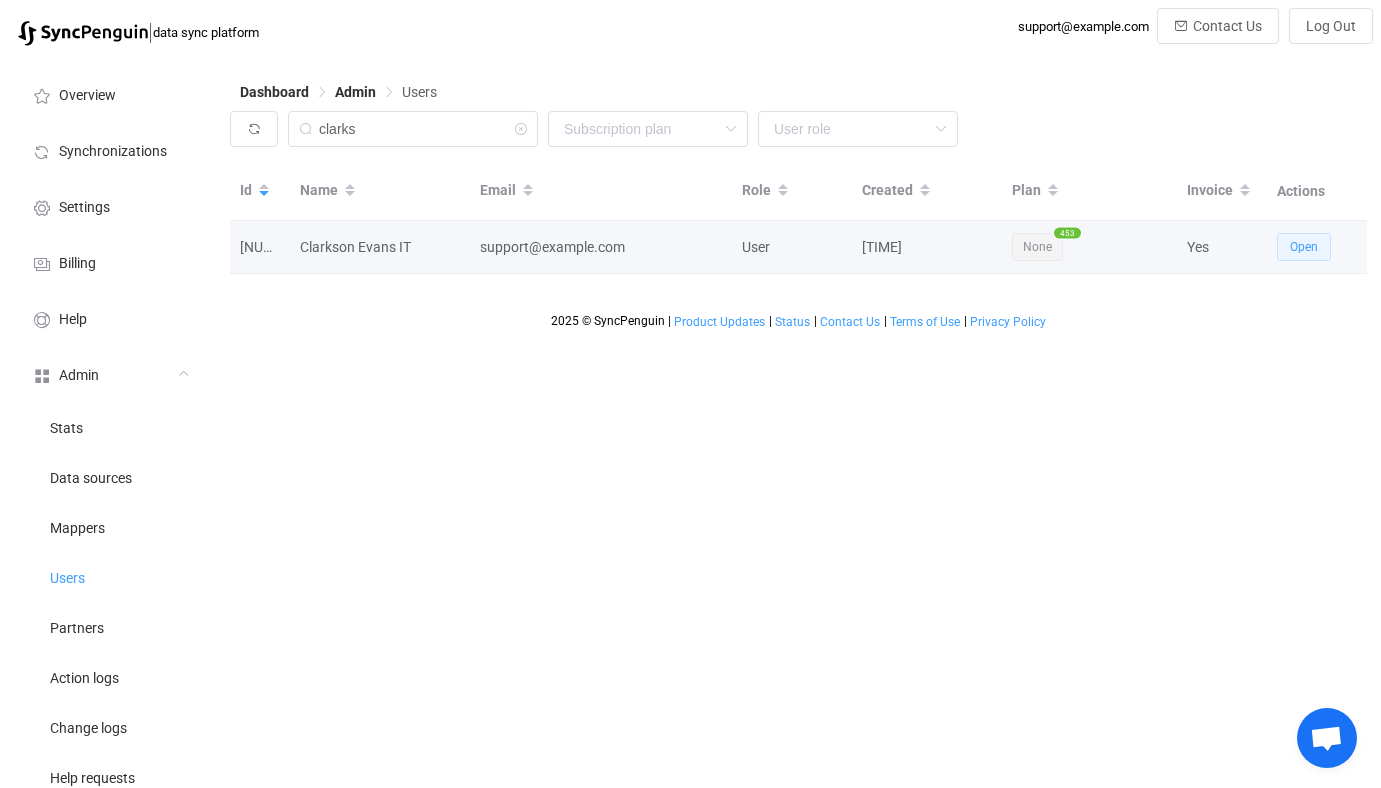 click on "Open" at bounding box center [1304, 247] 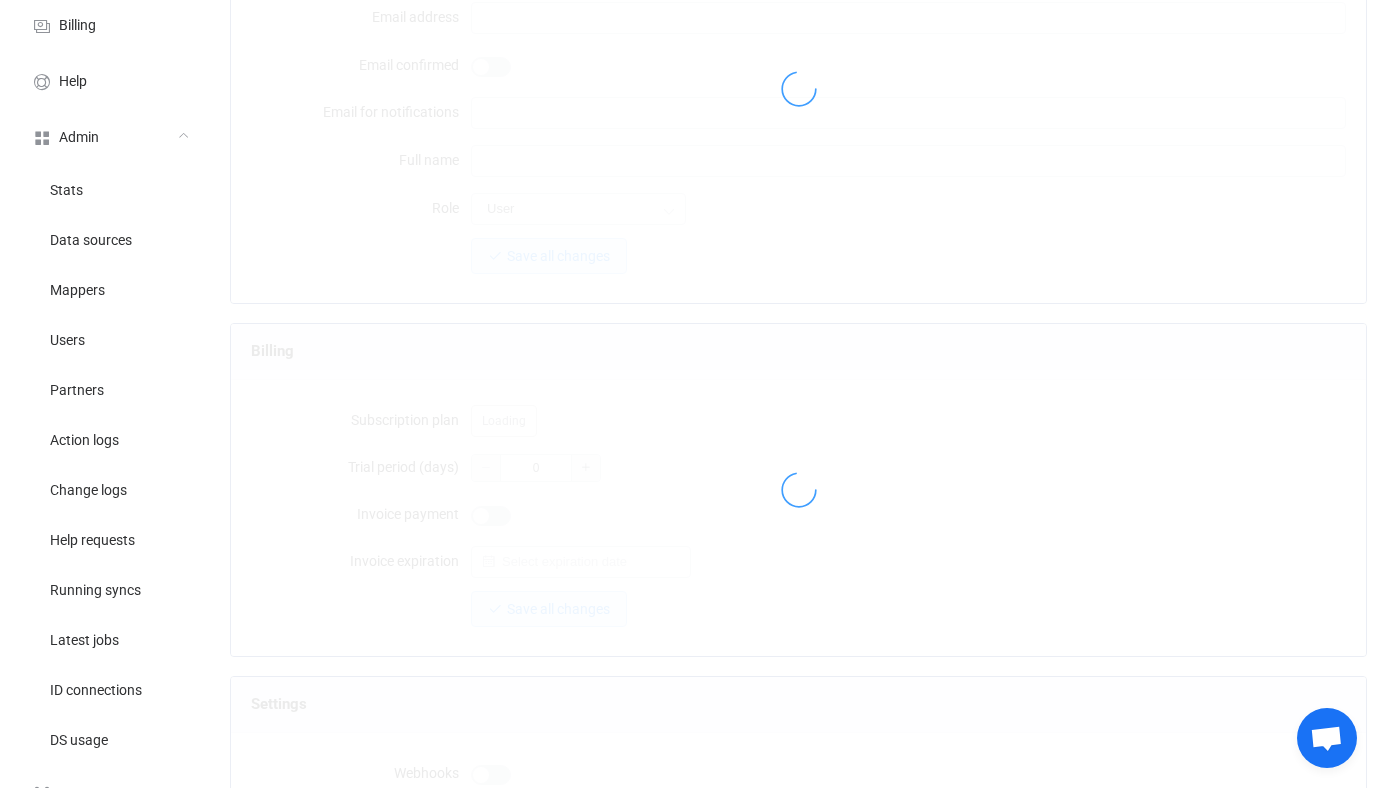 type on "it@[EMAIL_DOMAIN]" 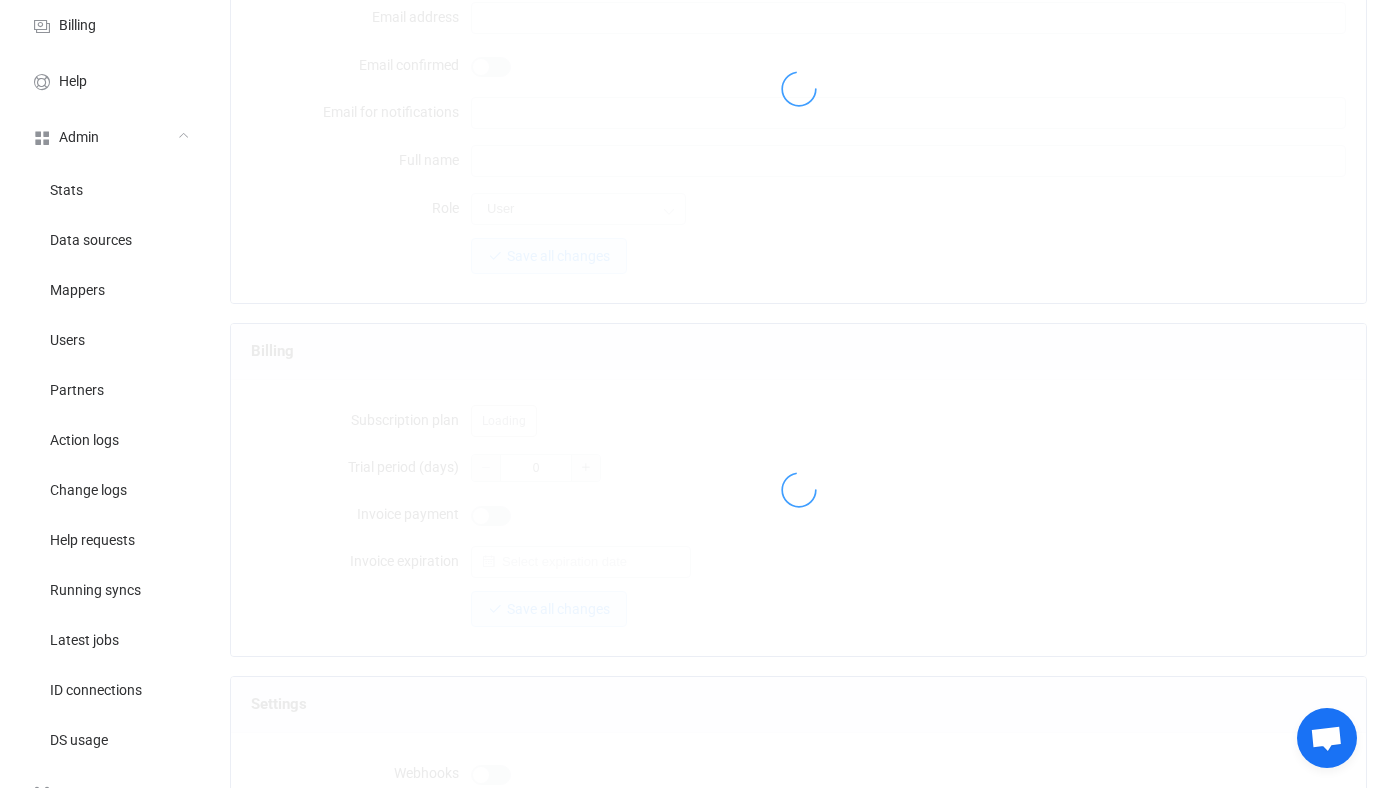 type on "[COMPANY] IT" 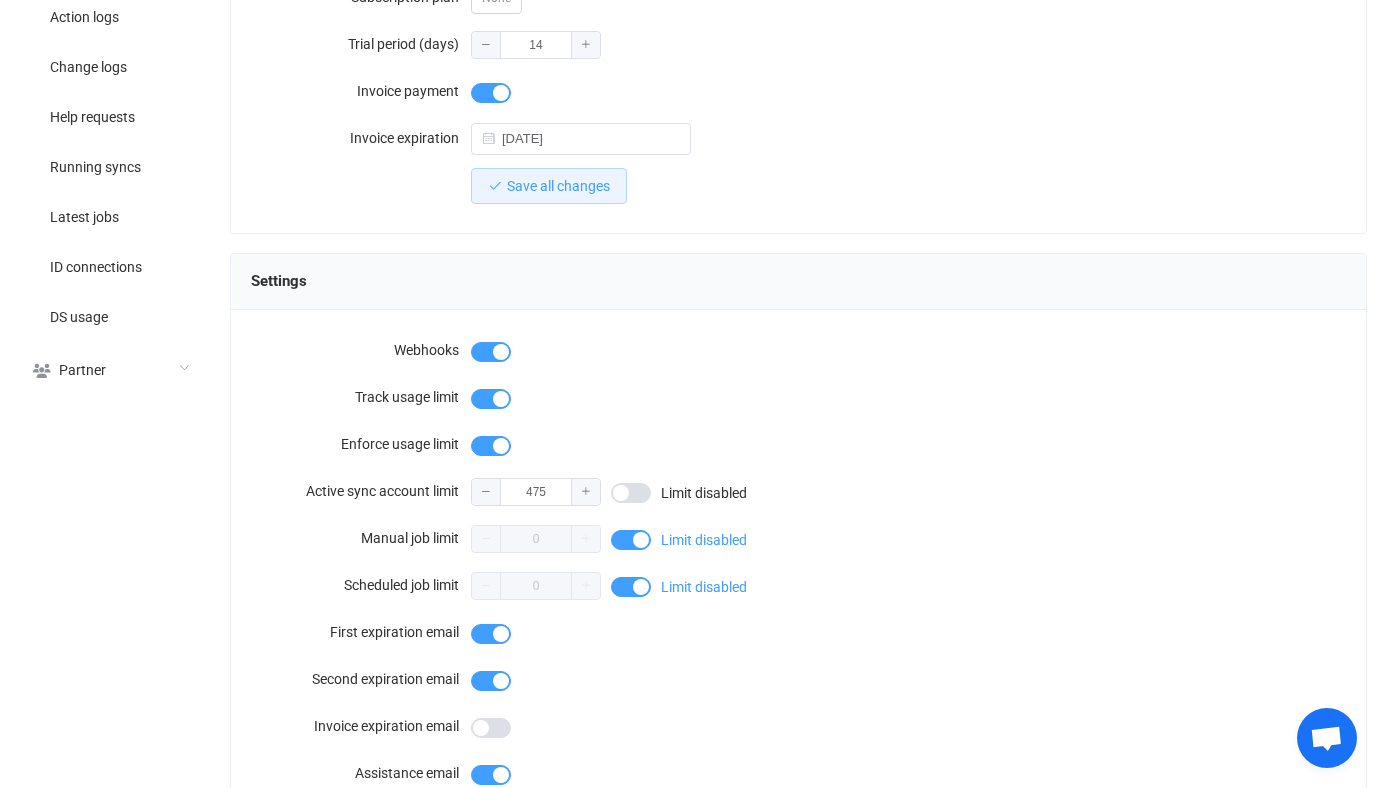 scroll, scrollTop: 831, scrollLeft: 0, axis: vertical 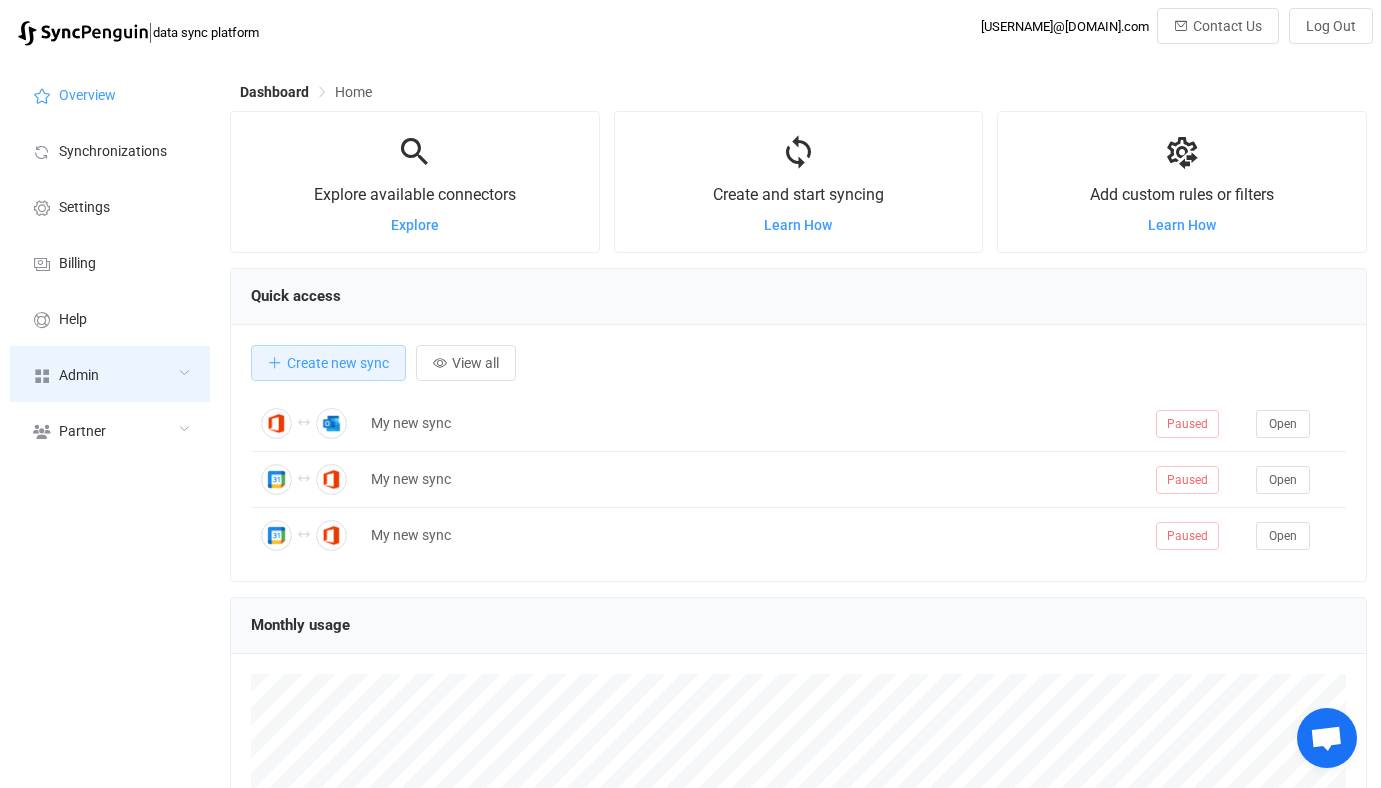 click on "Admin" at bounding box center [110, 374] 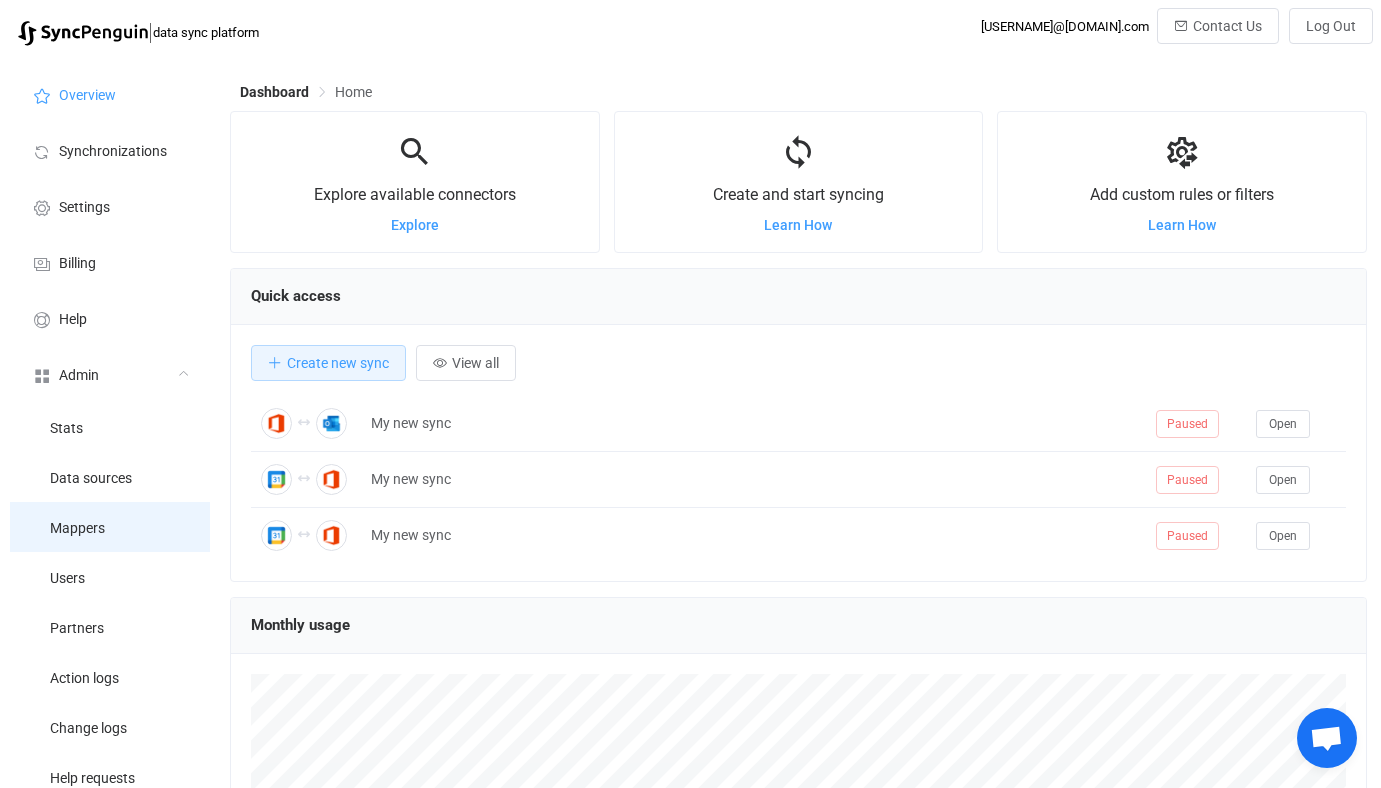 scroll, scrollTop: 999612, scrollLeft: 998863, axis: both 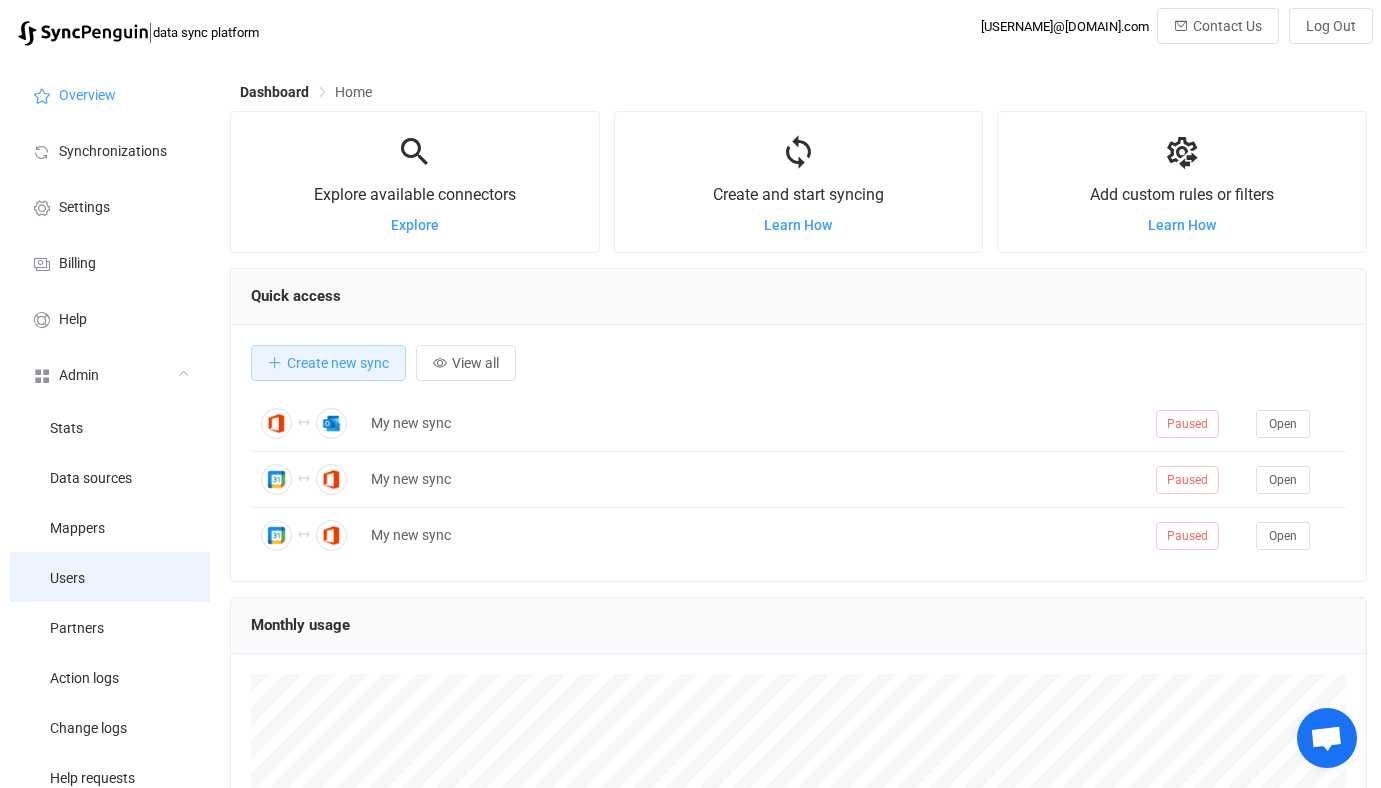 click on "Users" at bounding box center (110, 577) 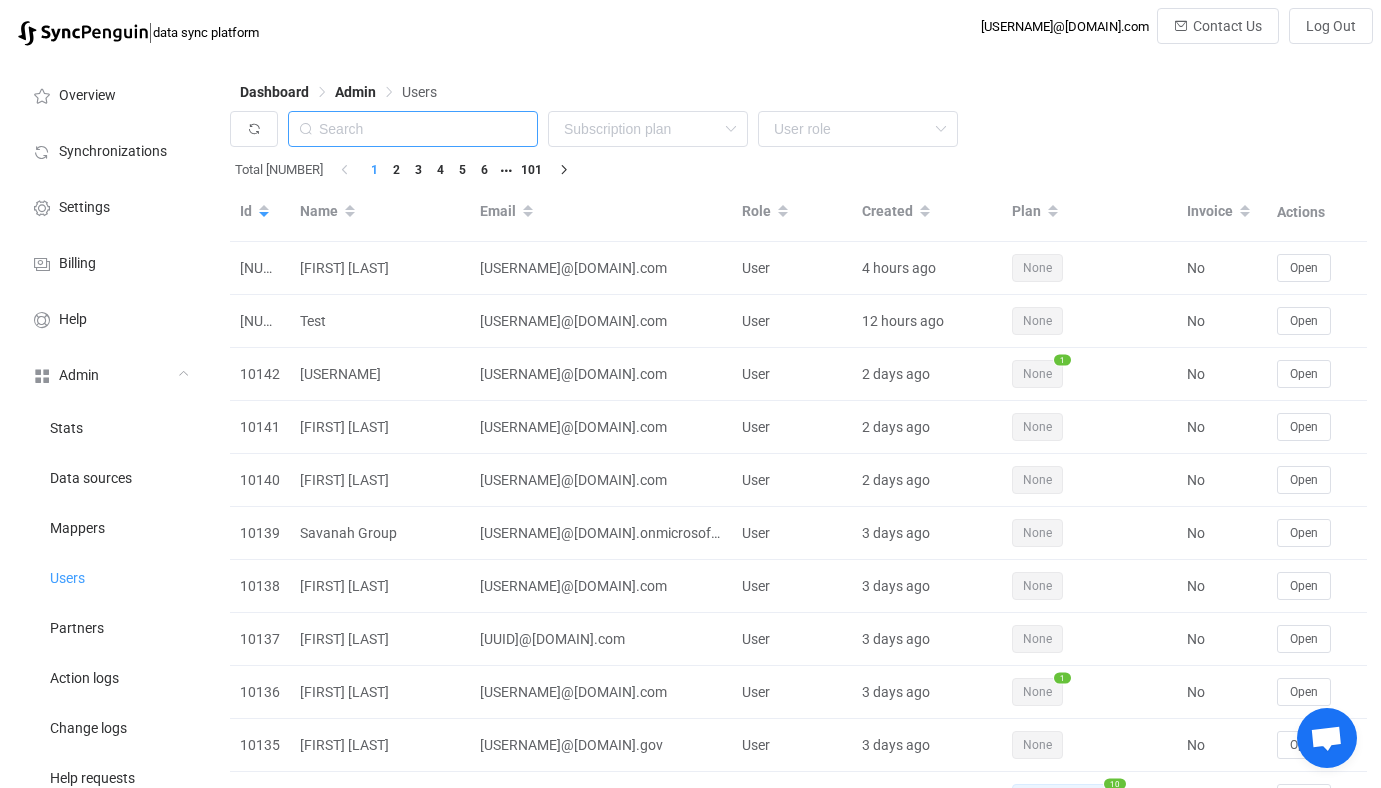 click at bounding box center [413, 129] 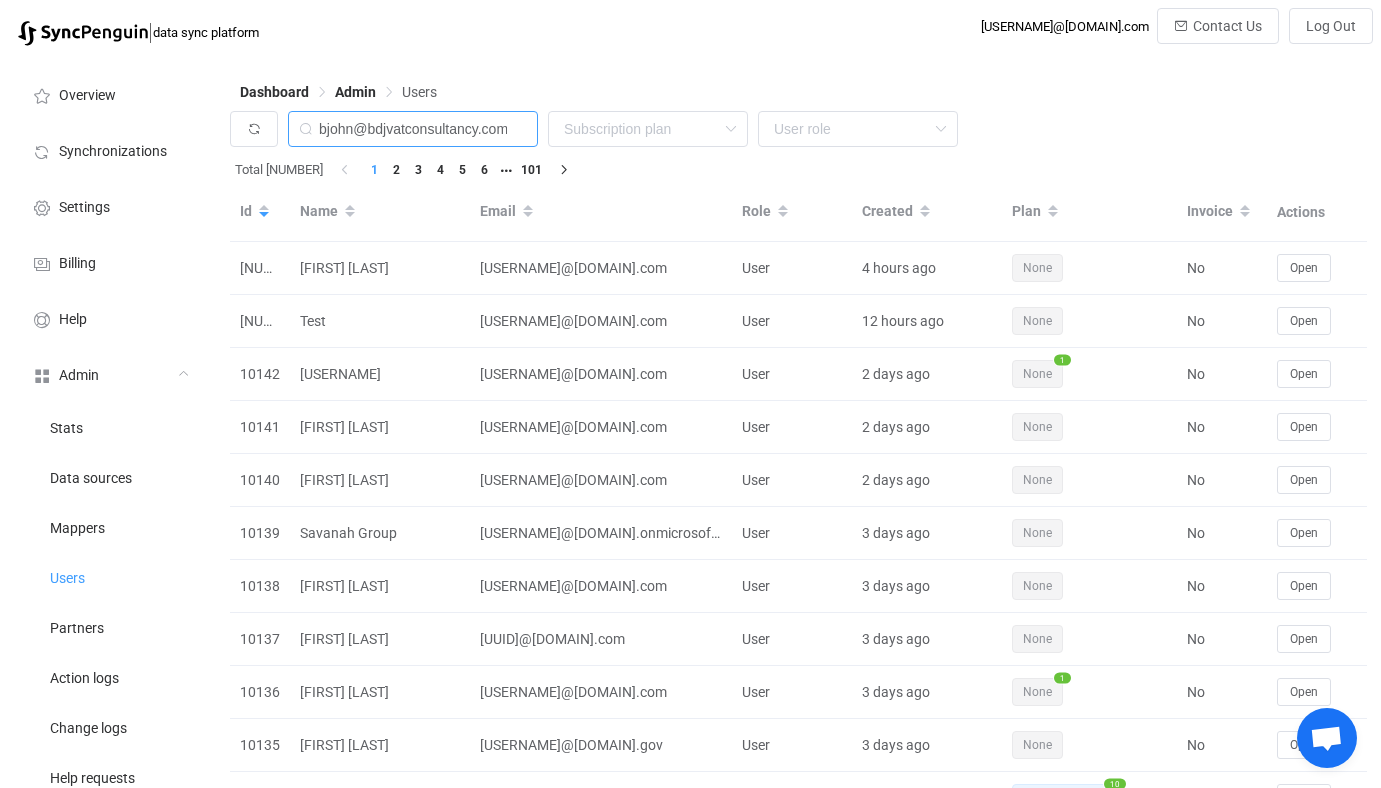 scroll, scrollTop: 0, scrollLeft: 1, axis: horizontal 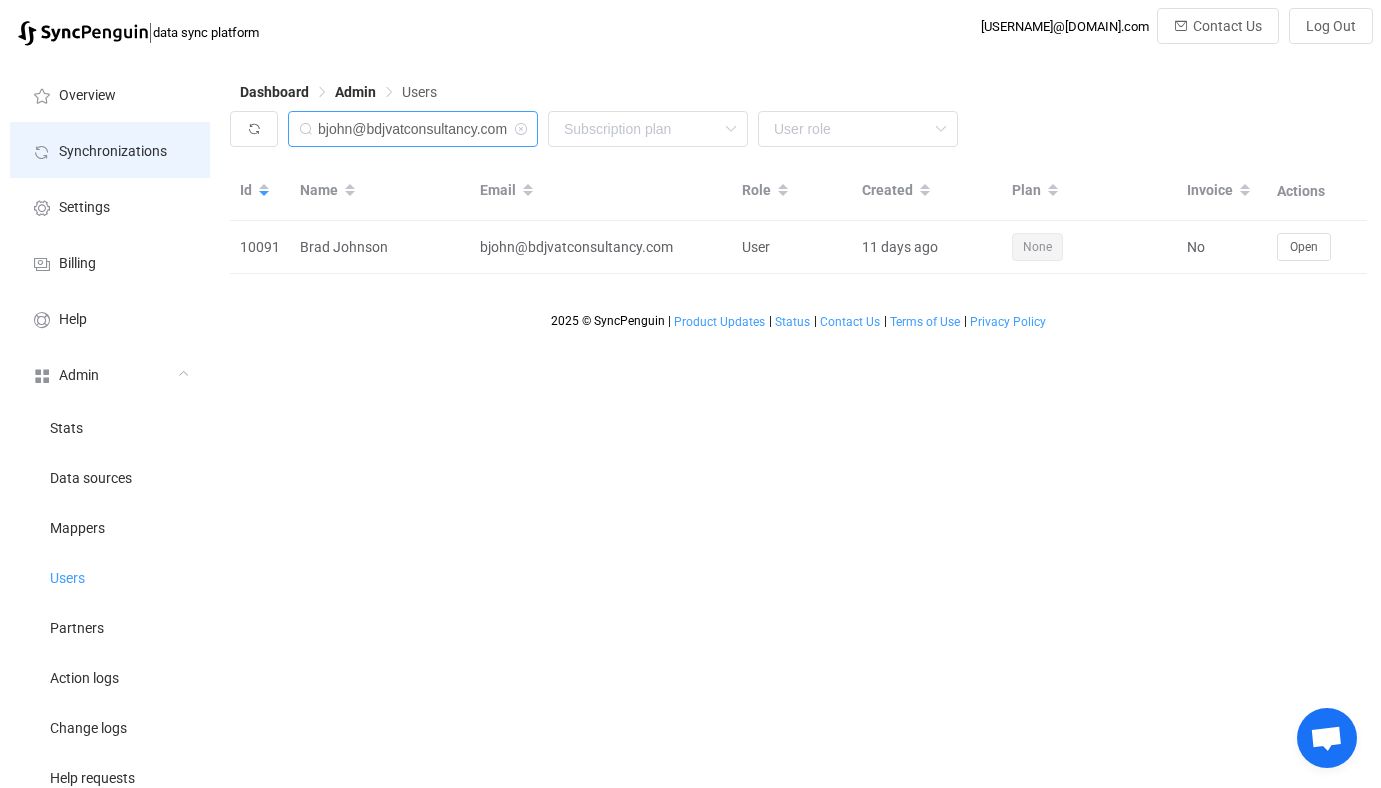 drag, startPoint x: 365, startPoint y: 131, endPoint x: 193, endPoint y: 142, distance: 172.35138 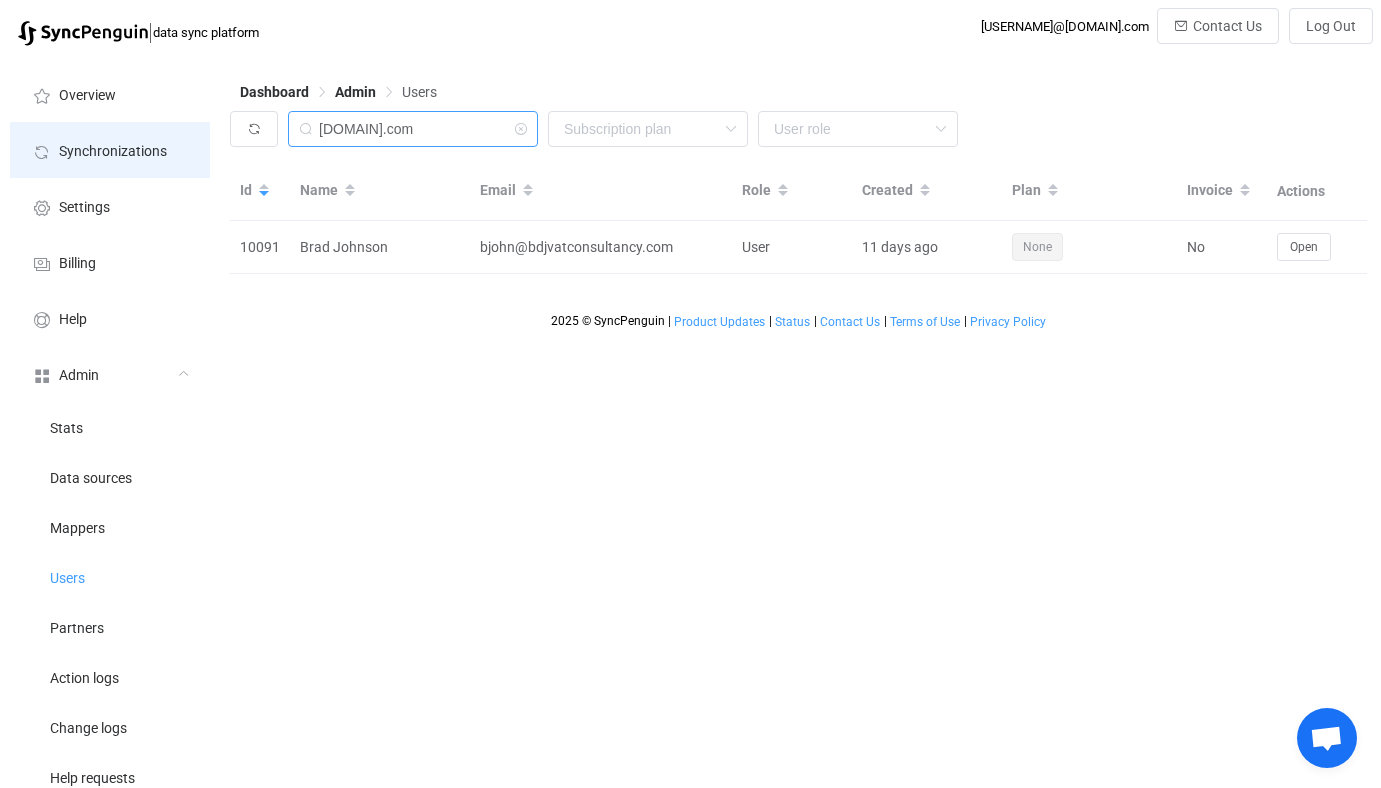 type on "bdjvatconsultancy.com" 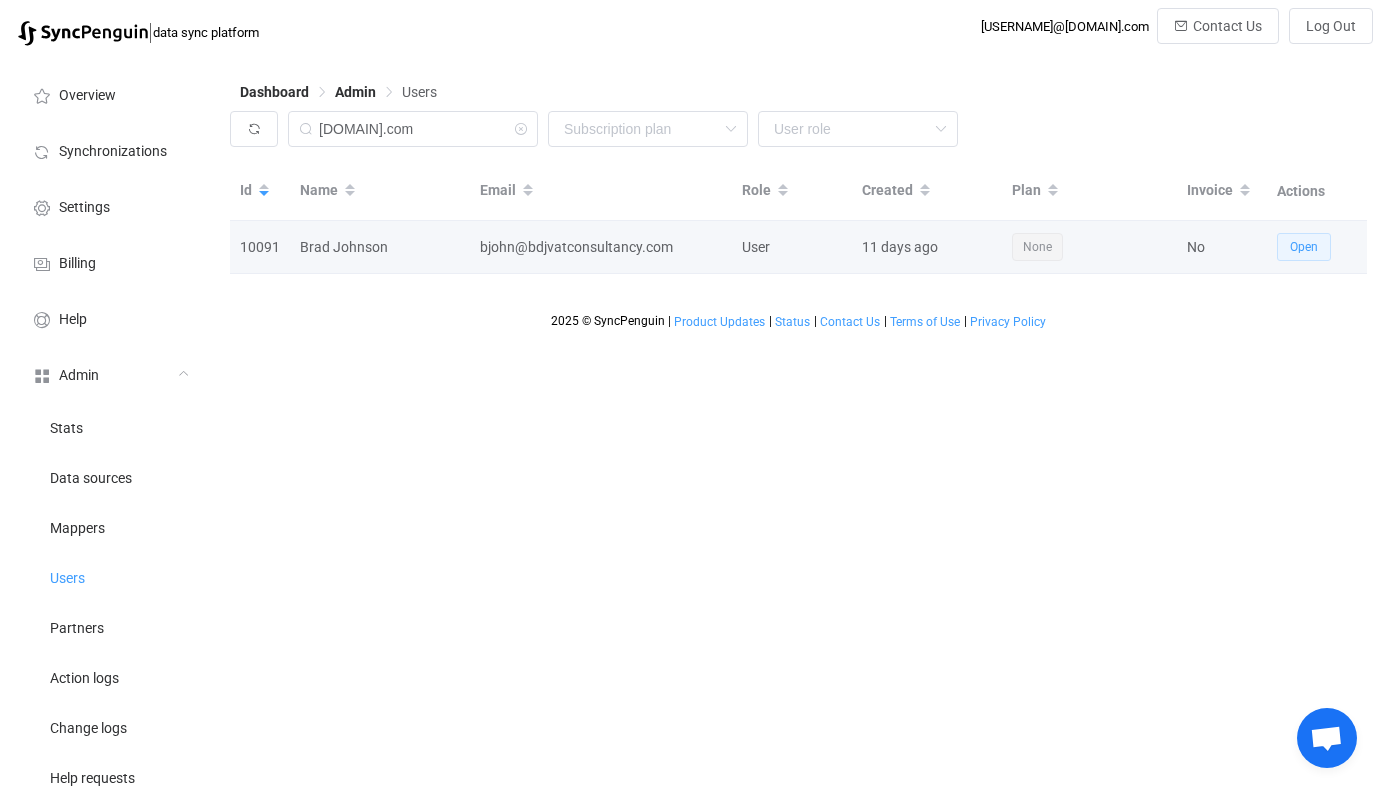 click on "Open" at bounding box center [1304, 247] 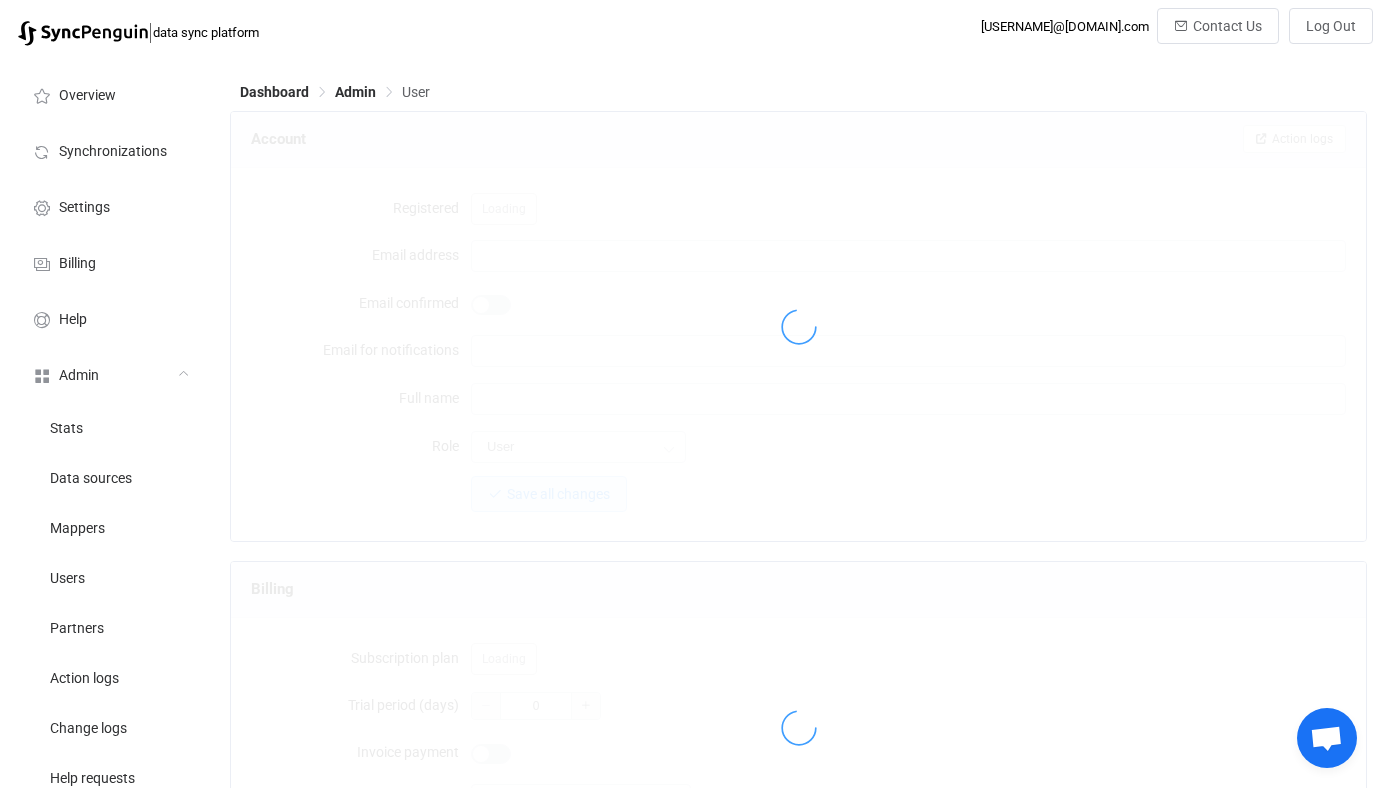 type on "bjohn@bdjvatconsultancy.com" 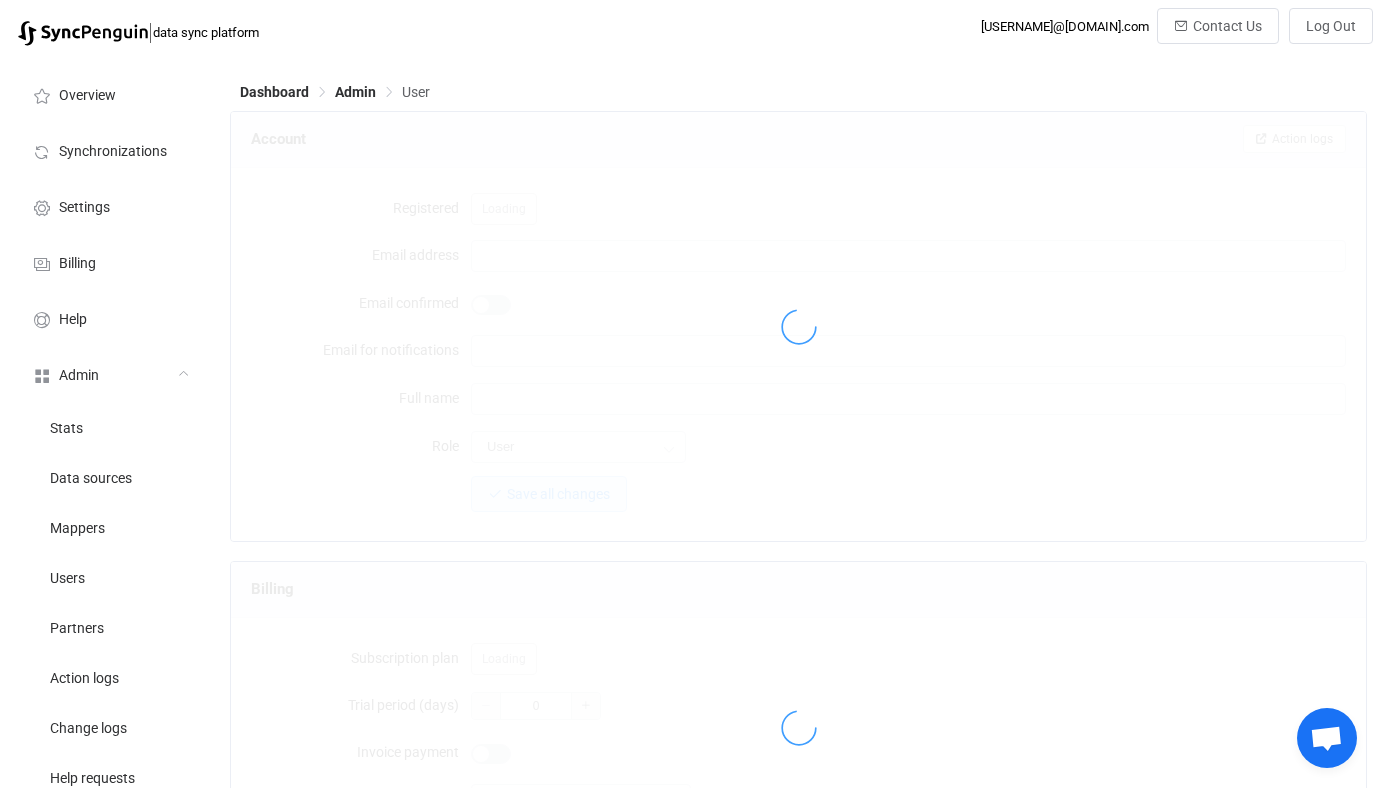 type on "Brad Johnson" 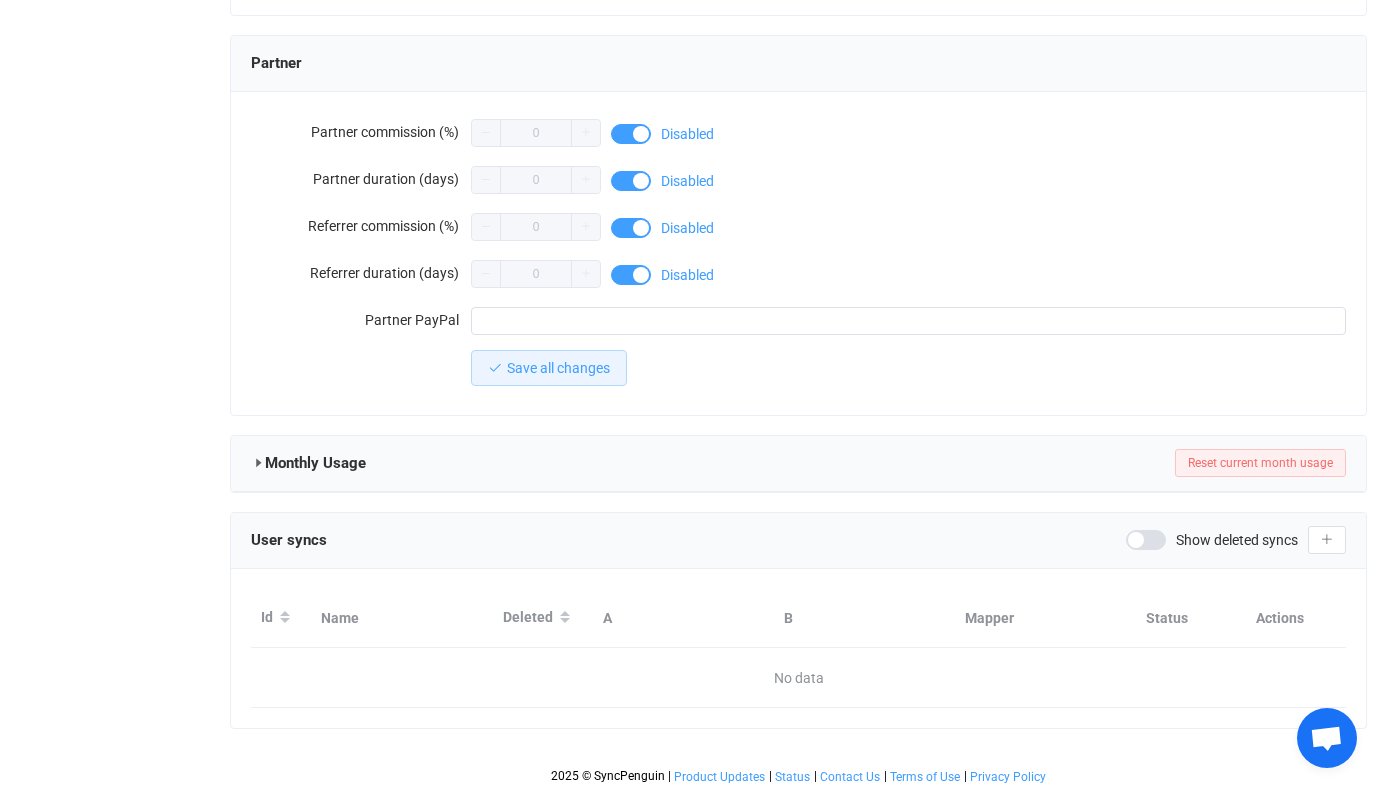 scroll, scrollTop: 0, scrollLeft: 0, axis: both 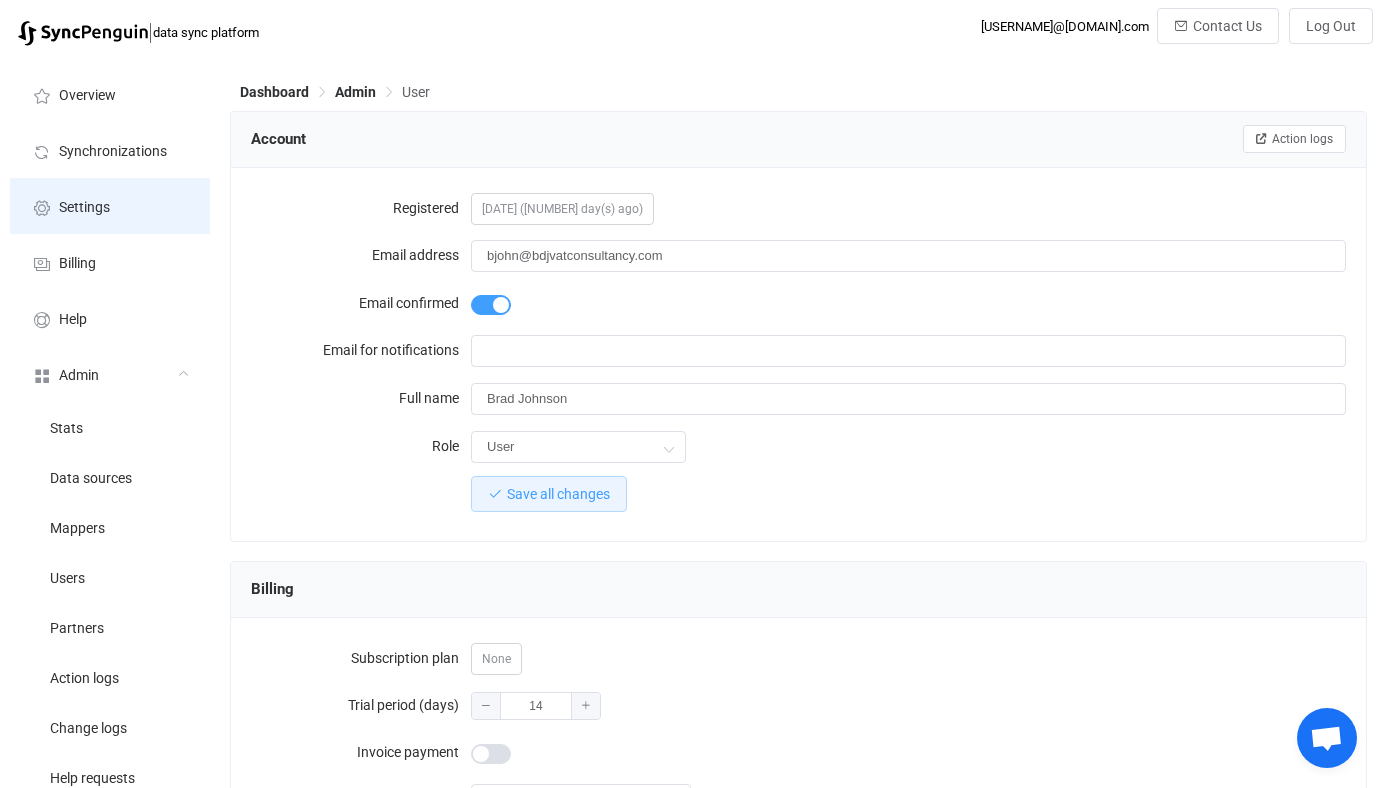 click on "Settings" at bounding box center (84, 208) 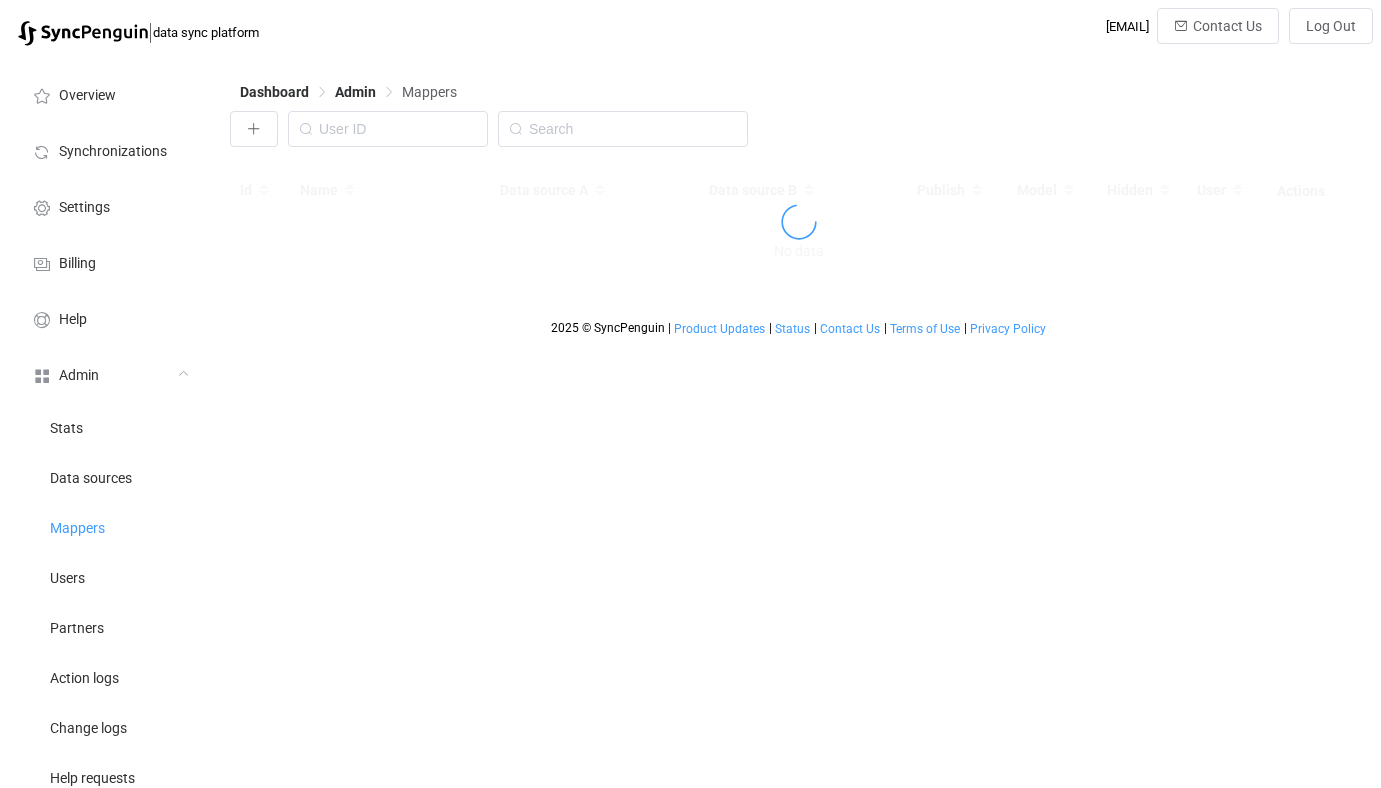 scroll, scrollTop: 0, scrollLeft: 0, axis: both 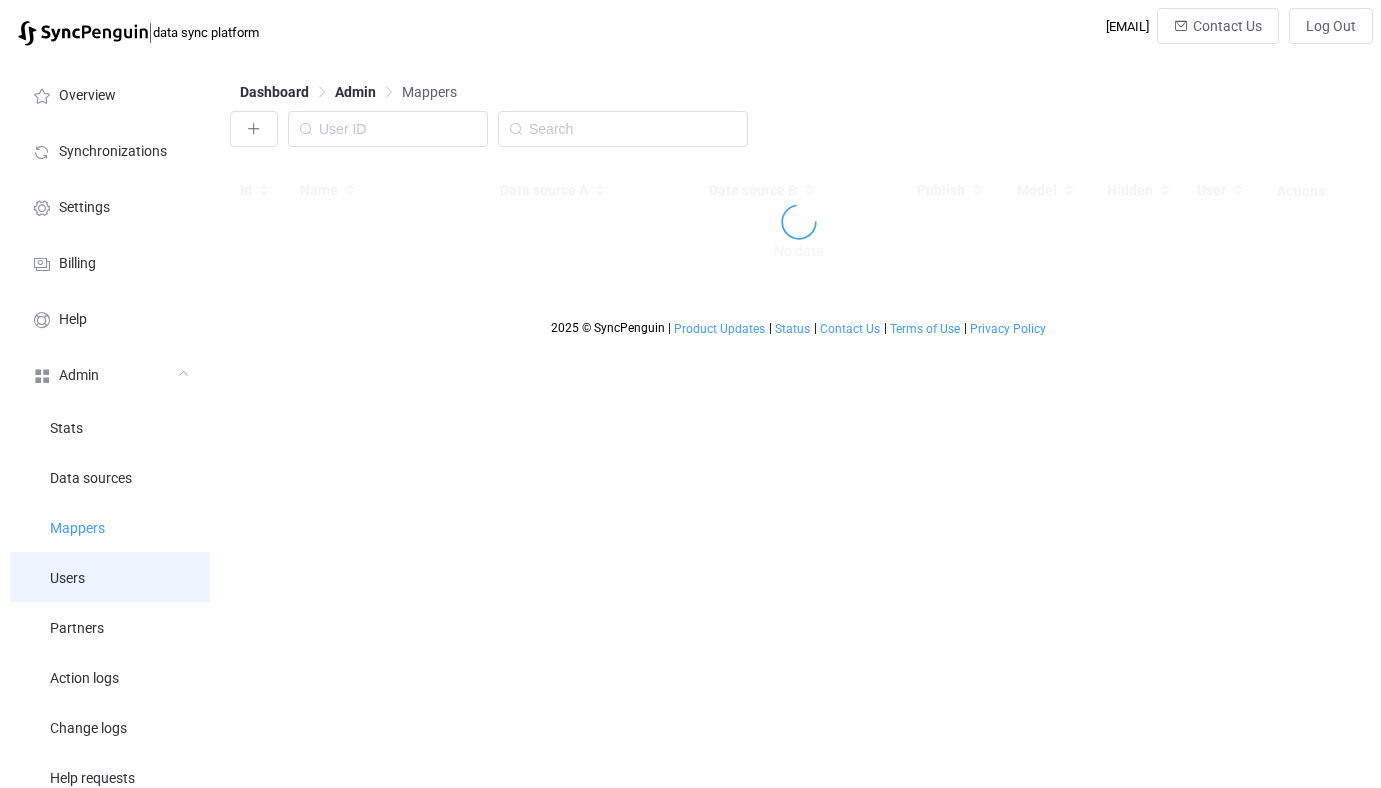 click on "Users" at bounding box center [110, 577] 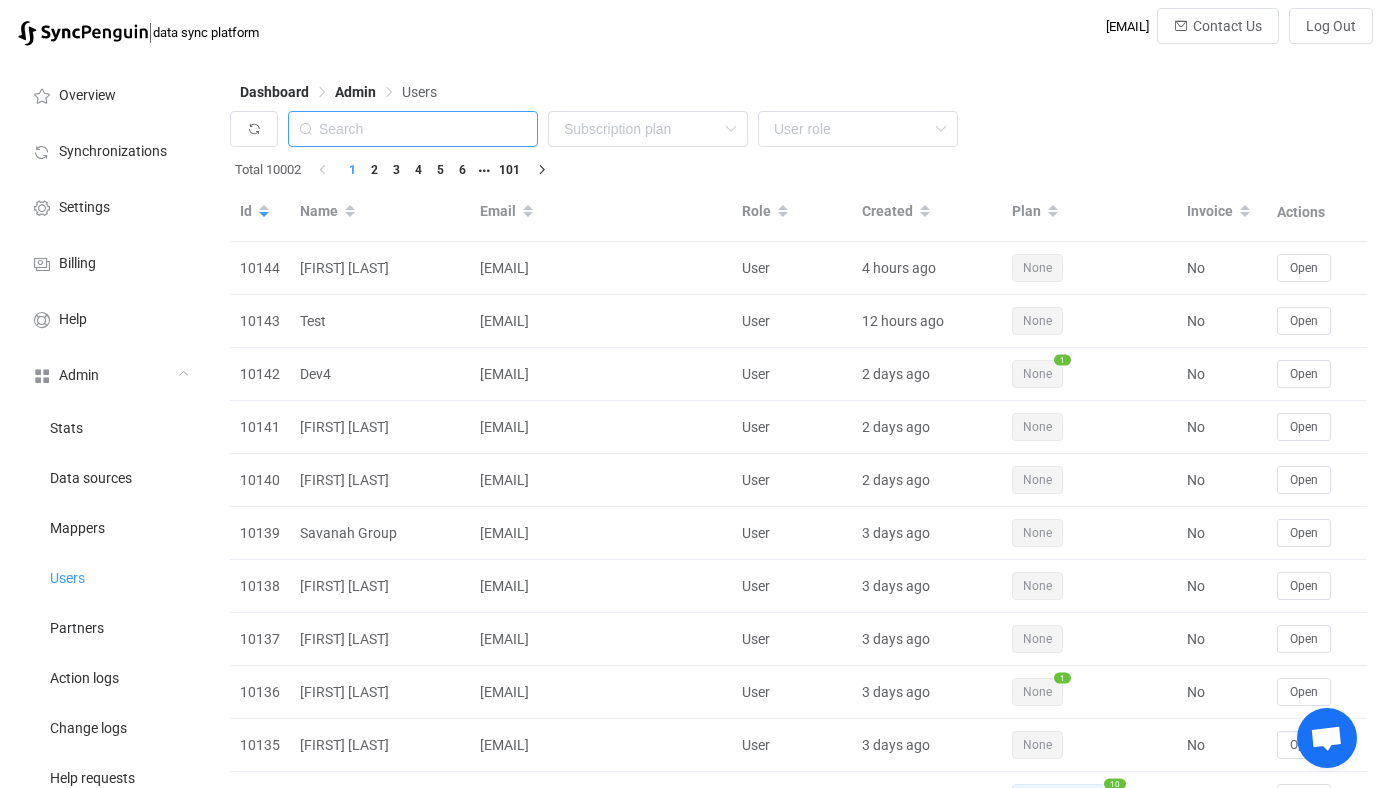 click at bounding box center (413, 129) 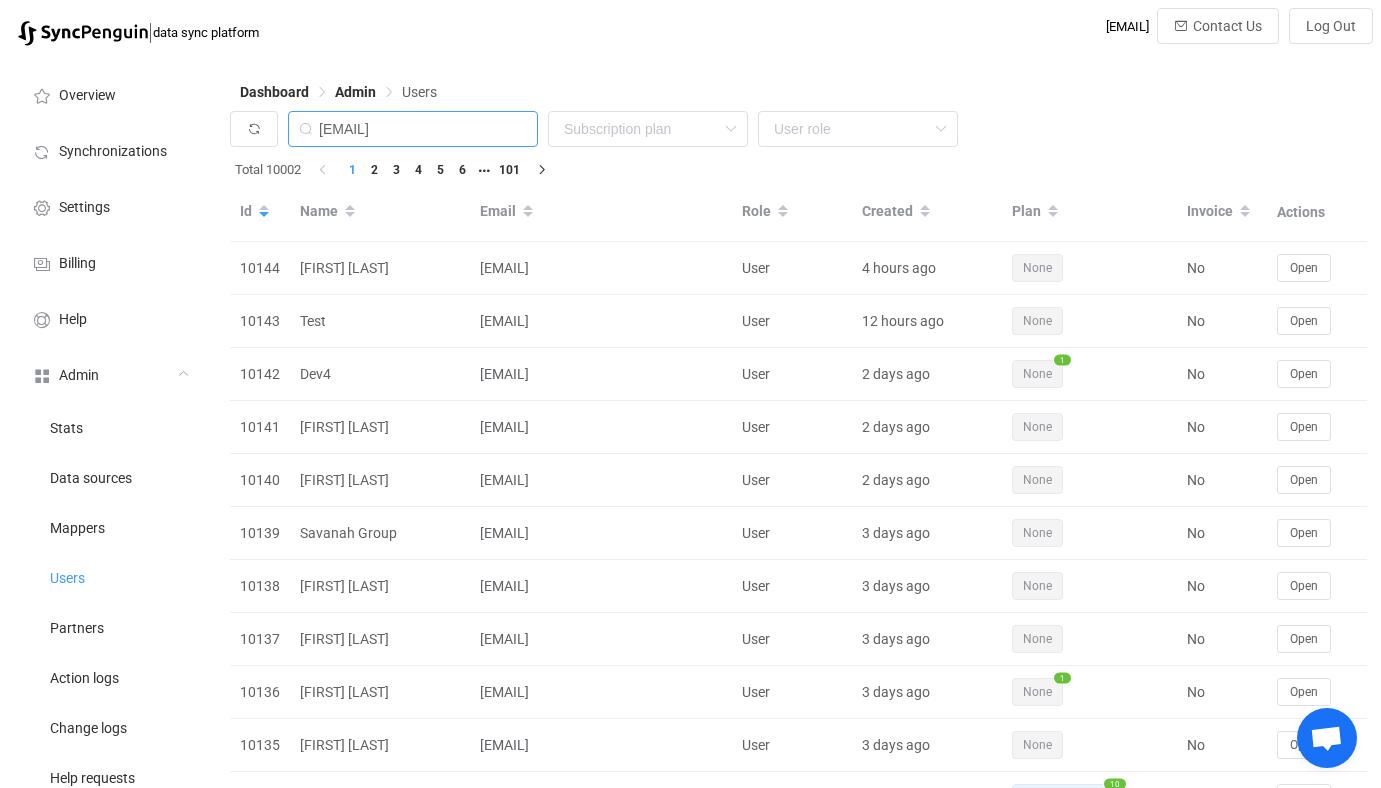 type on "np@sf-solutions.net" 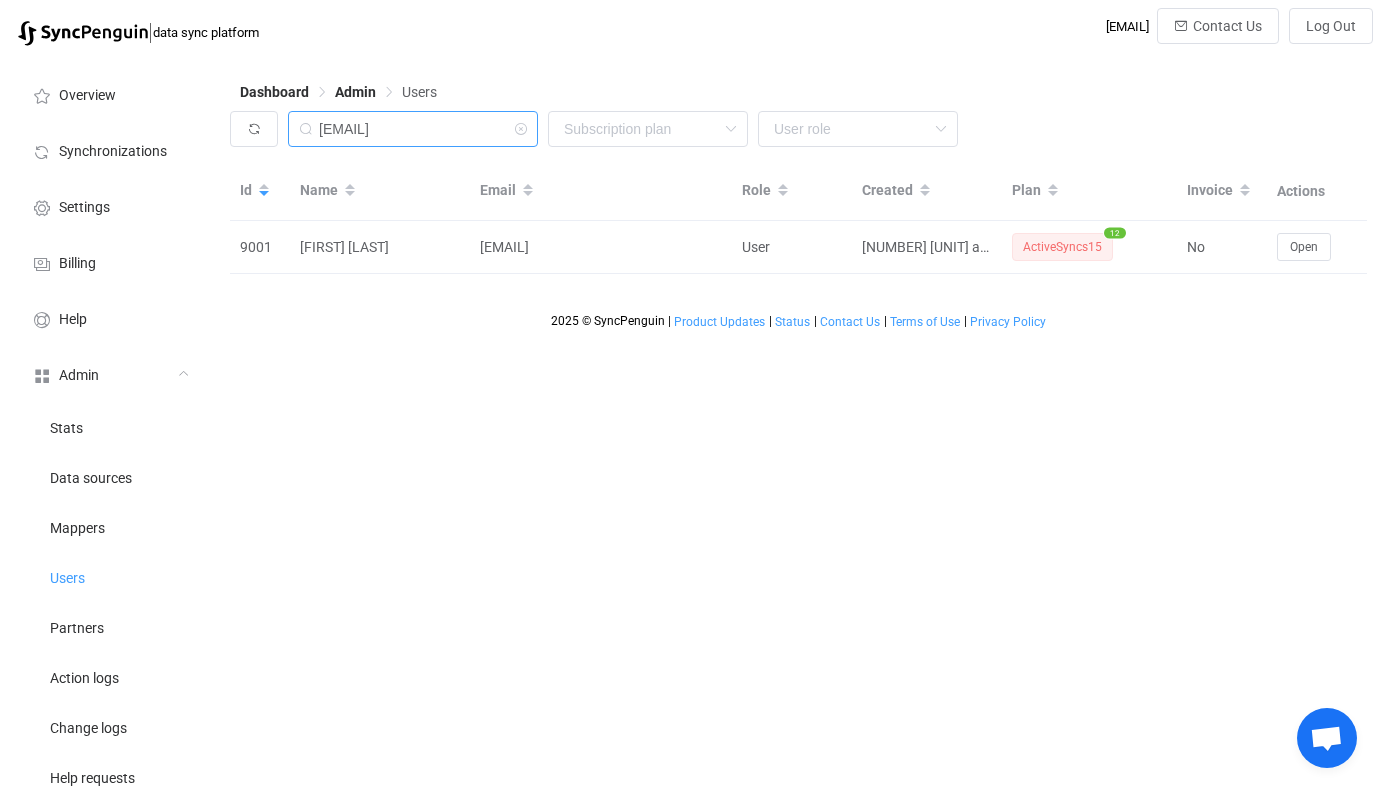 scroll, scrollTop: 11, scrollLeft: 0, axis: vertical 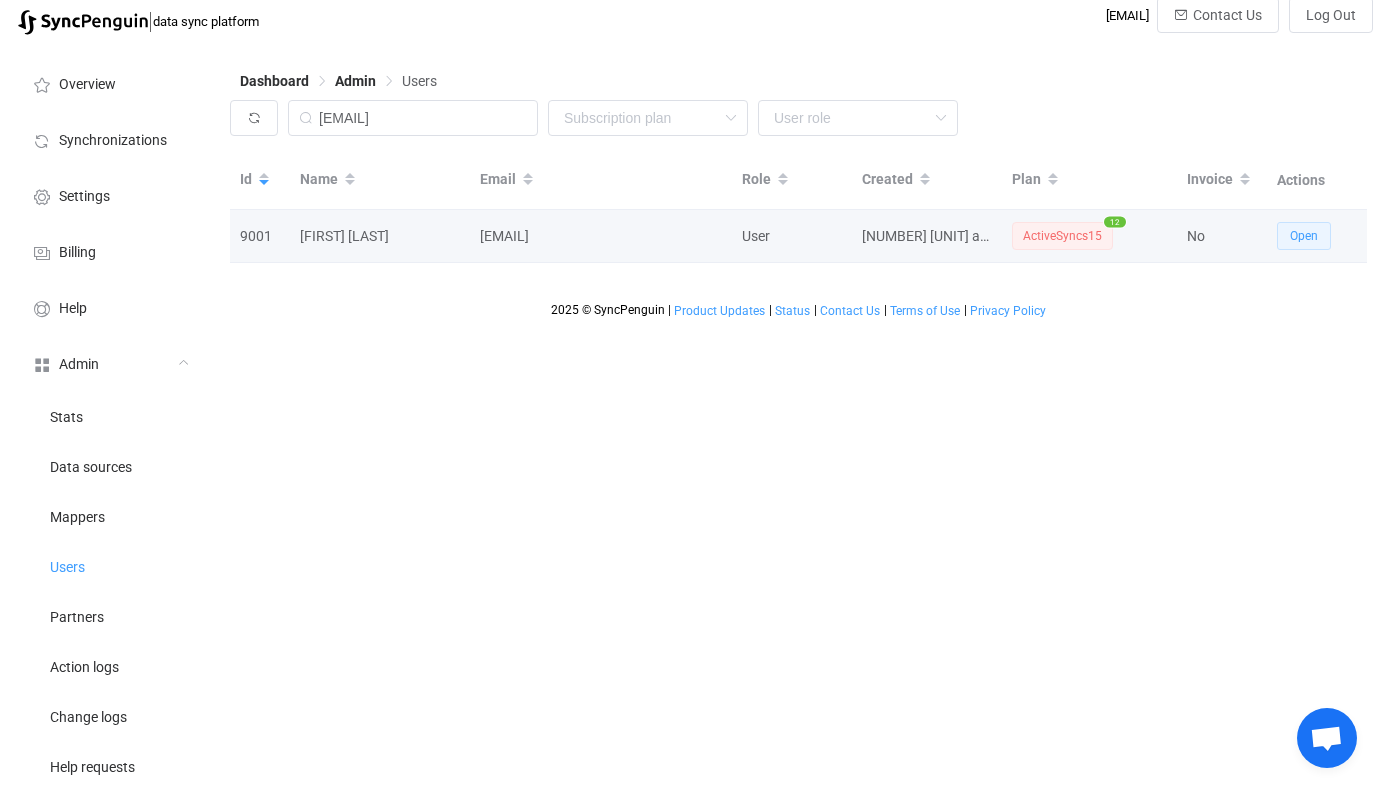 click on "Open" at bounding box center (1304, 236) 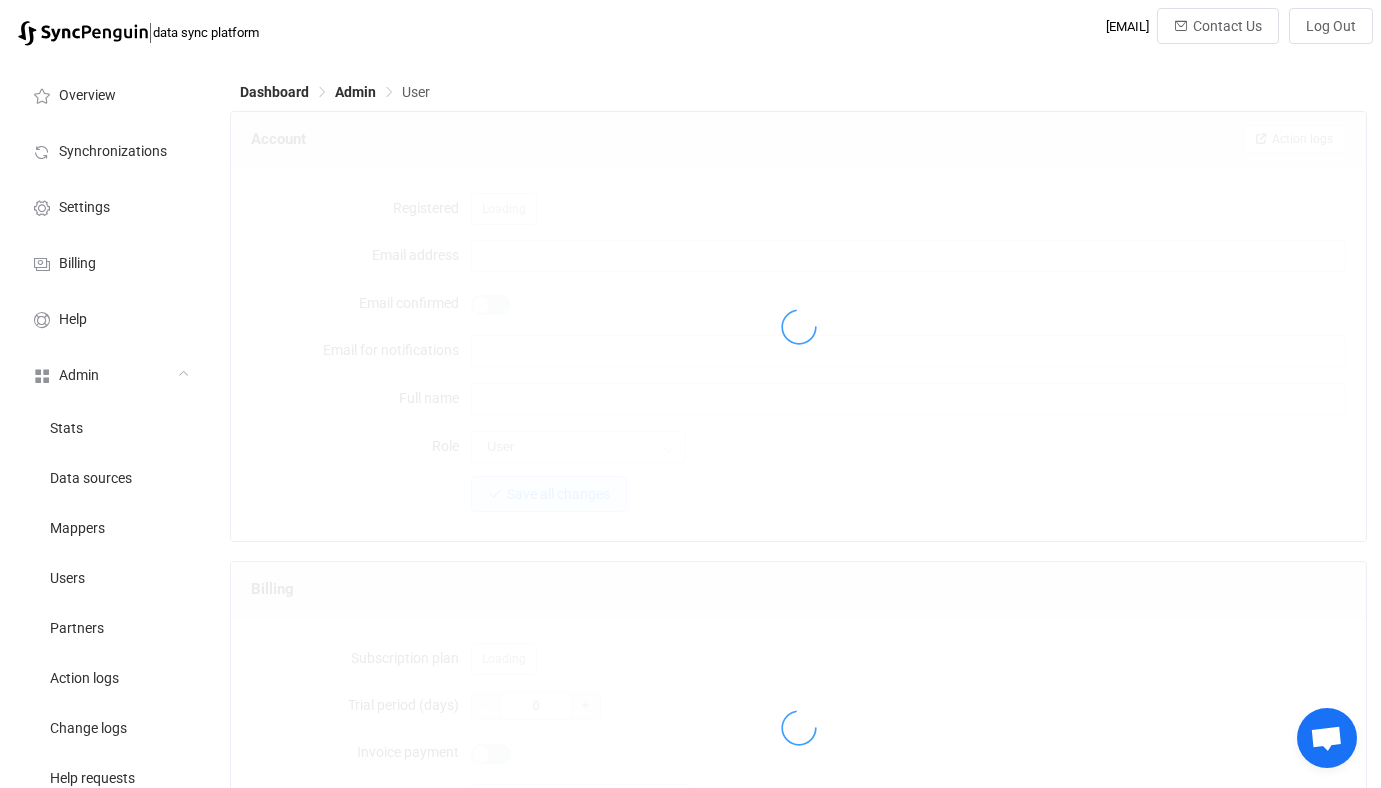 type on "np@sf-solutions.net" 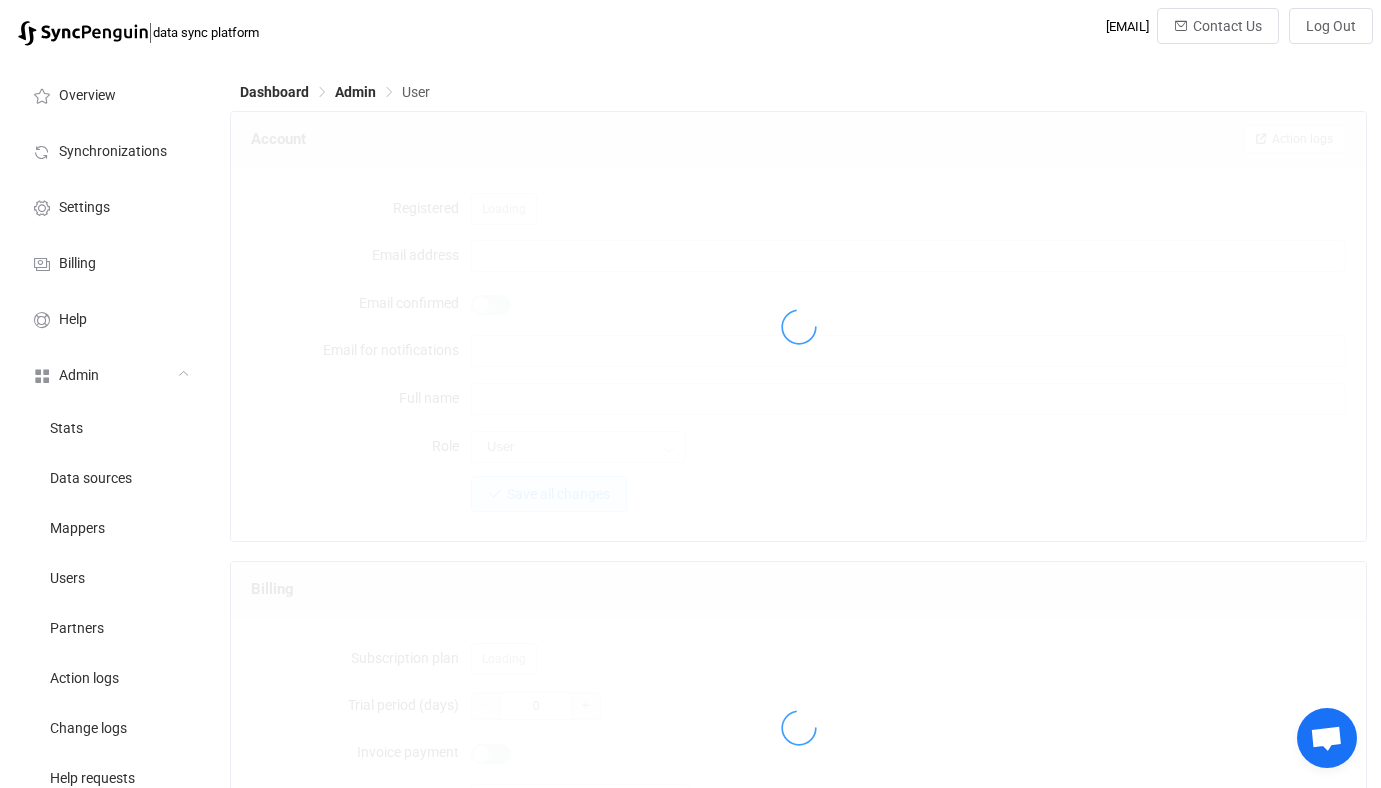 type on "Niels Przybilla" 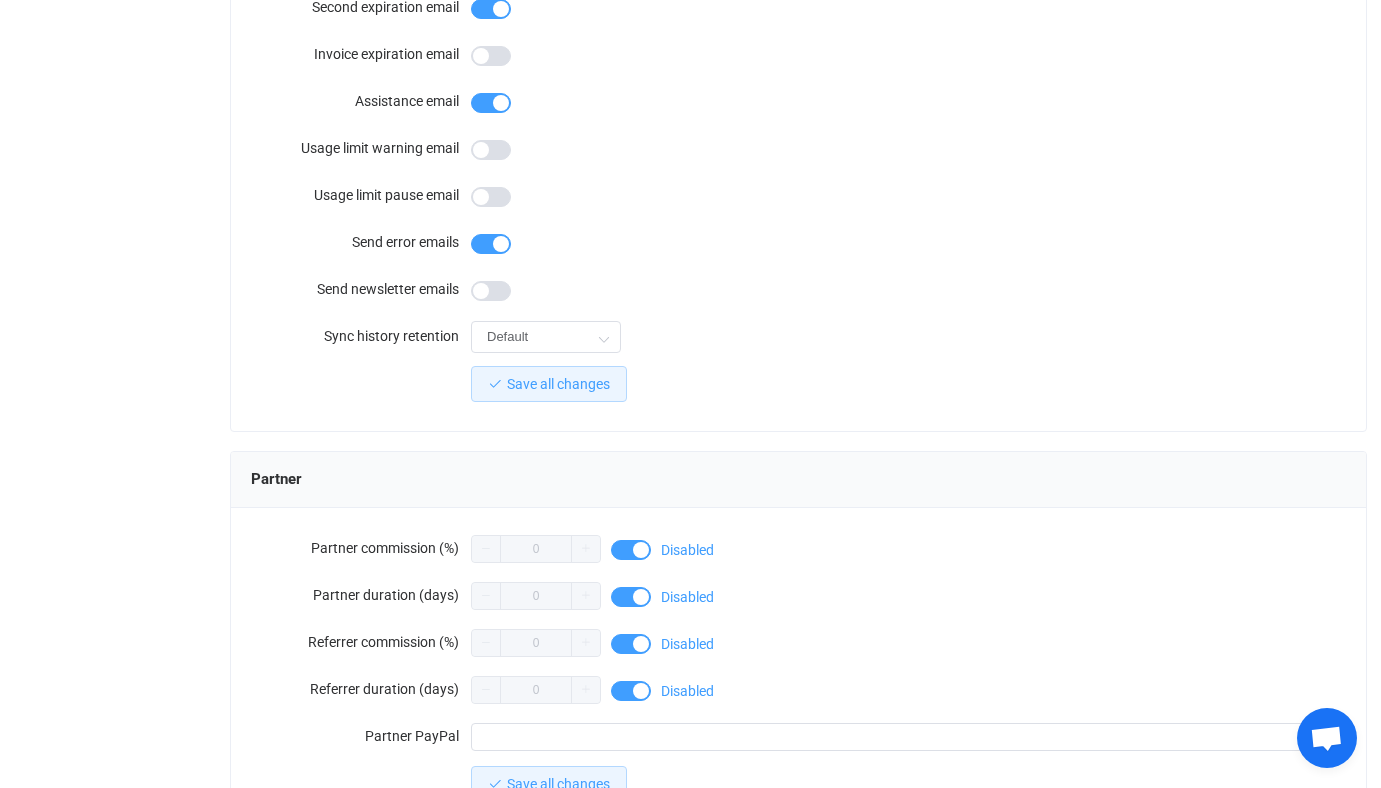 scroll, scrollTop: 1901, scrollLeft: 0, axis: vertical 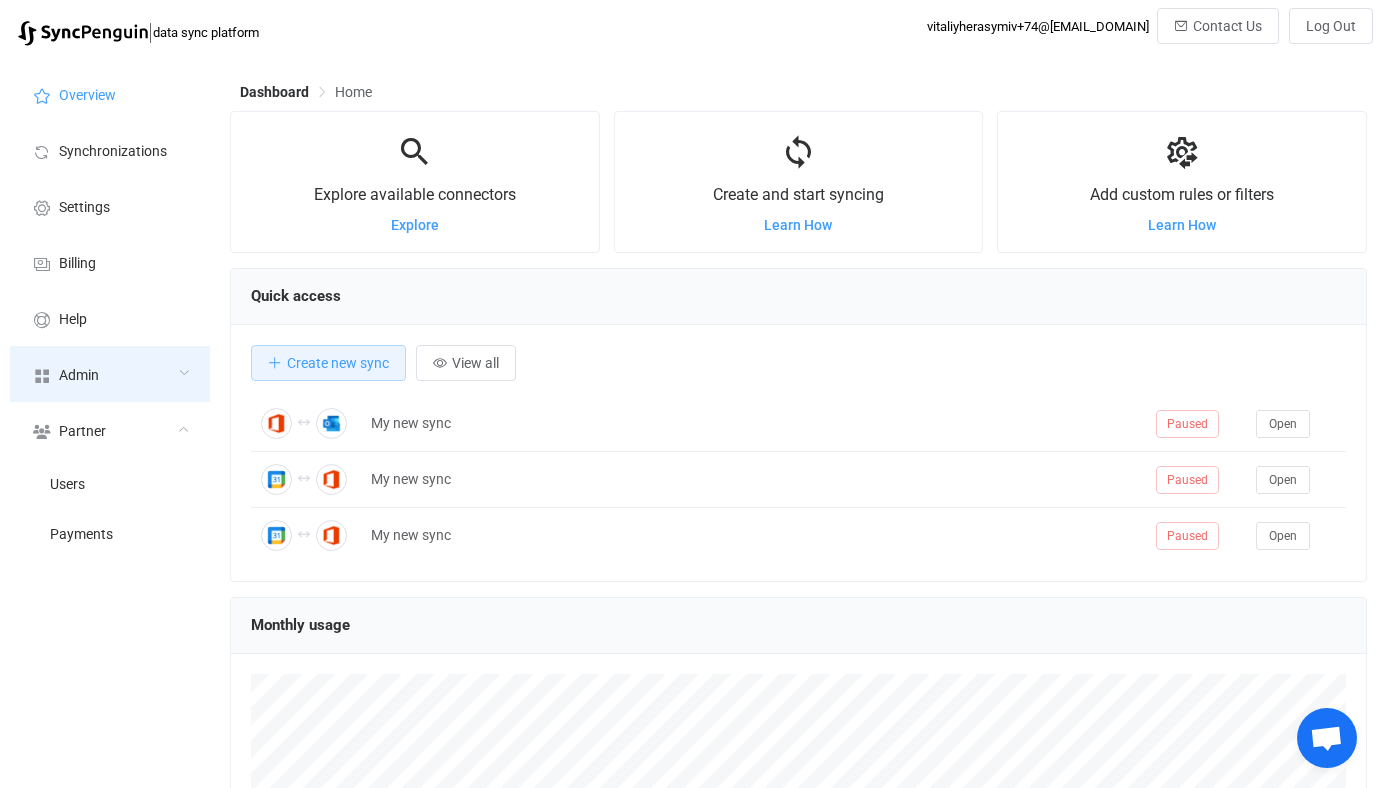 click on "Admin" at bounding box center (110, 374) 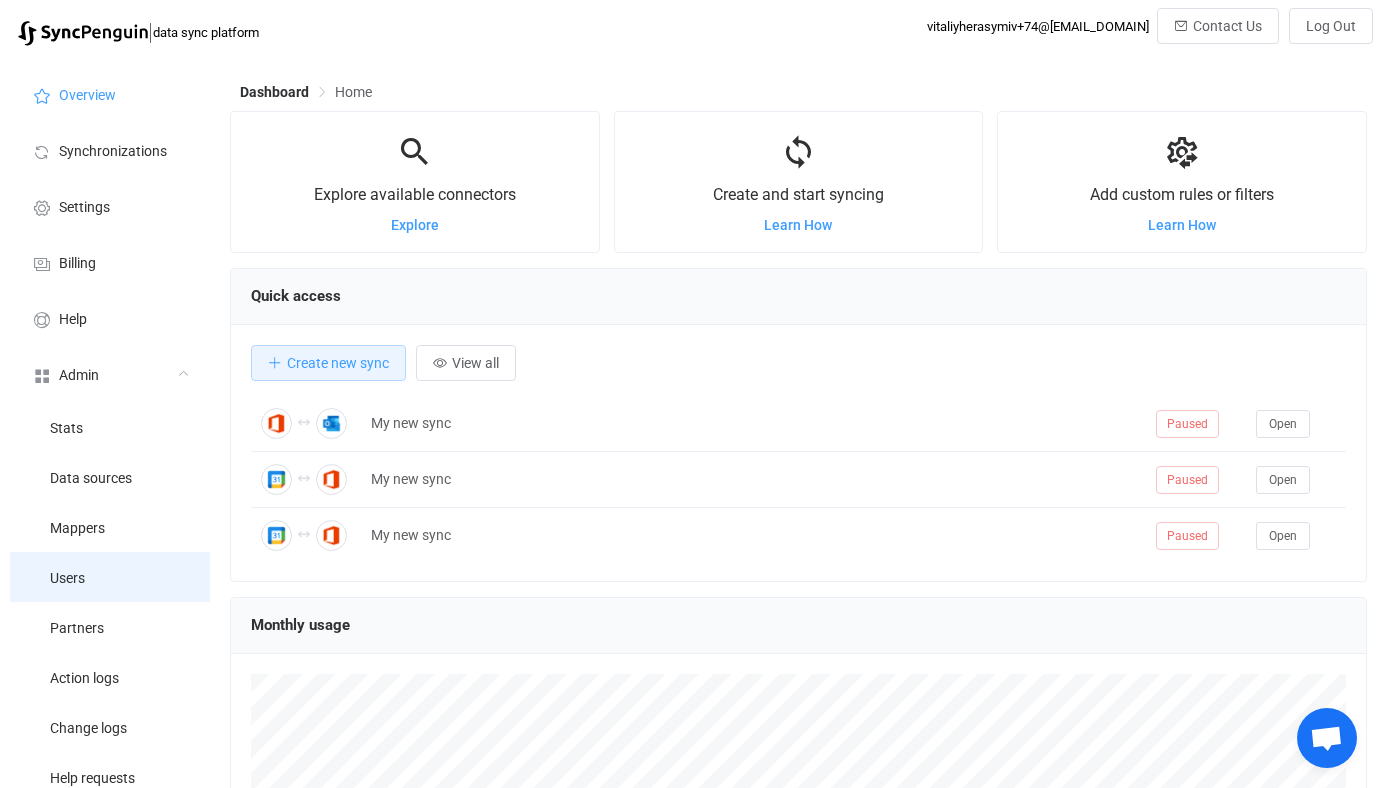 click on "Users" at bounding box center [110, 577] 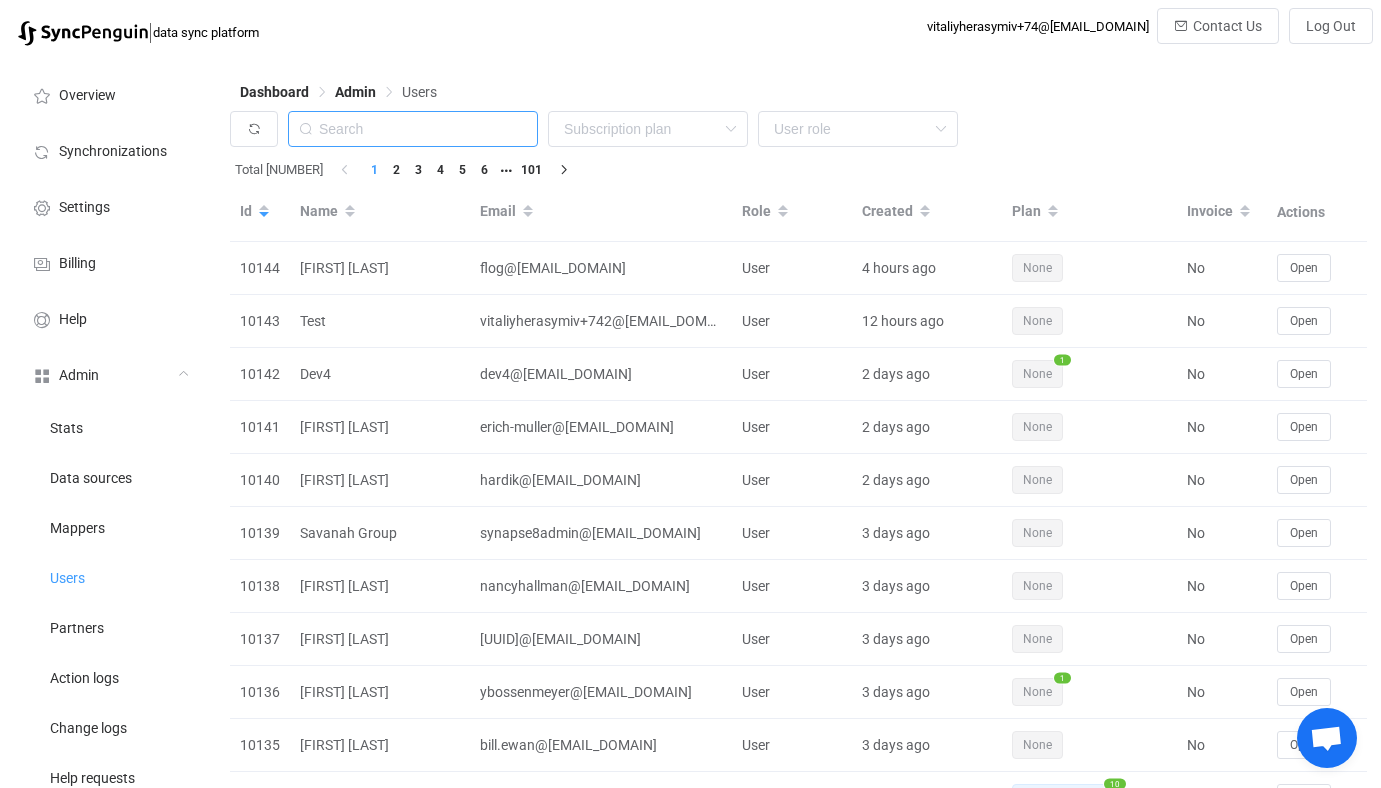 click at bounding box center [413, 129] 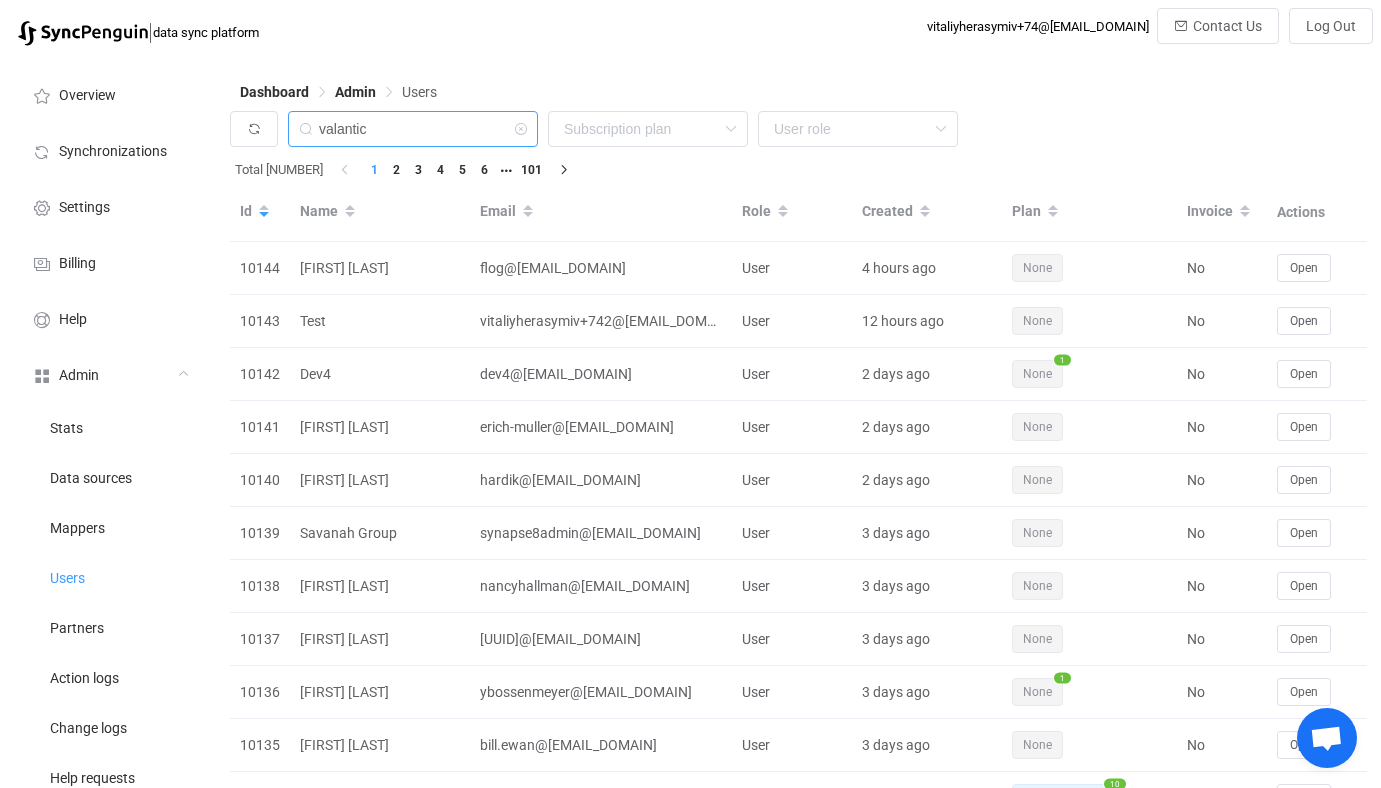 type on "valantic" 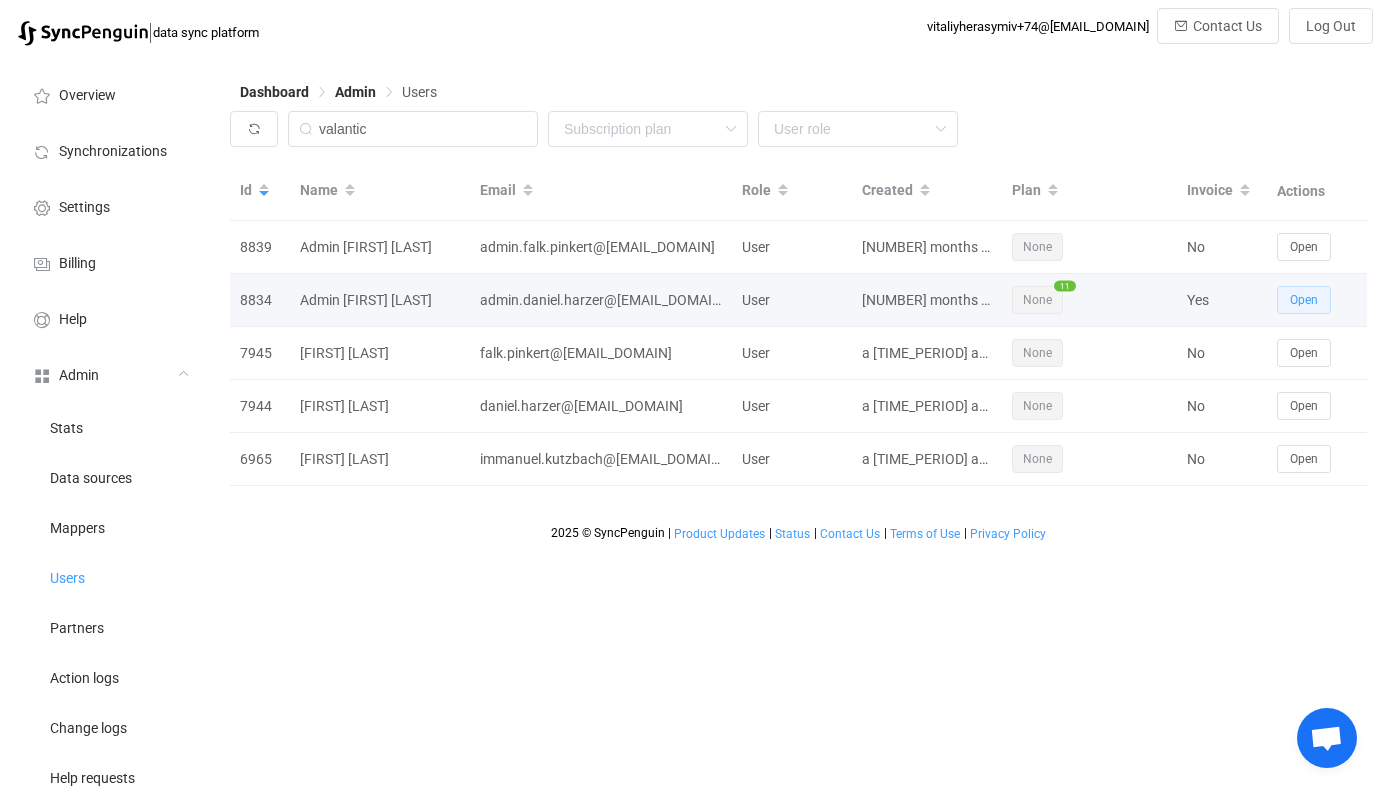click on "Open" at bounding box center [1304, 300] 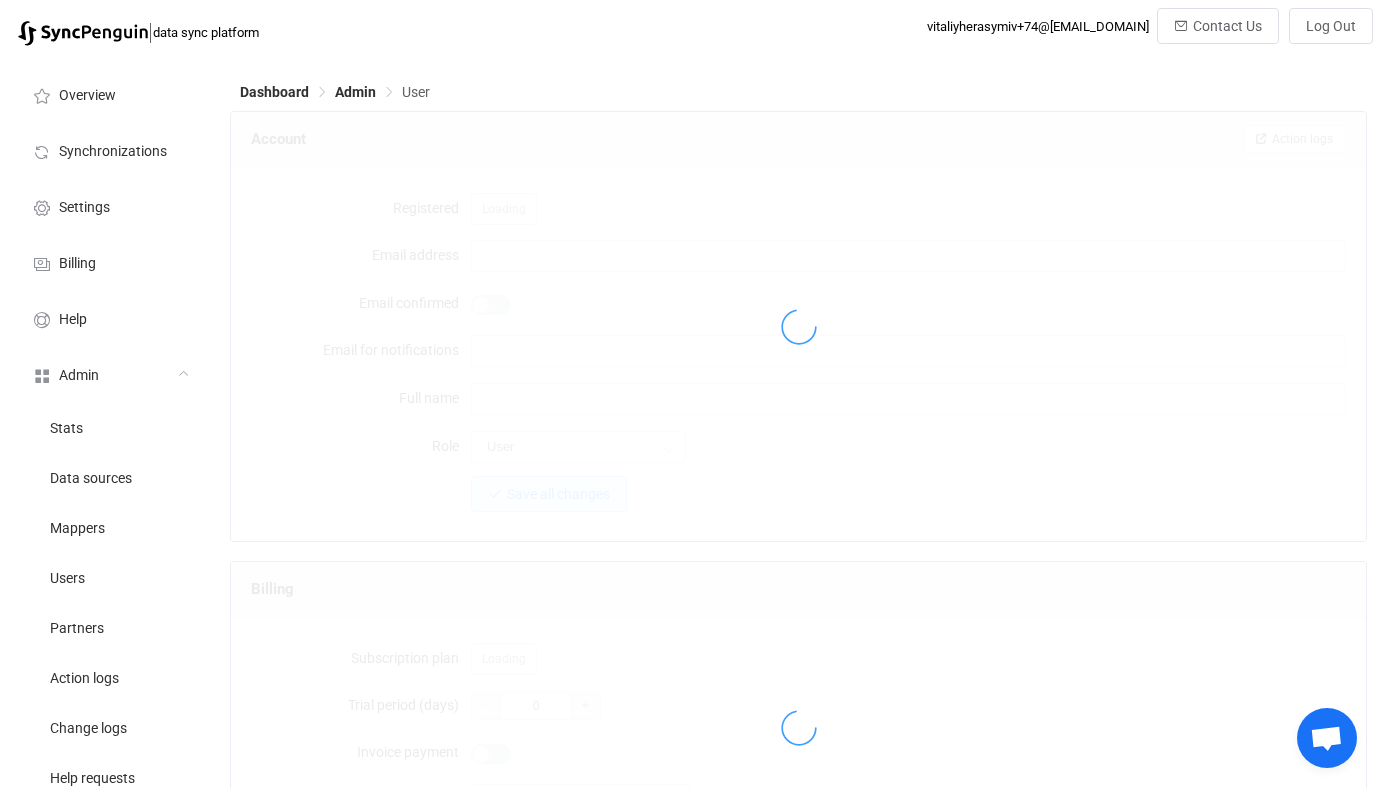 type on "admin.daniel.harzer@[EMAIL_DOMAIN]" 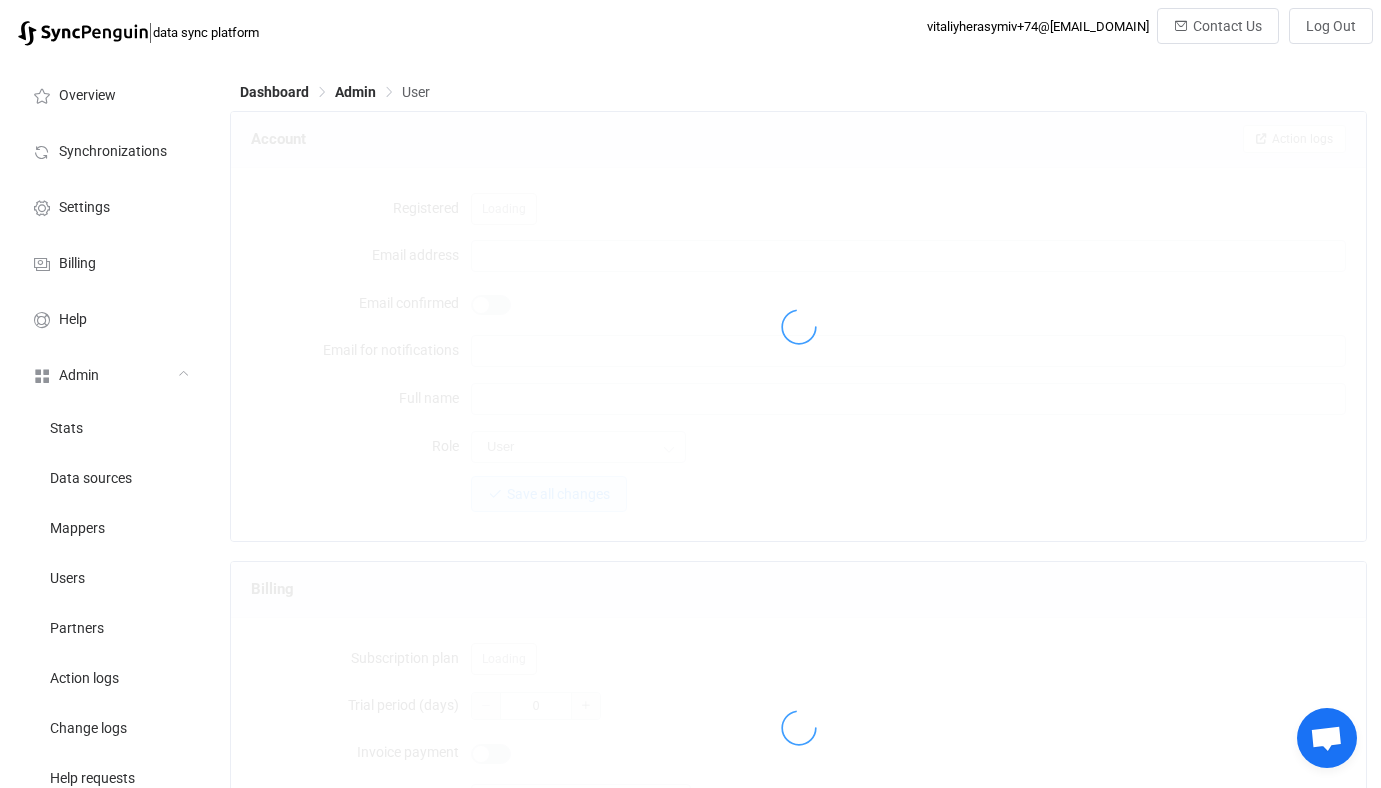 type on "Admin [FIRST] [LAST]" 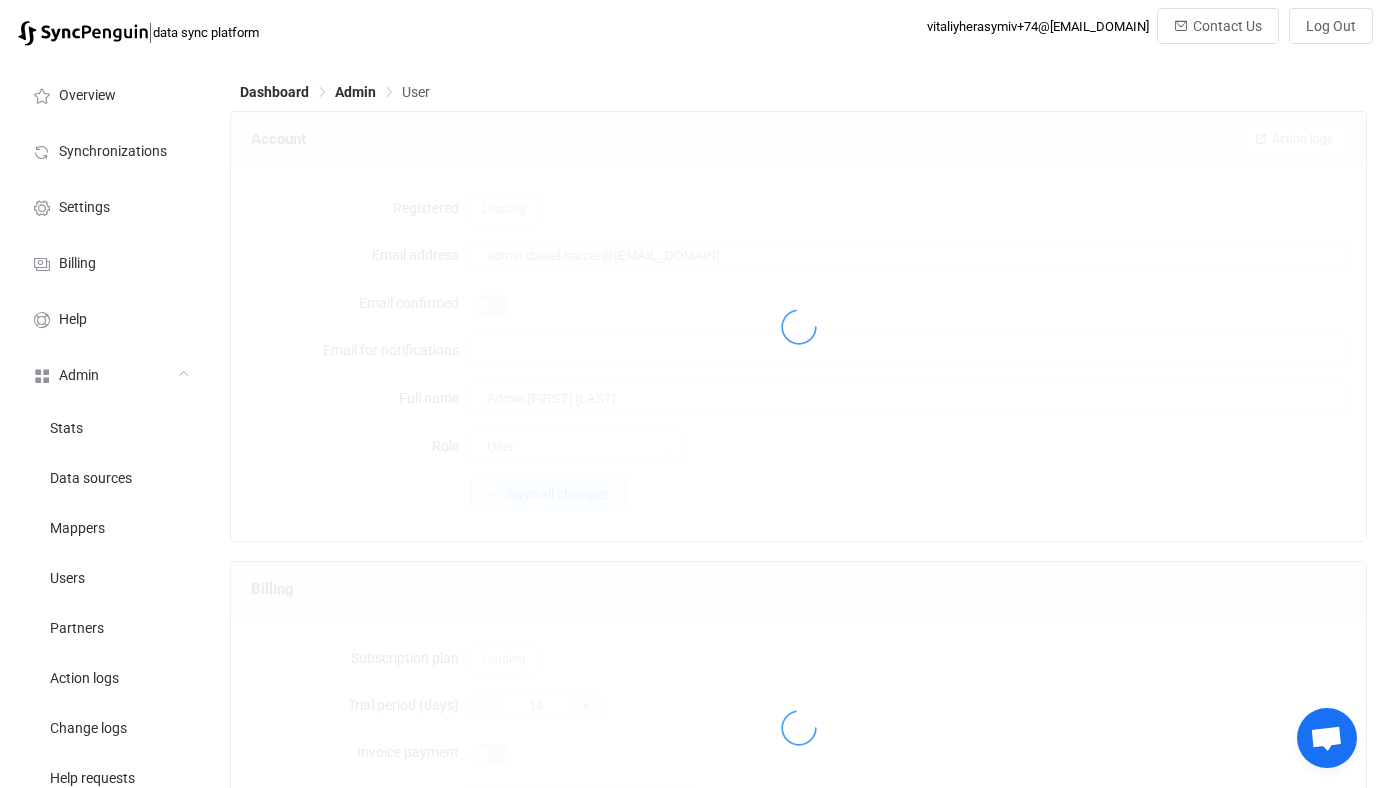 type on "50" 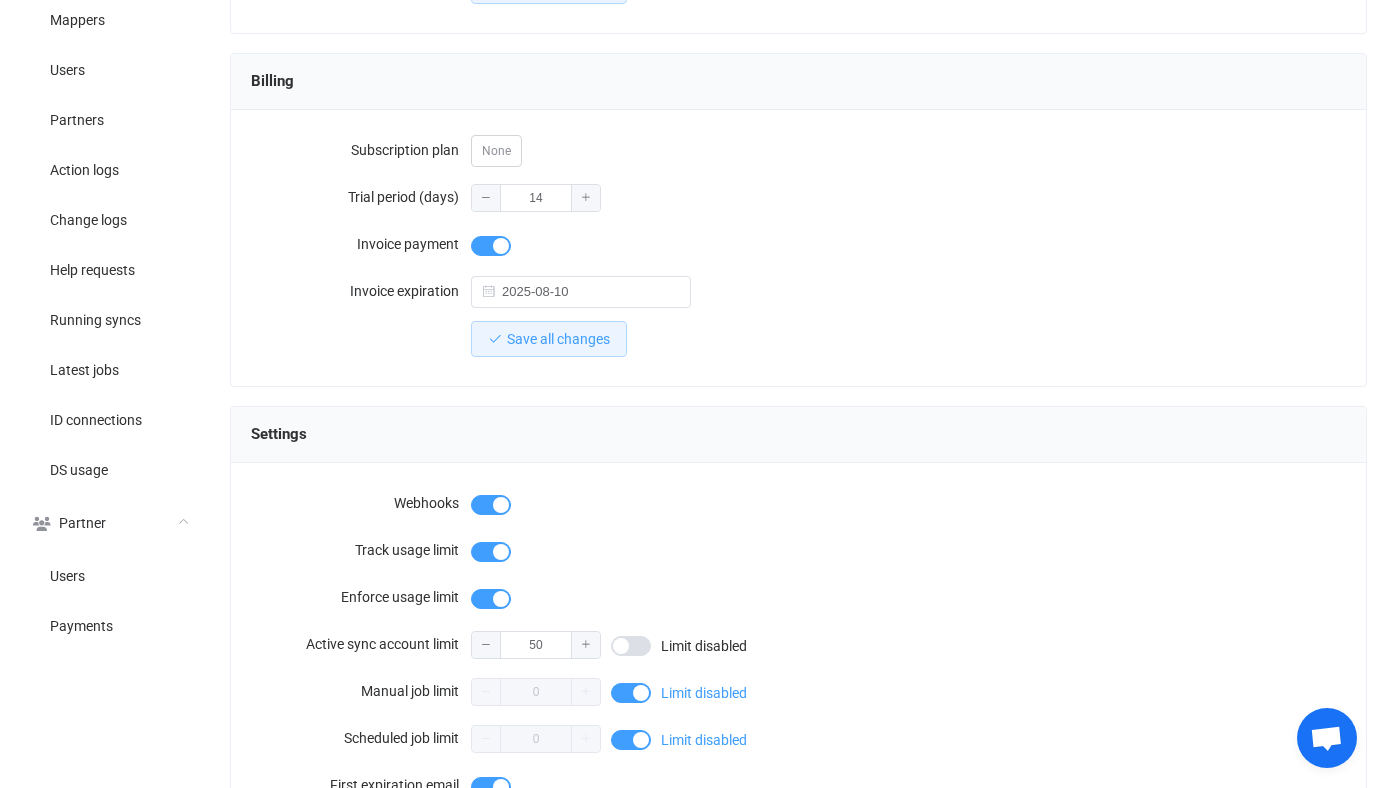 scroll, scrollTop: 502, scrollLeft: 0, axis: vertical 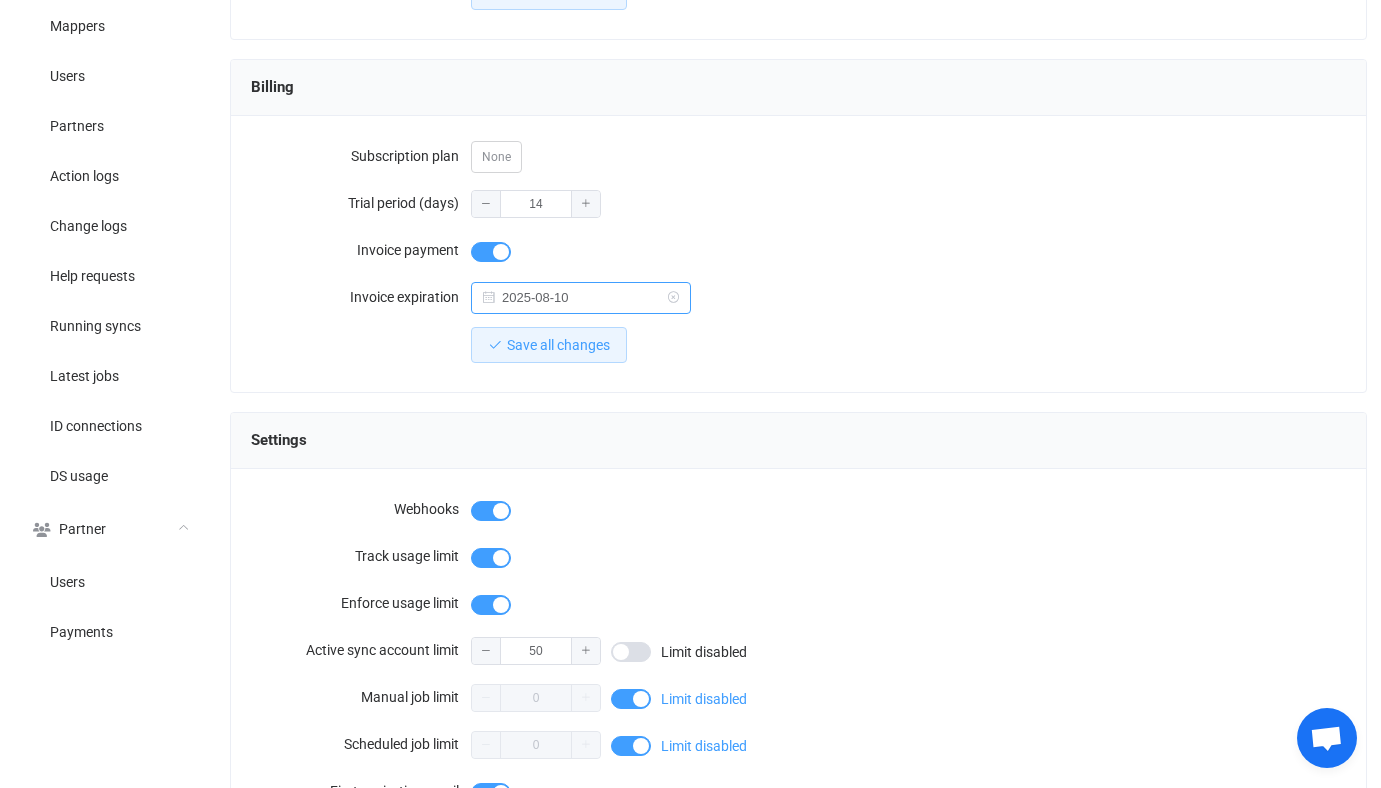 click on "2025-08-10" at bounding box center [581, 298] 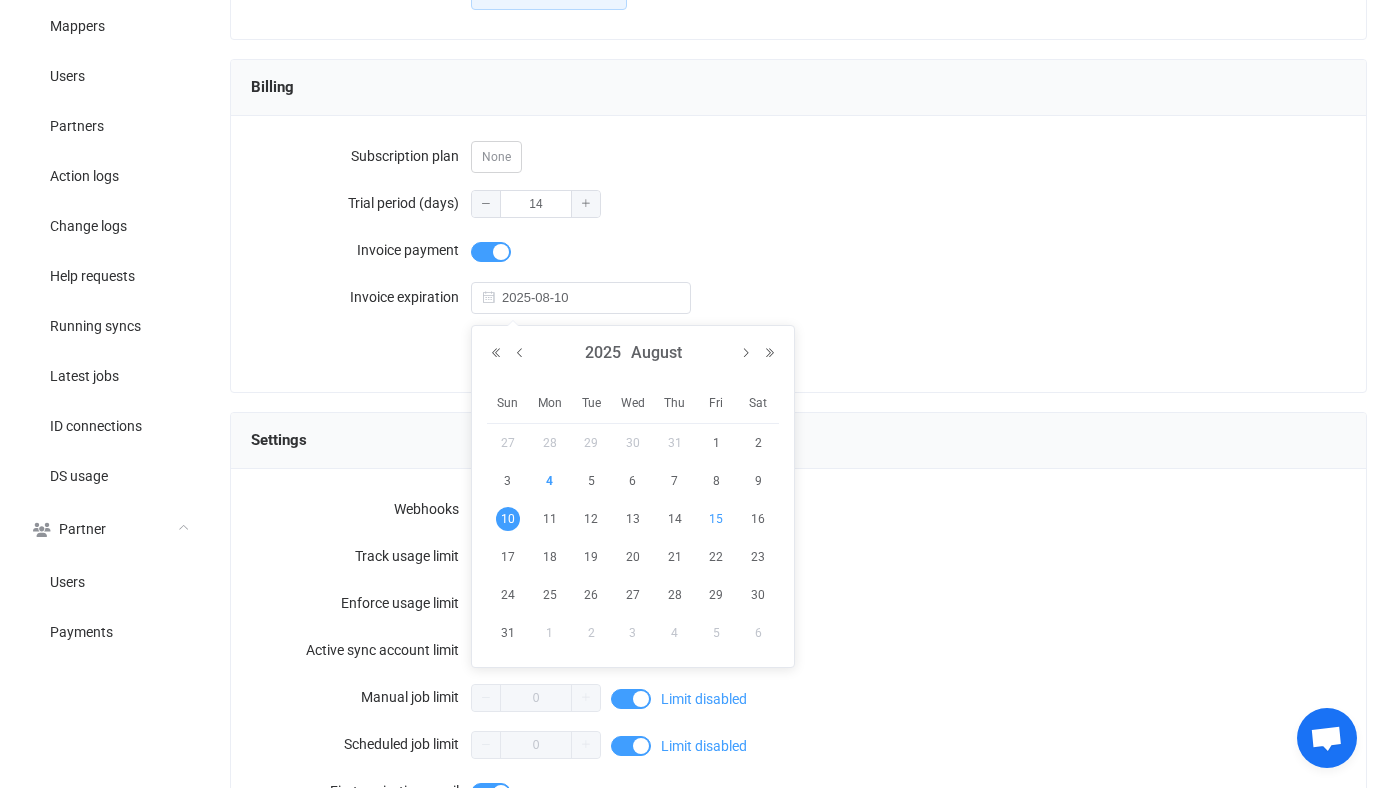 click on "15" at bounding box center (717, 519) 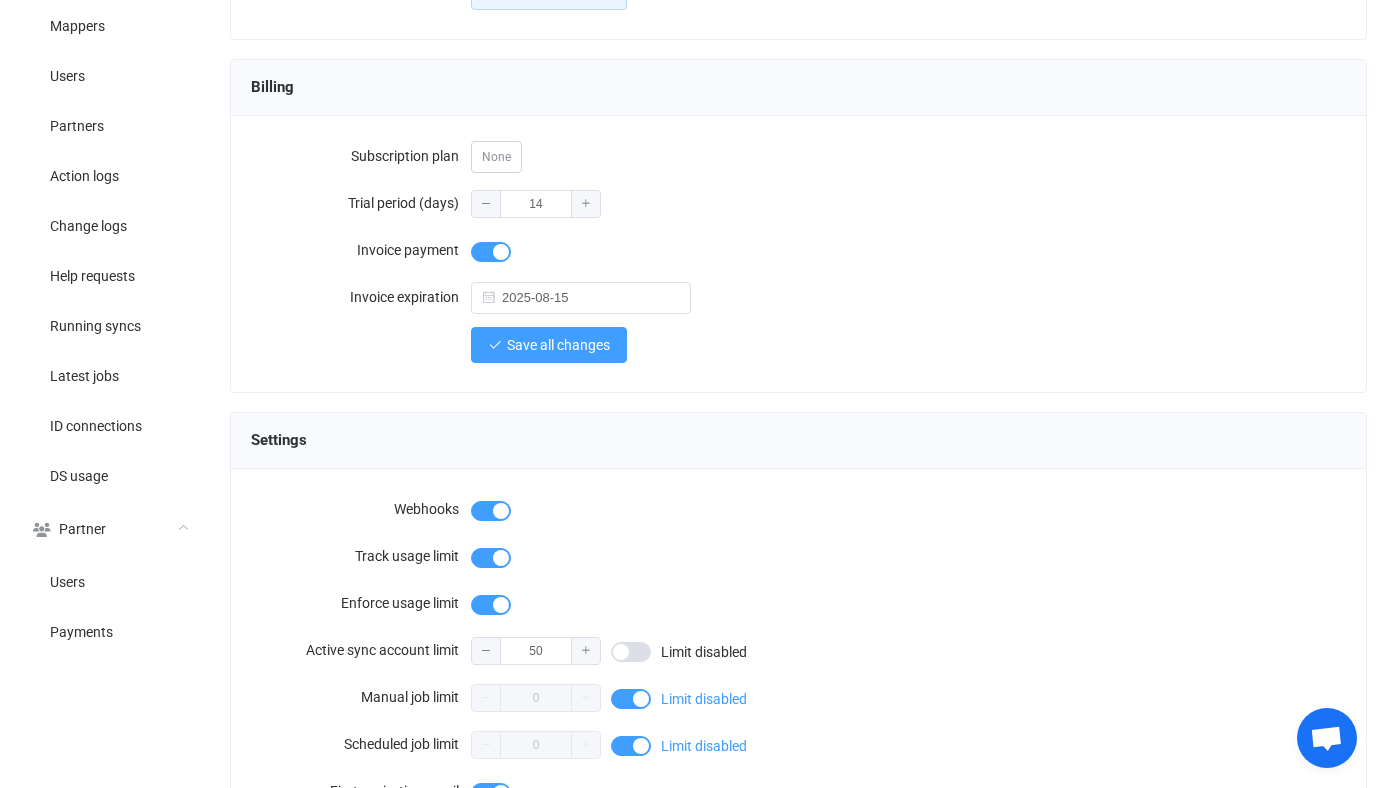 click on "Save all changes" at bounding box center [549, 345] 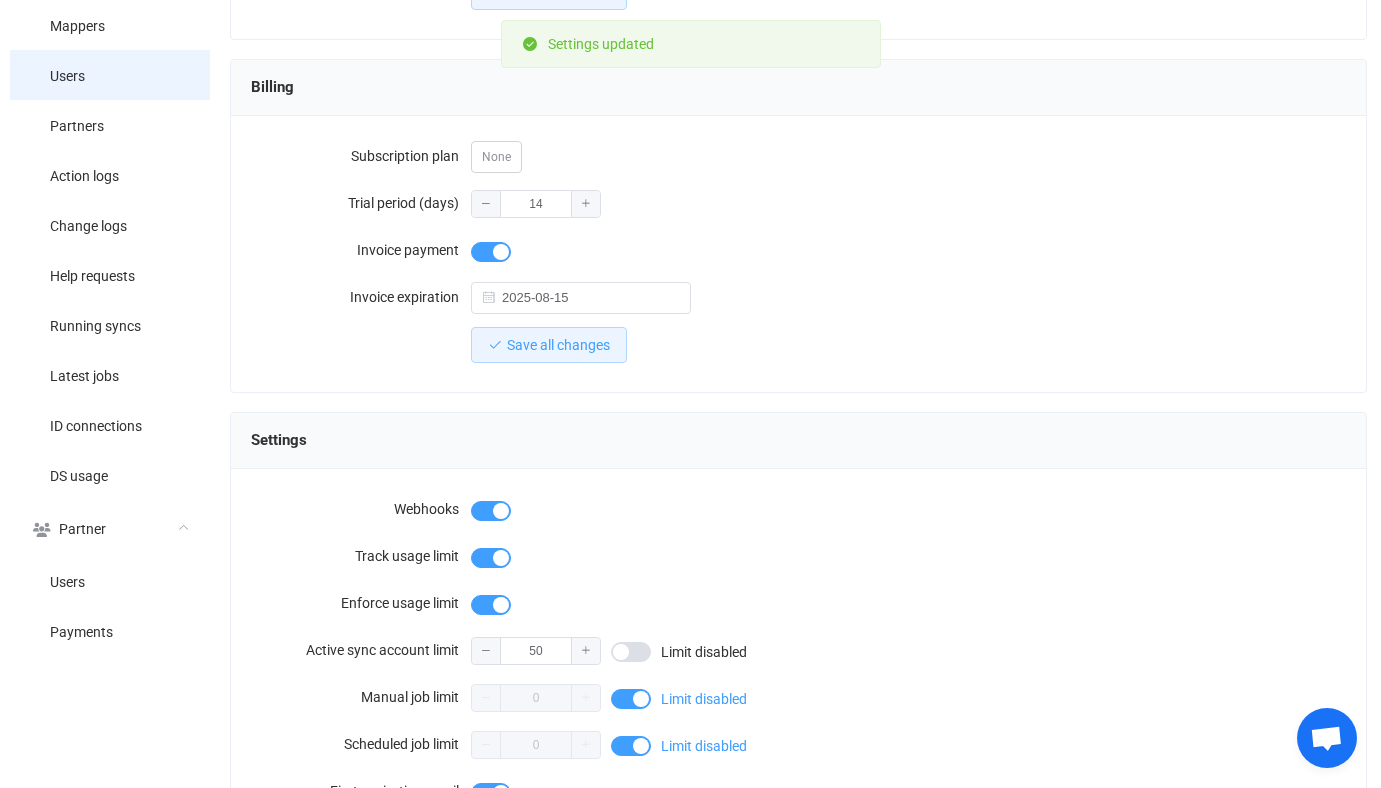 click on "Users" at bounding box center [110, 75] 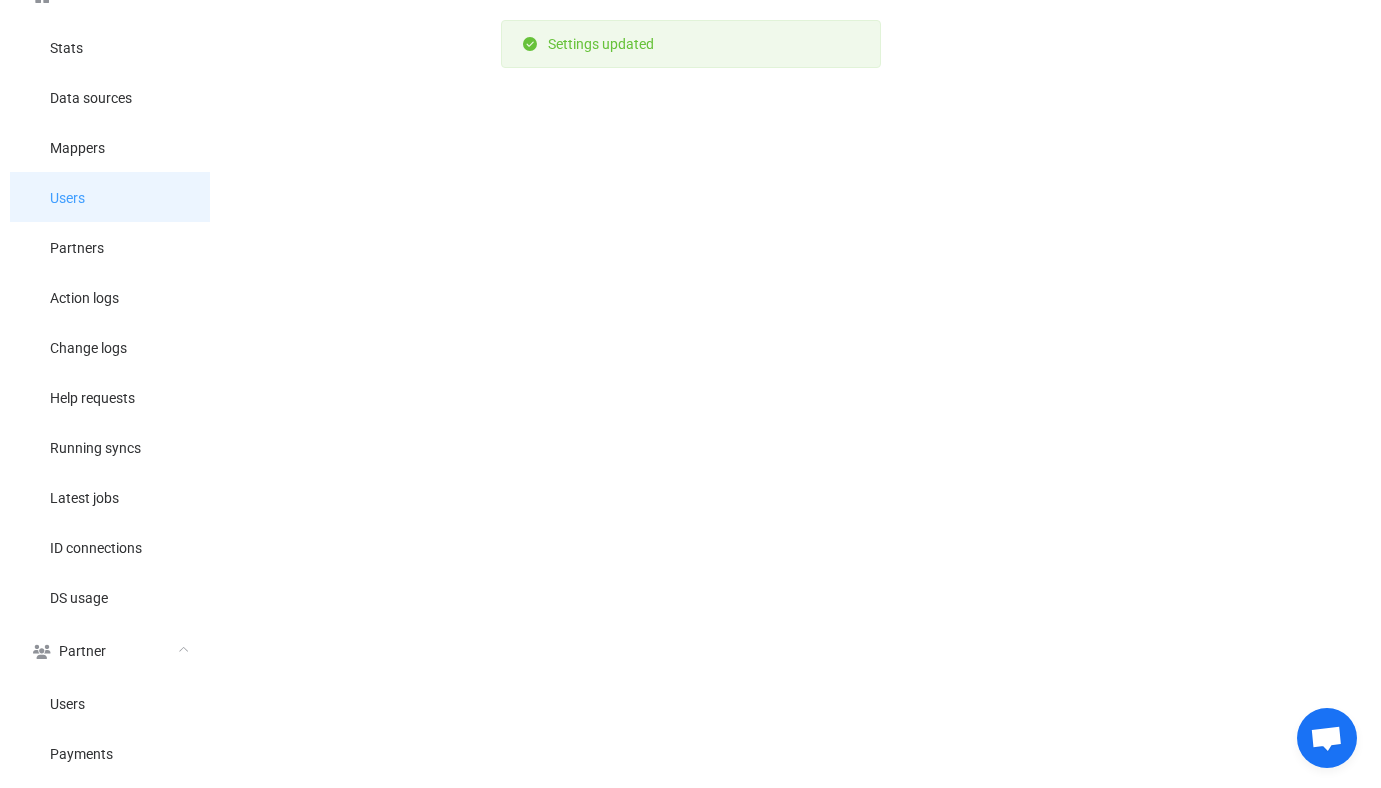 scroll, scrollTop: 0, scrollLeft: 0, axis: both 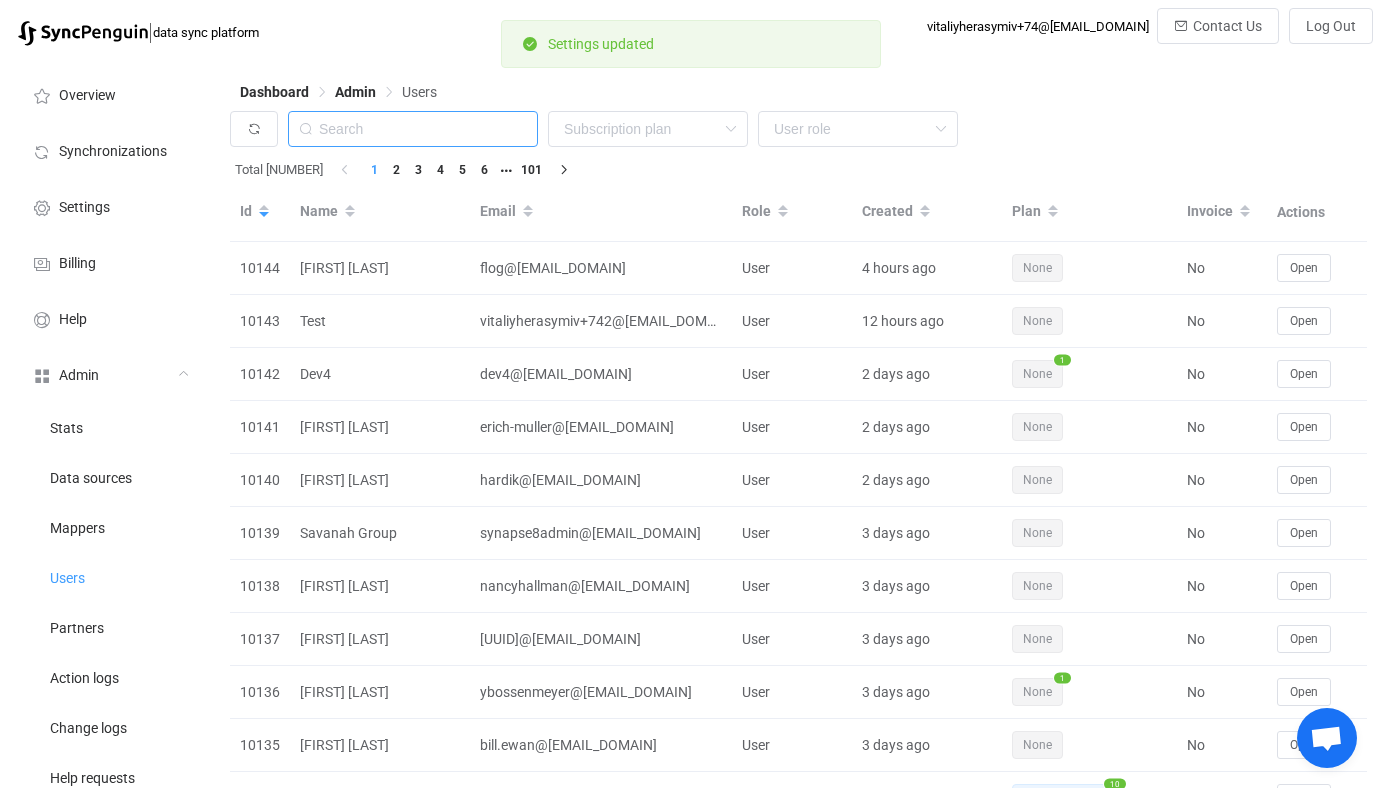 click at bounding box center [413, 129] 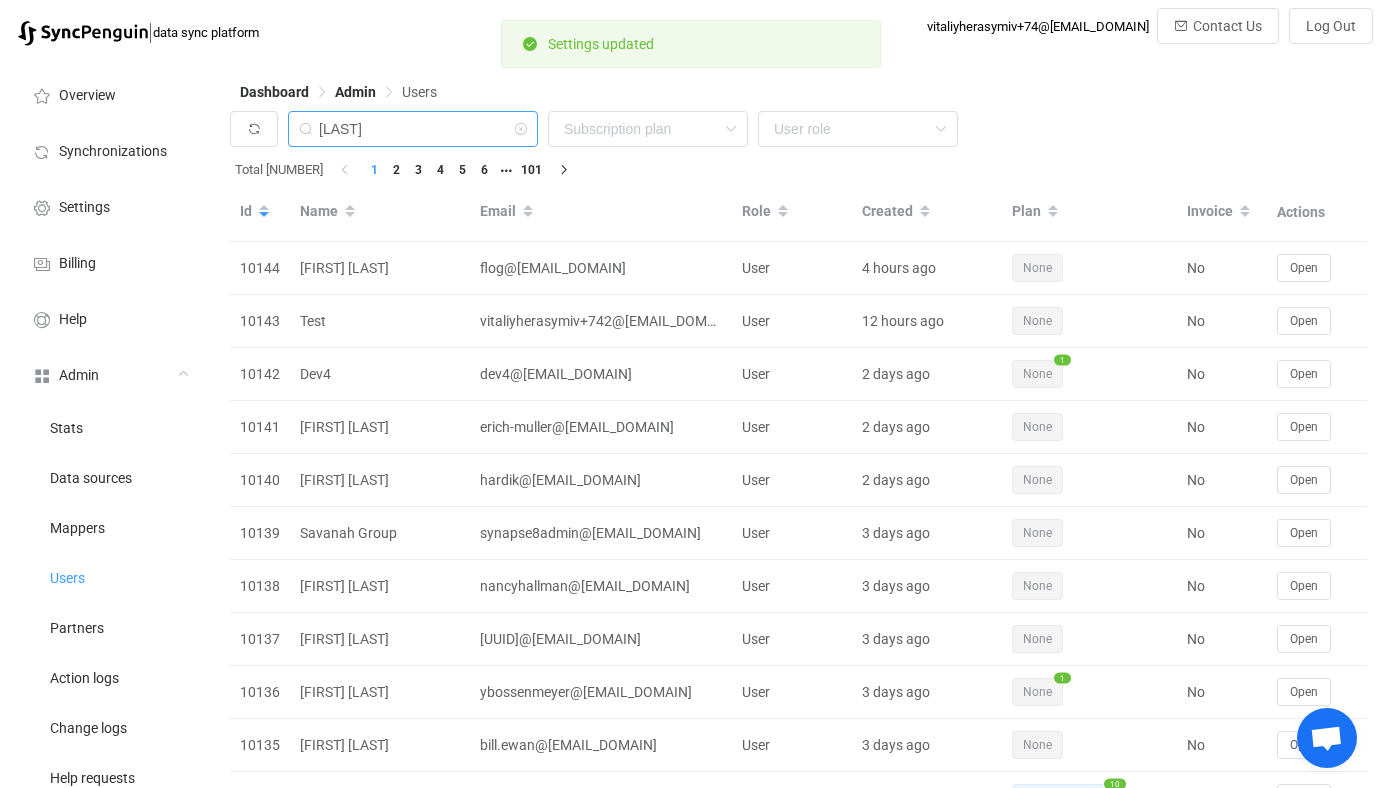 type on "clarkson" 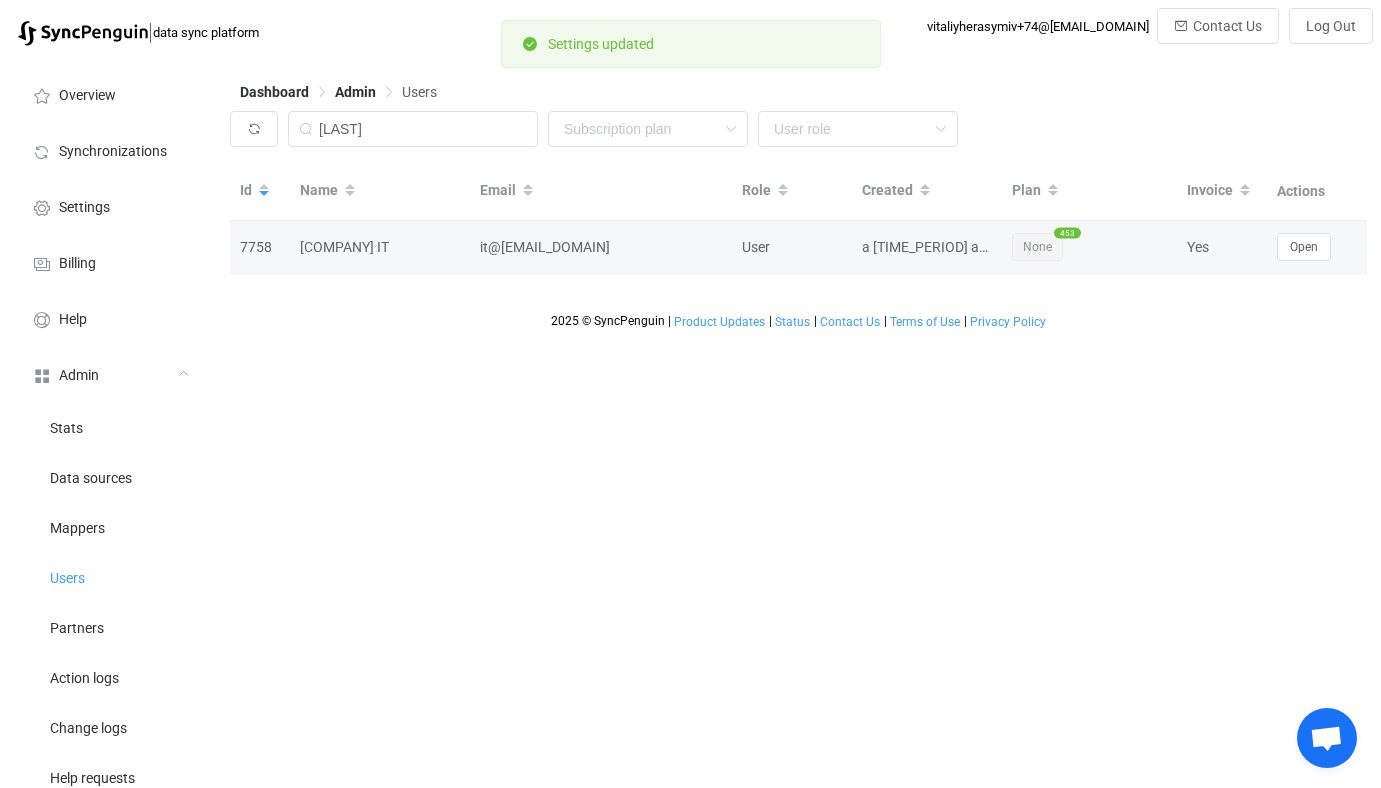 click on "Open" at bounding box center (1317, 247) 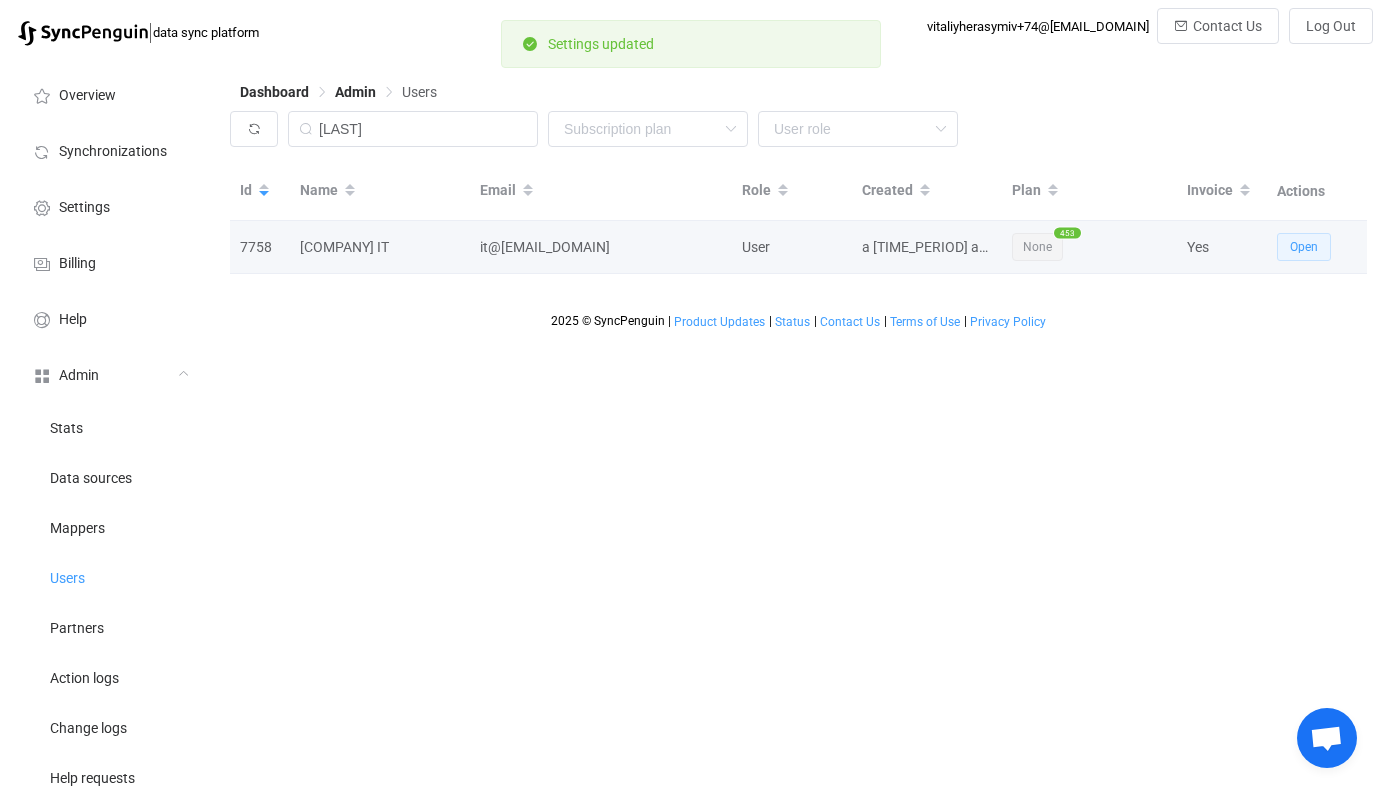 click on "Open" at bounding box center (1304, 247) 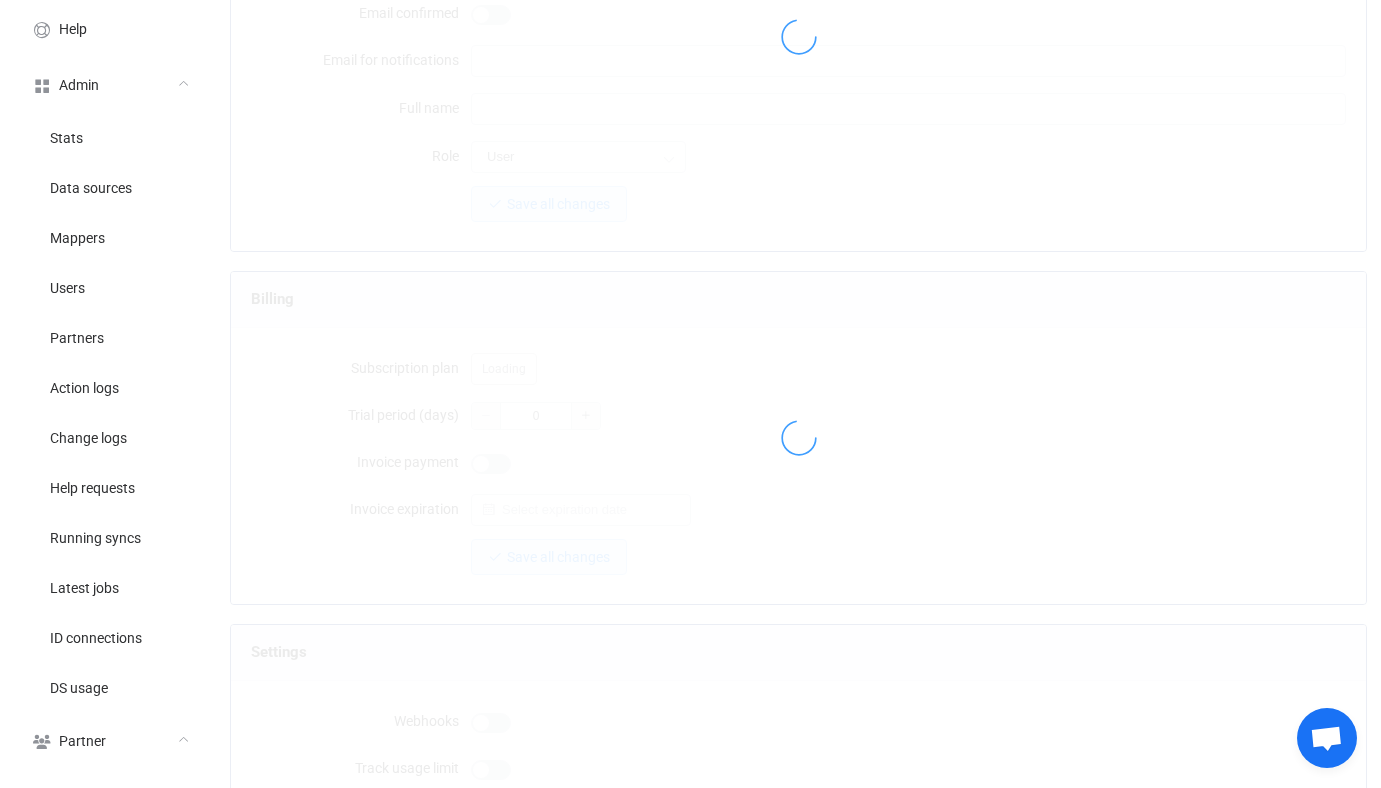 type on "it@clarksonevans.co.uk" 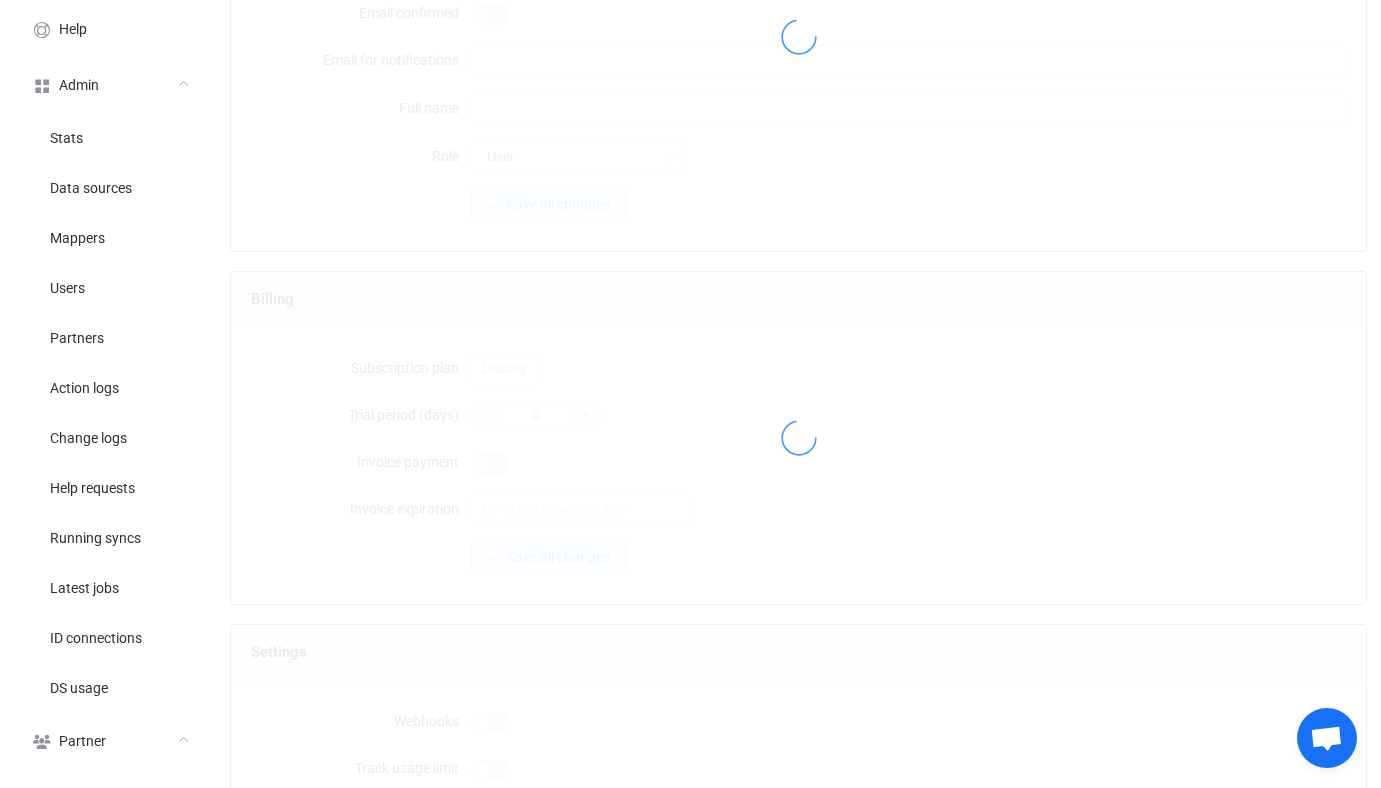 type on "Clarkson Evans IT" 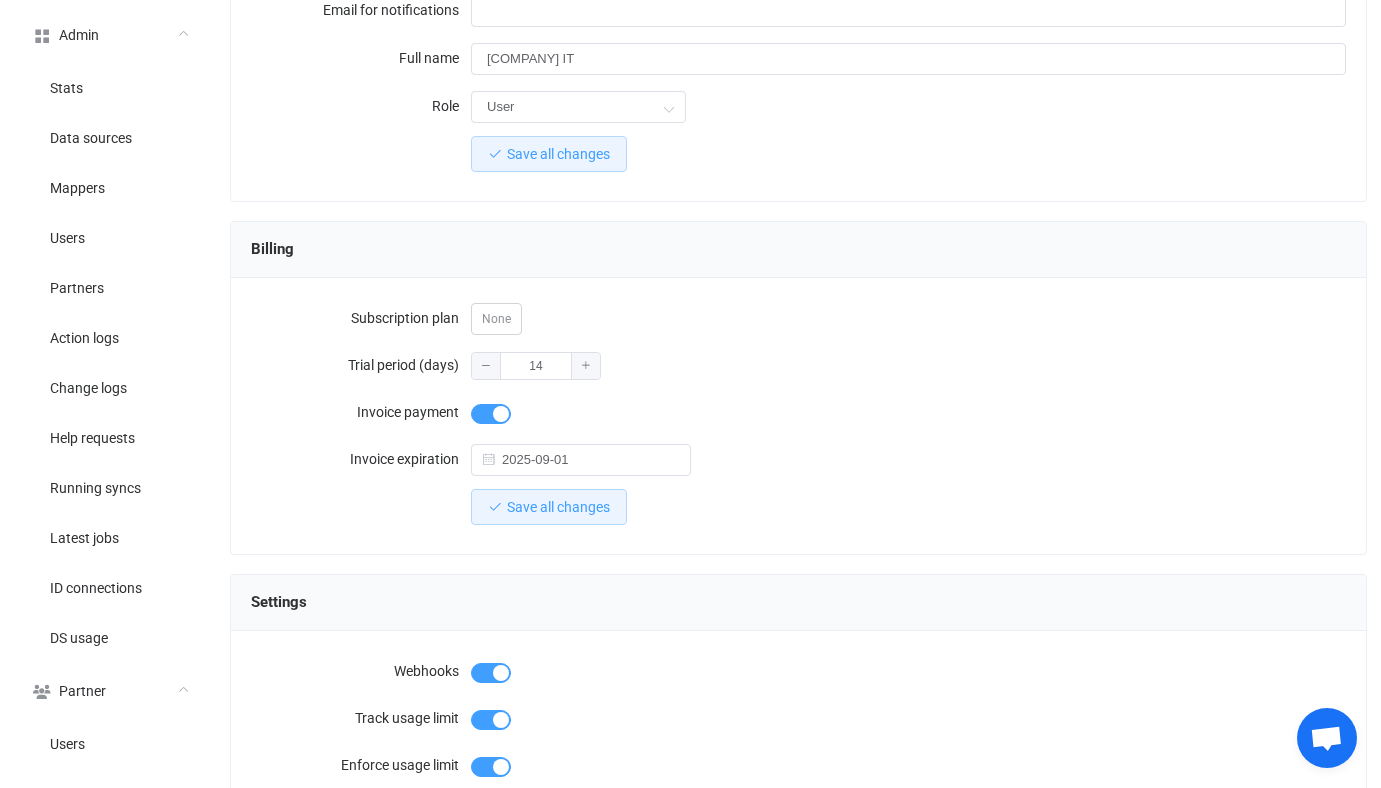 scroll, scrollTop: 331, scrollLeft: 0, axis: vertical 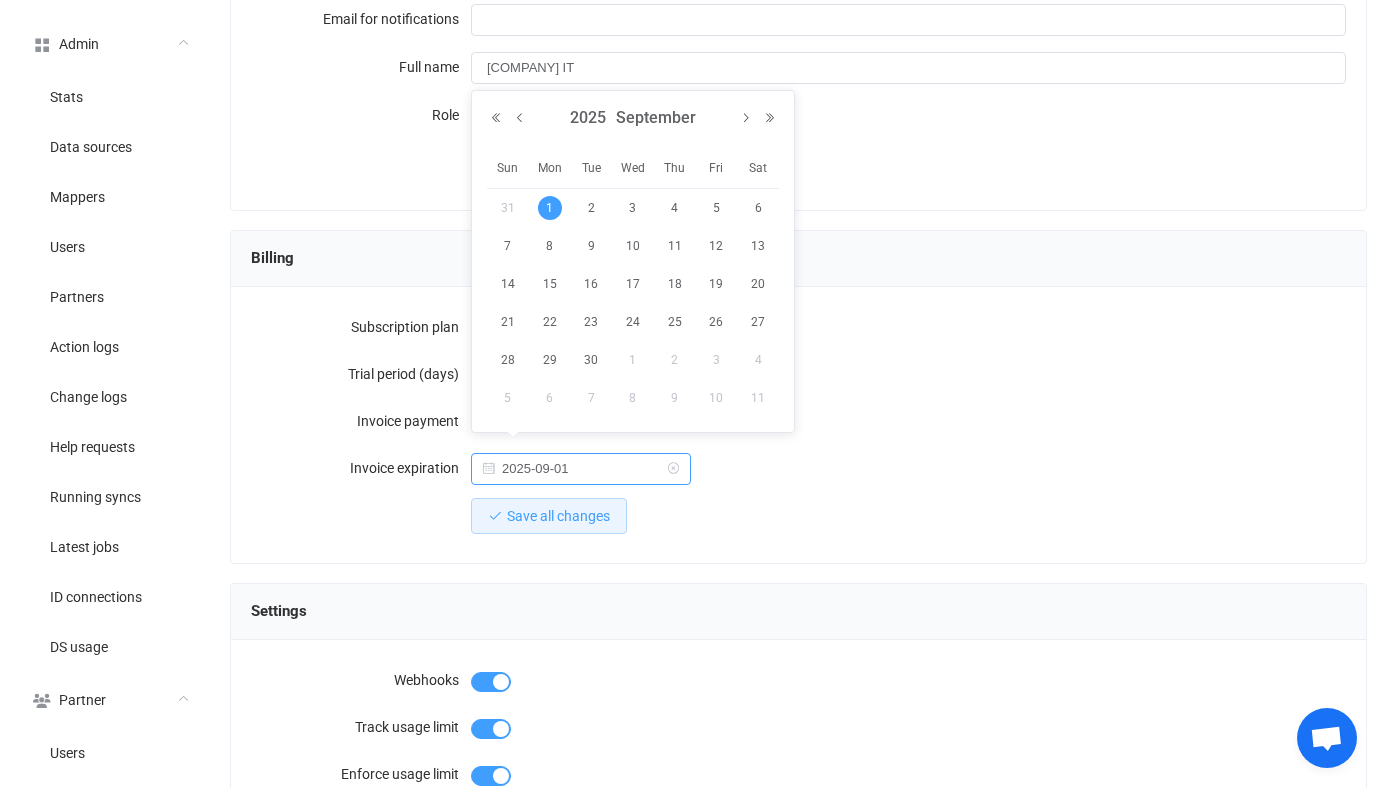 click on "2025-09-01" at bounding box center (581, 469) 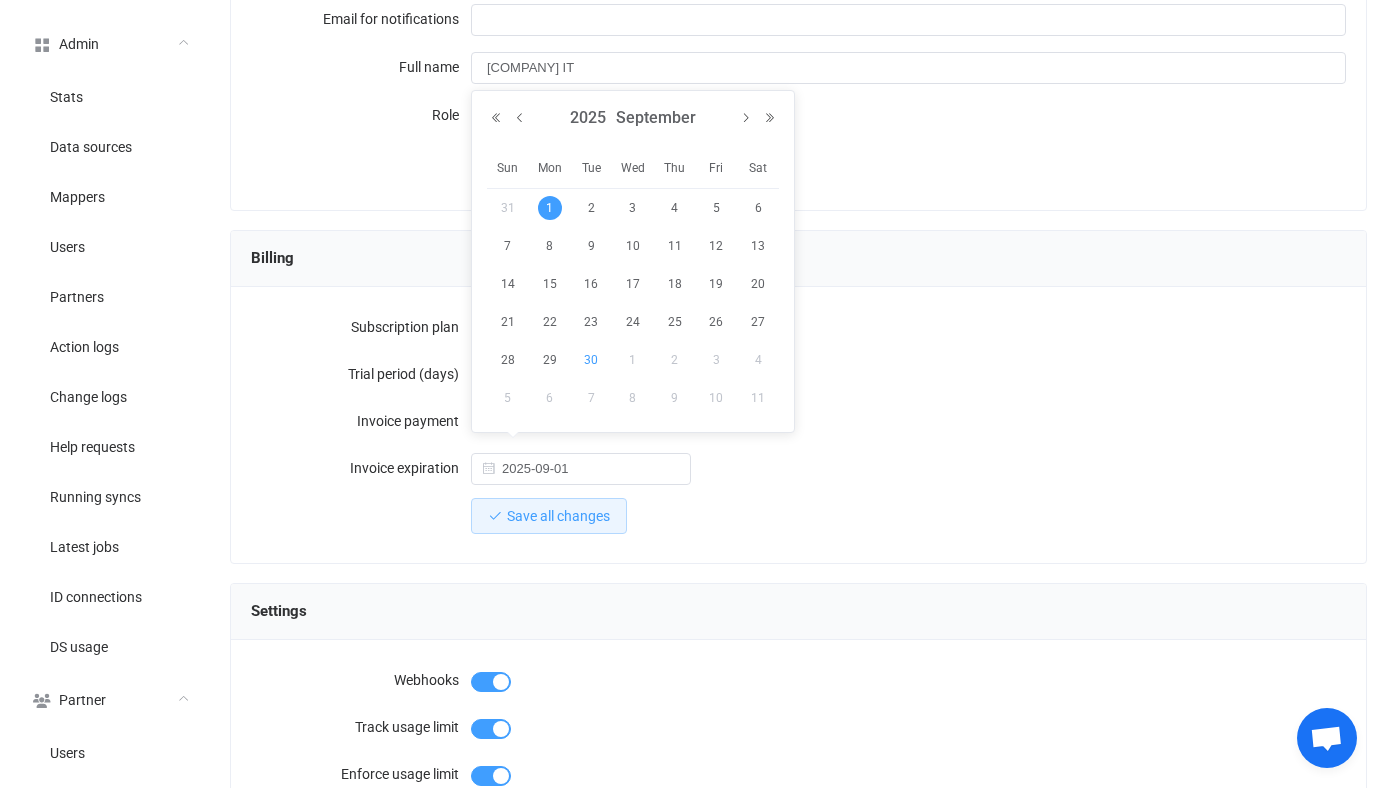 click on "30" at bounding box center (591, 360) 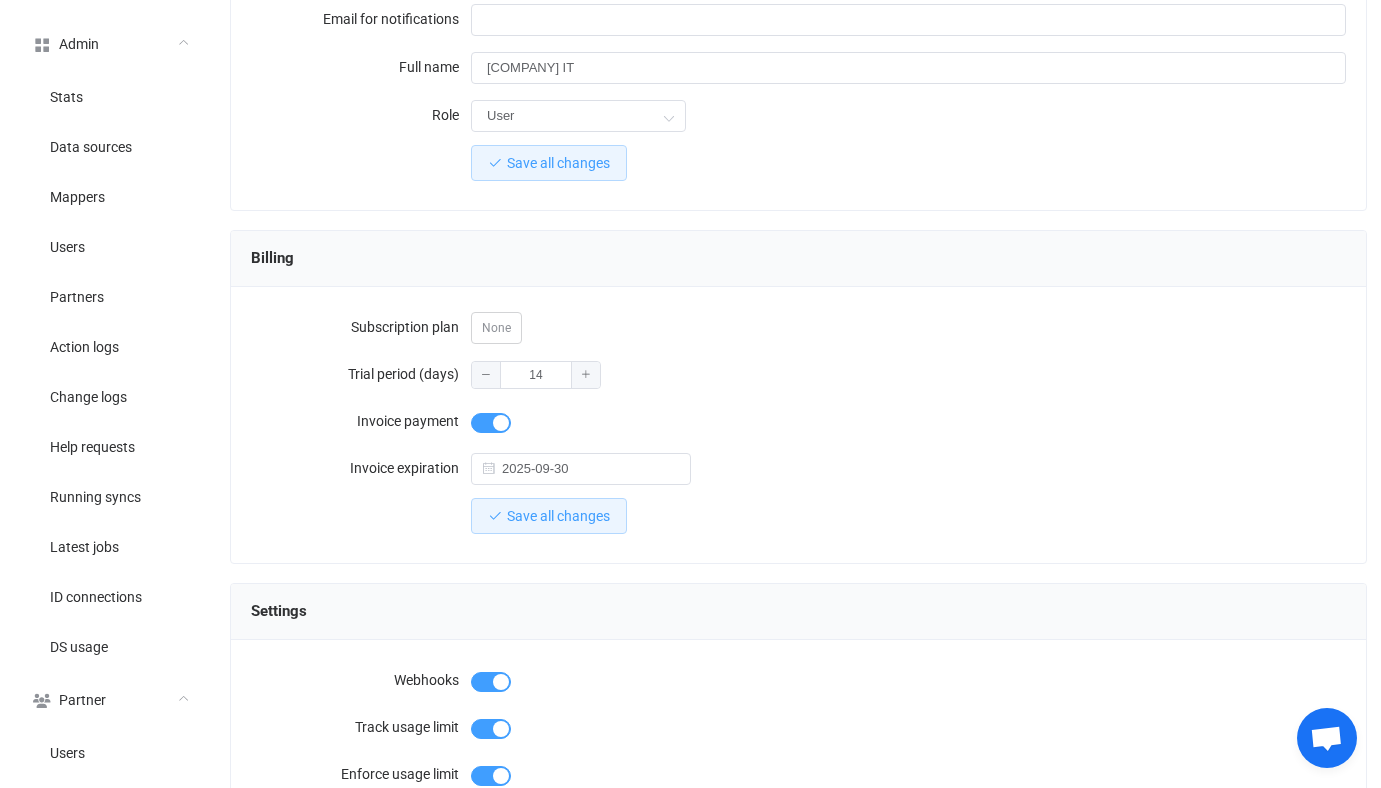 click on "Subscription plan None Trial period (days) 14 Invoice payment Invoice expiration 2025-09-30 Save all changes" at bounding box center (798, 425) 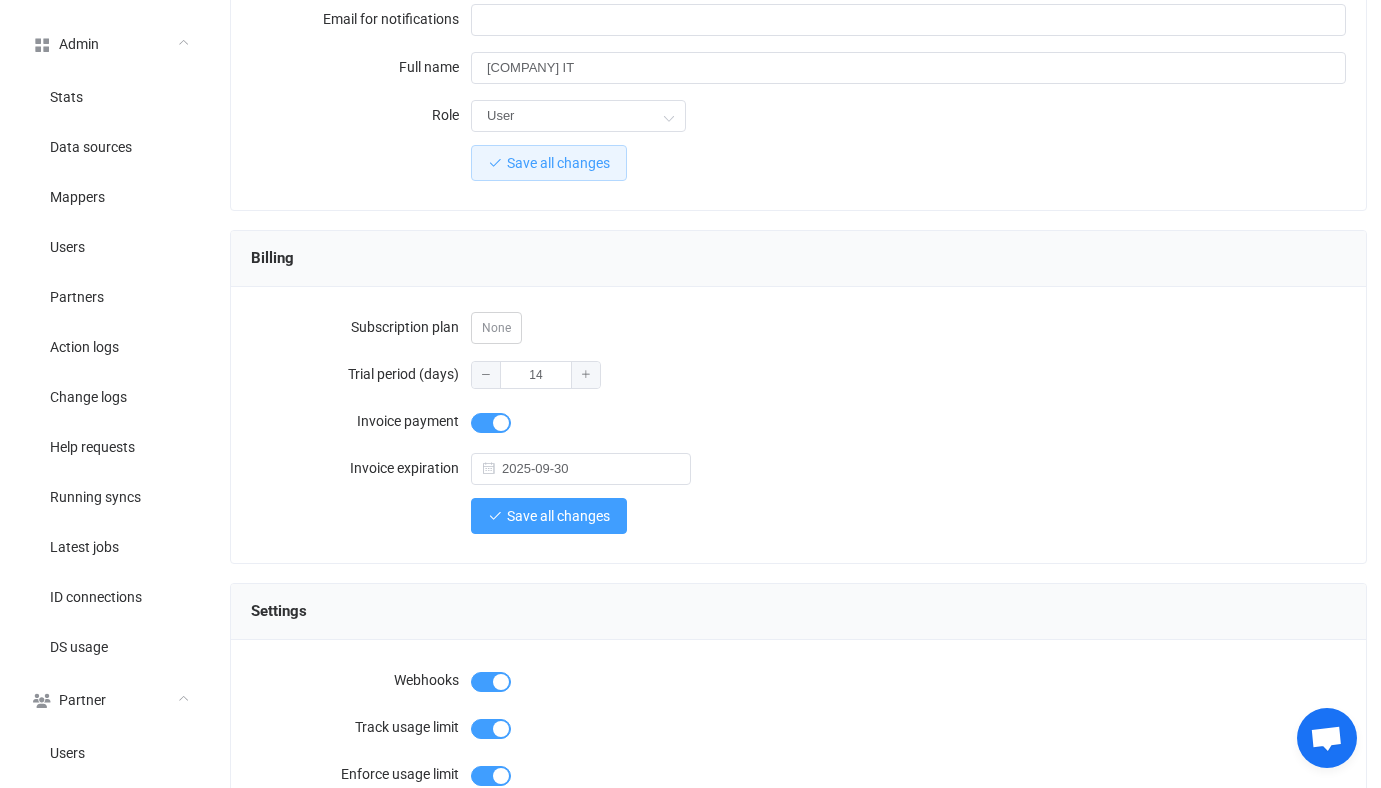 click on "Save all changes" at bounding box center (558, 516) 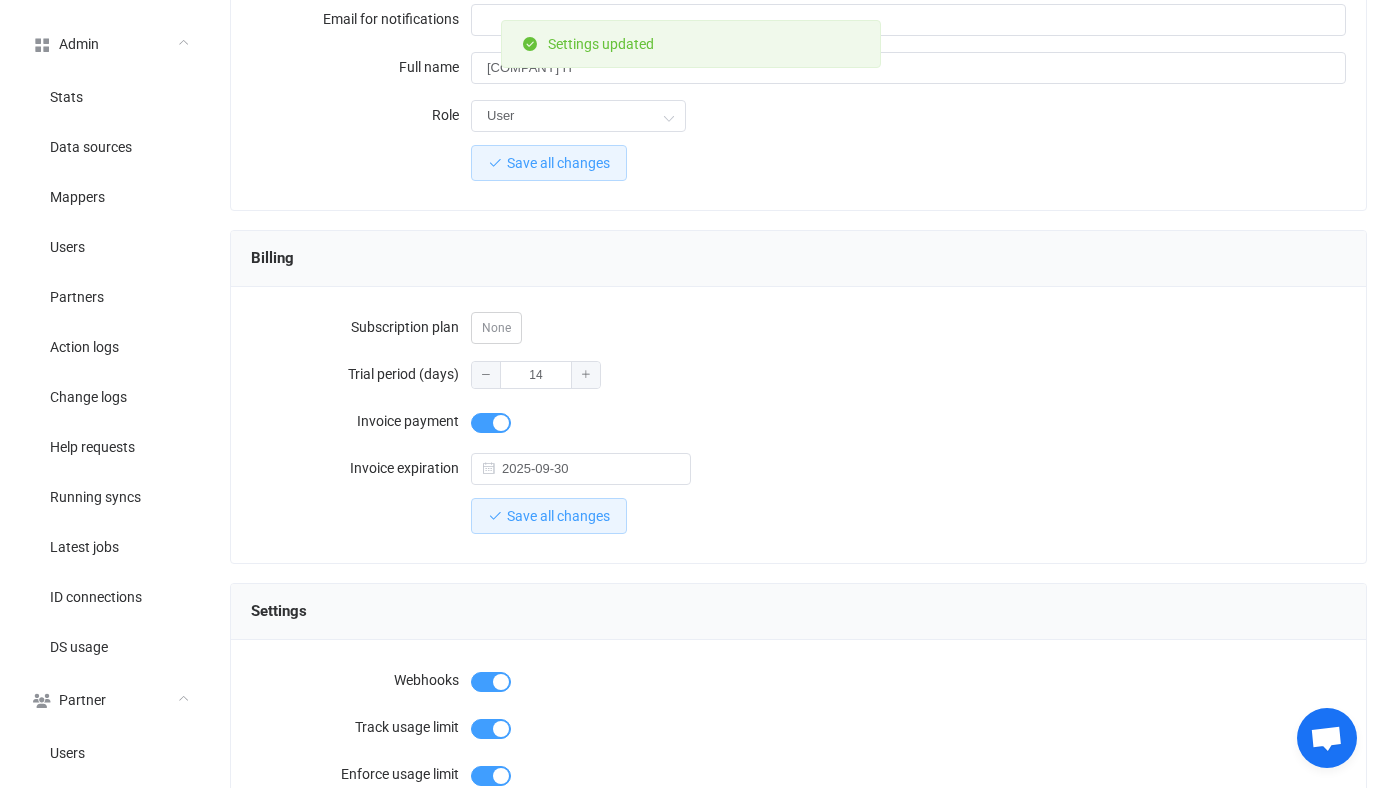 click at bounding box center [908, 421] 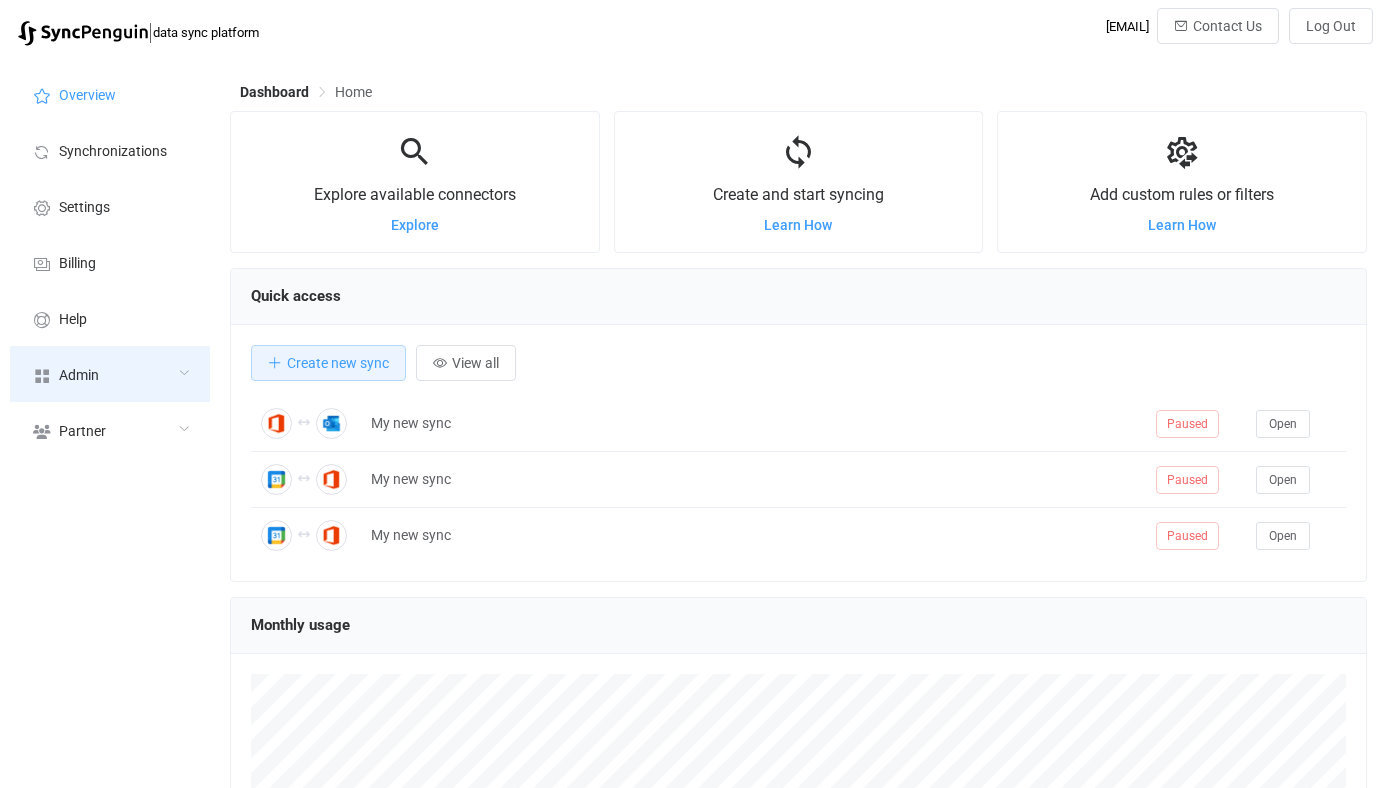 scroll, scrollTop: 0, scrollLeft: 0, axis: both 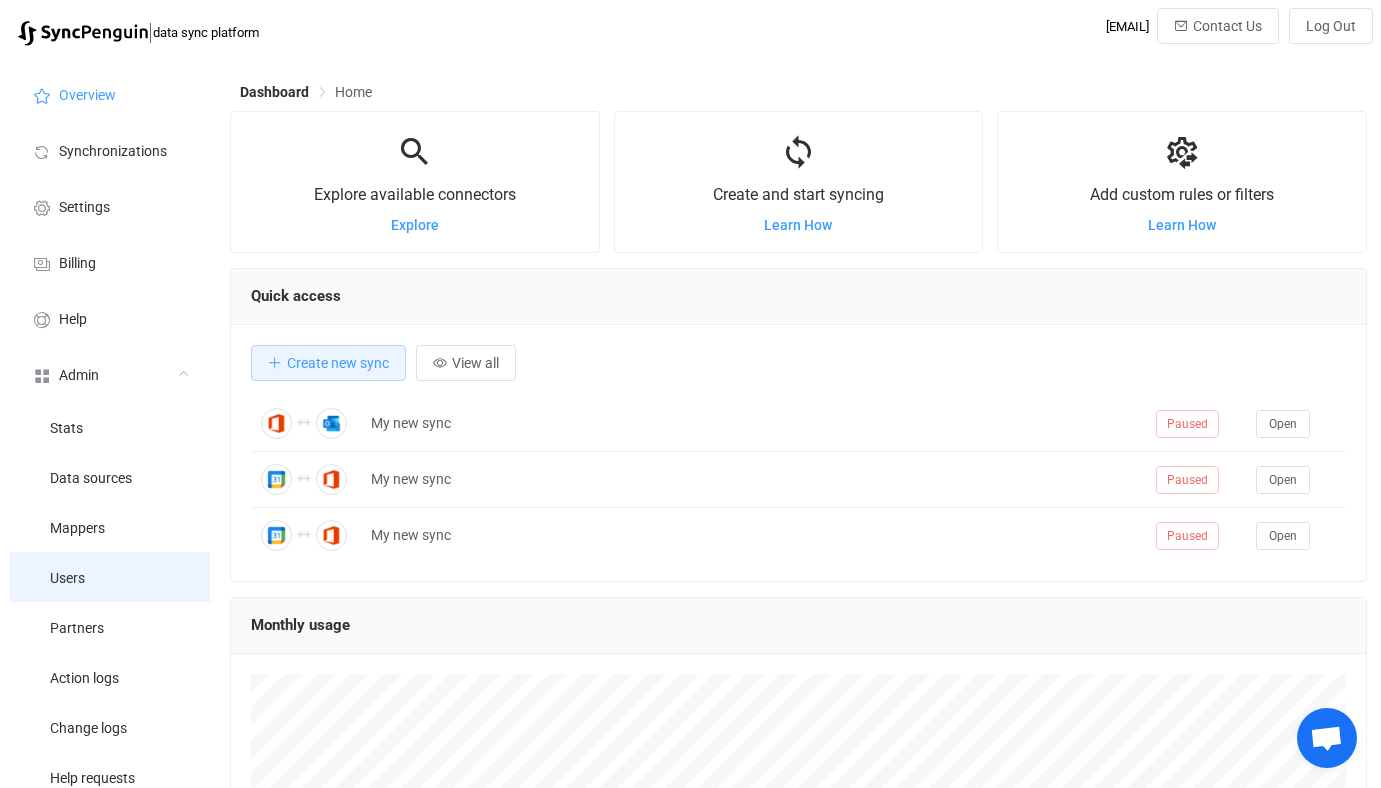 click on "Users" at bounding box center (110, 577) 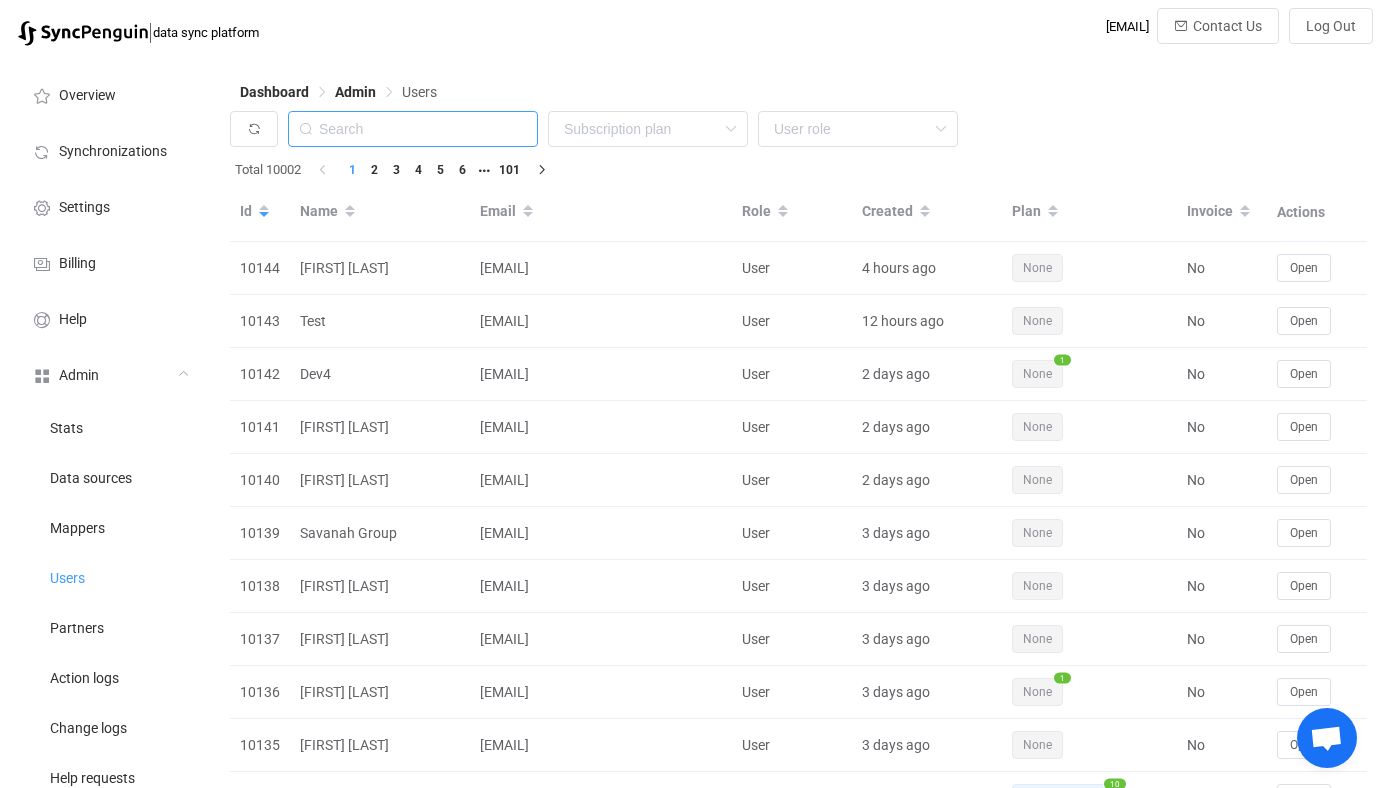 click at bounding box center [413, 129] 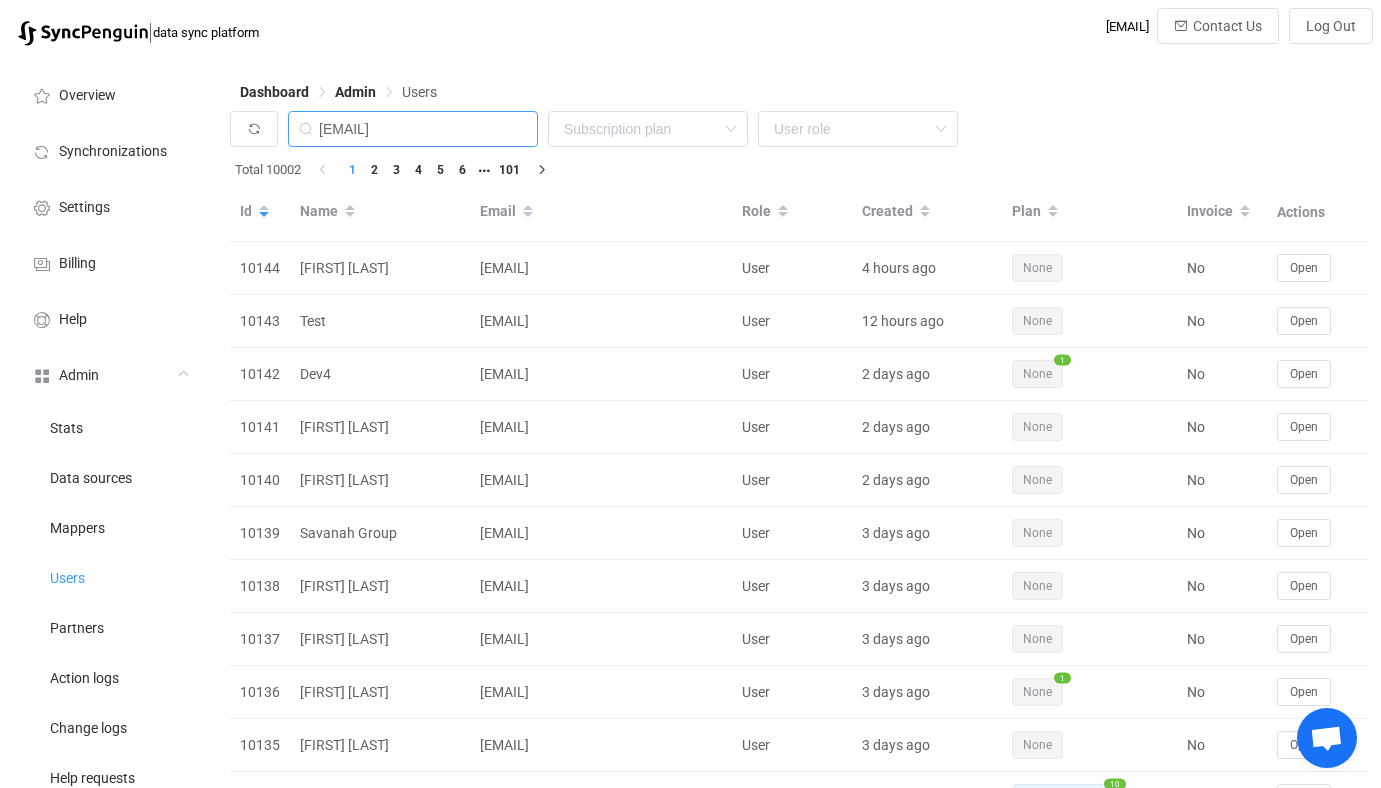 scroll, scrollTop: 0, scrollLeft: 15, axis: horizontal 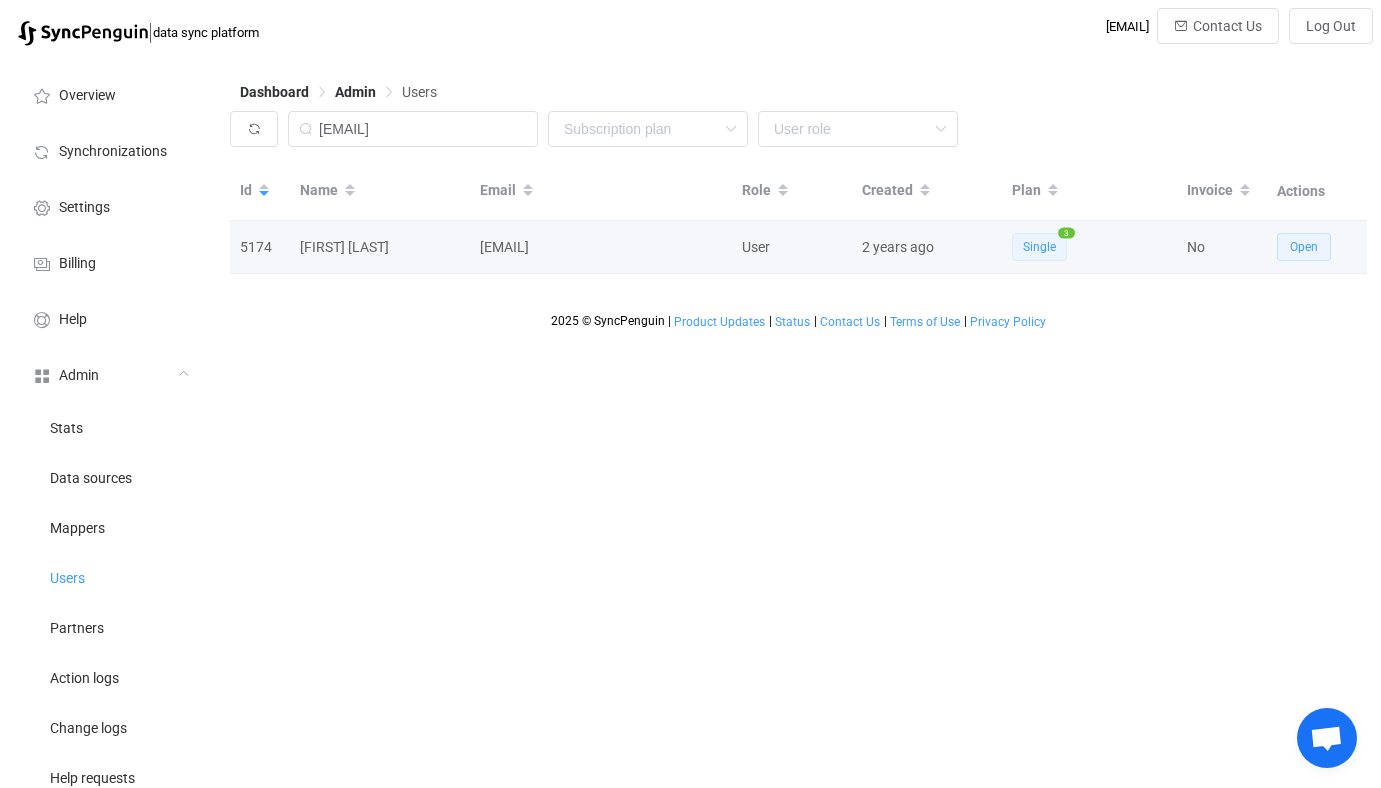 click on "Open" at bounding box center [1304, 247] 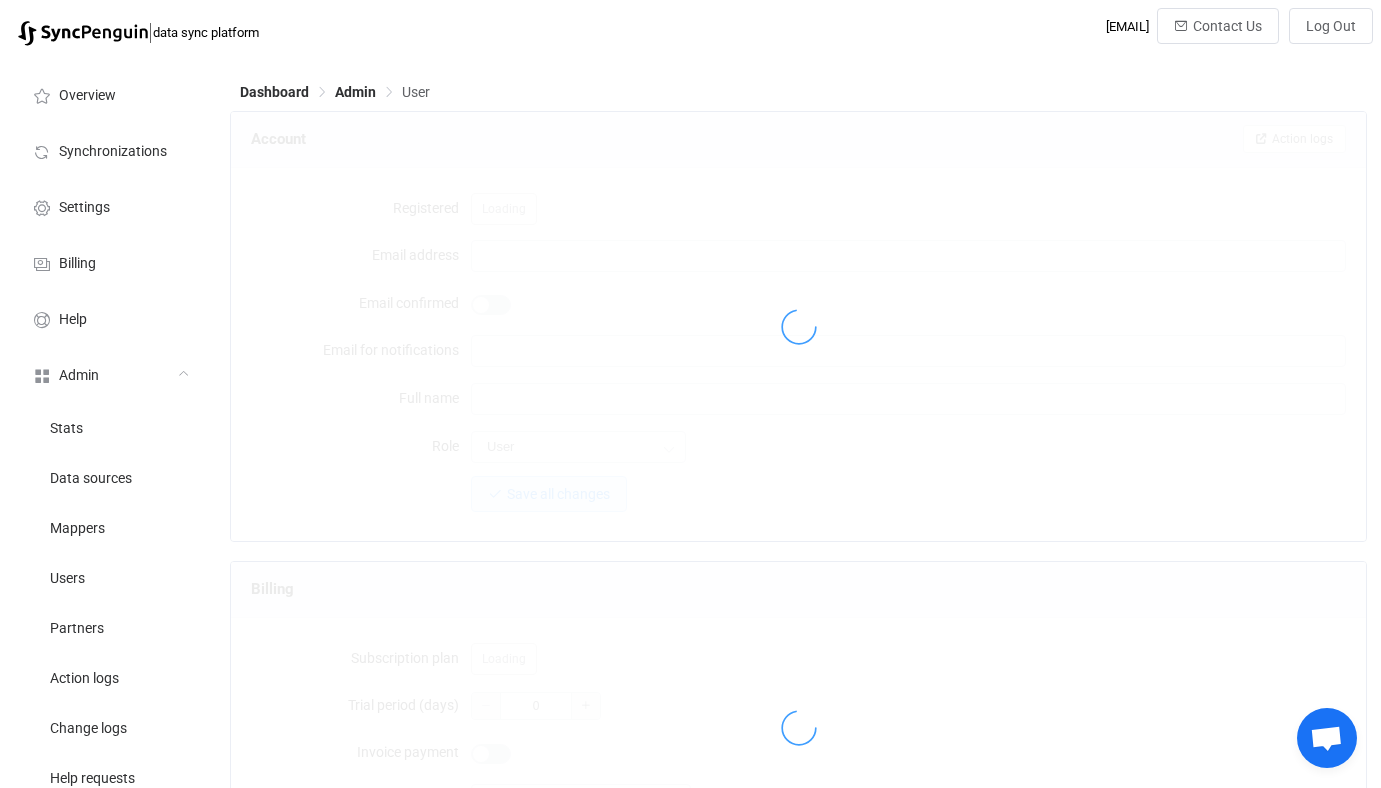 type on "samuel.frank@nzuristrategy.com" 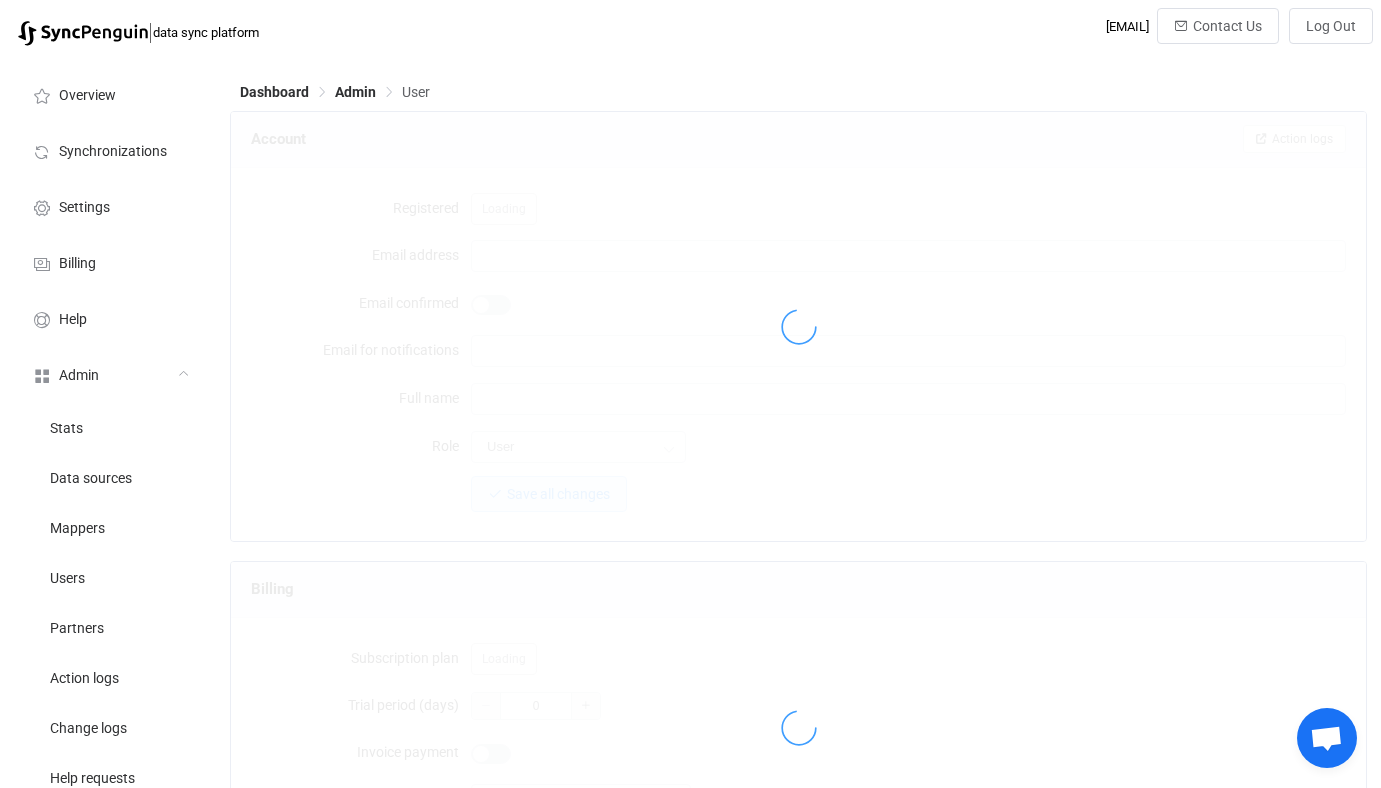 type on "Samuel Frank" 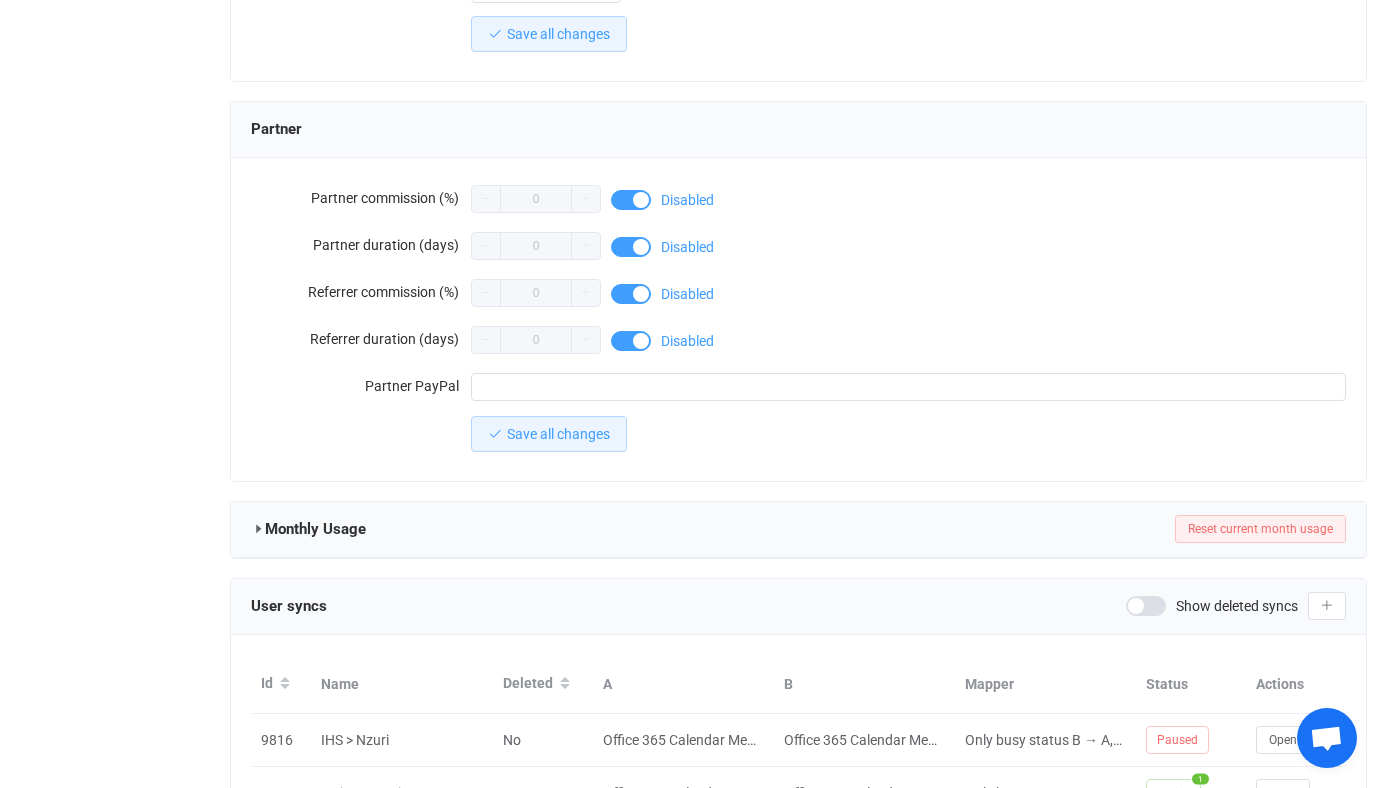 scroll, scrollTop: 2007, scrollLeft: 0, axis: vertical 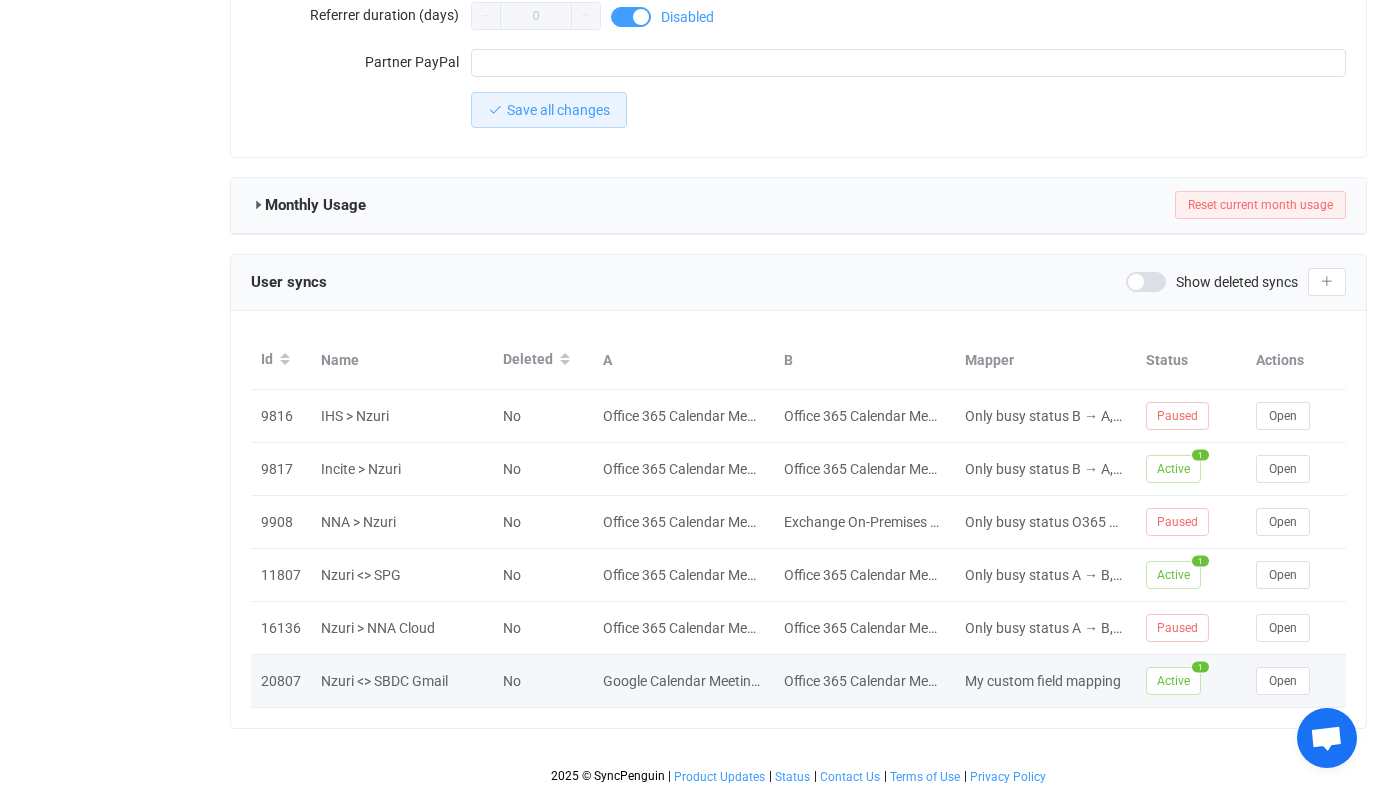 click on "Open" at bounding box center [1296, 681] 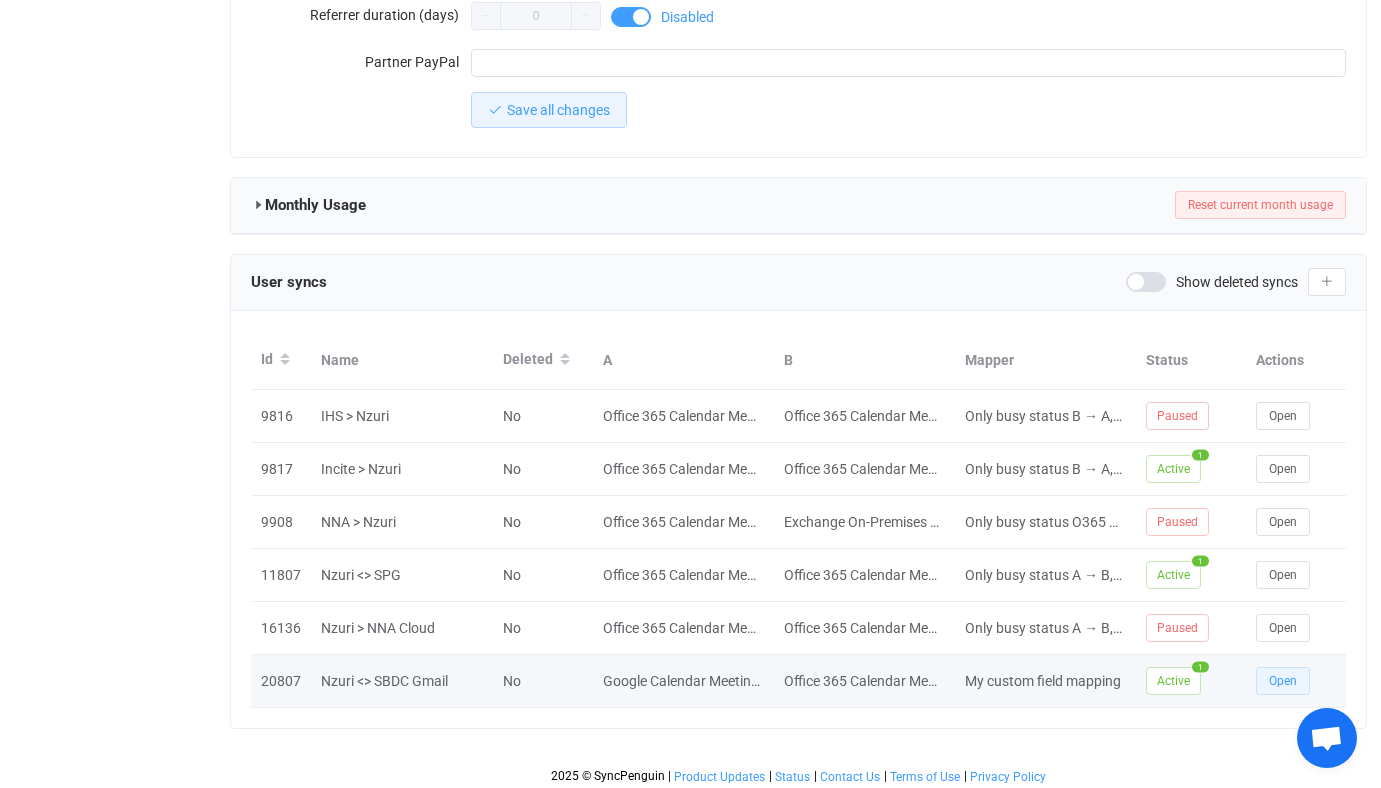click on "Open" at bounding box center [1283, 681] 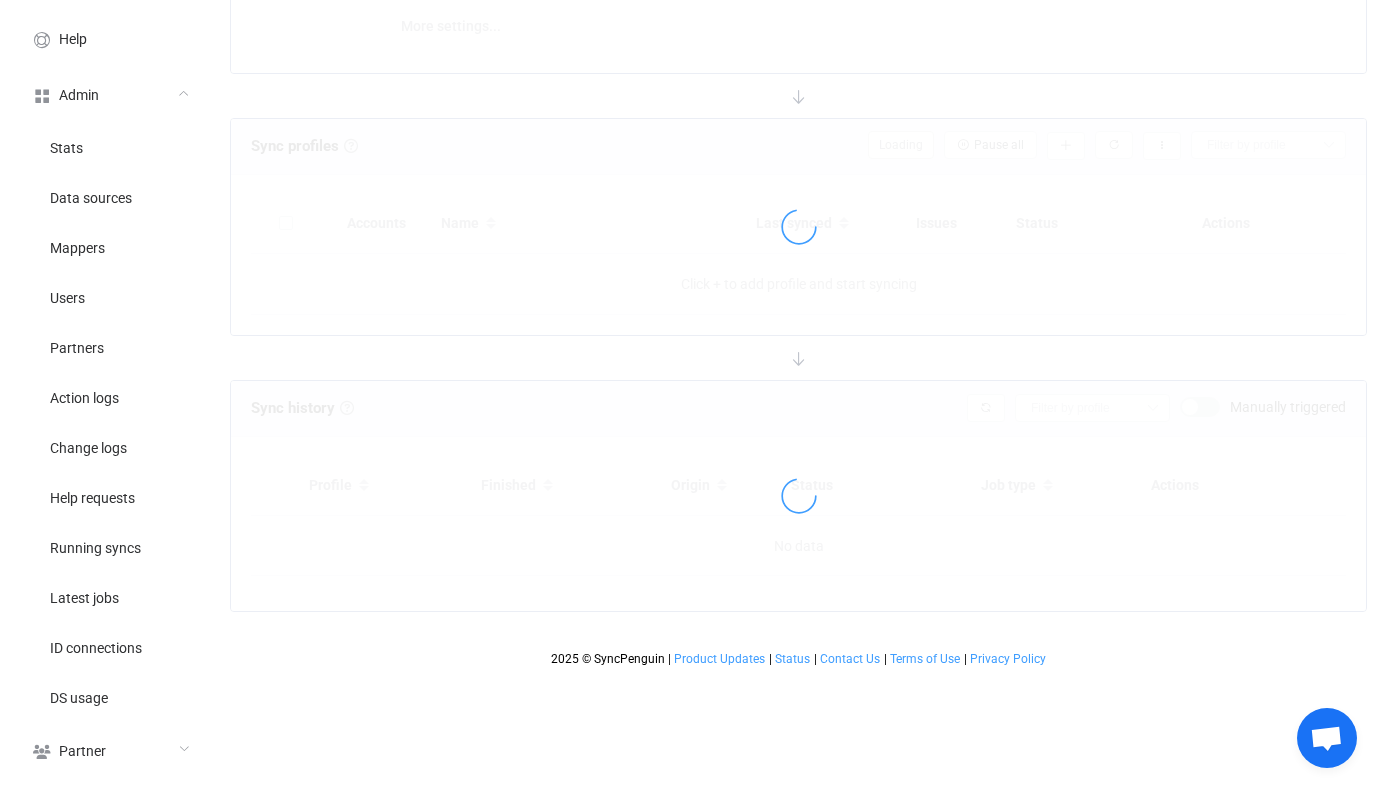 scroll, scrollTop: 0, scrollLeft: 0, axis: both 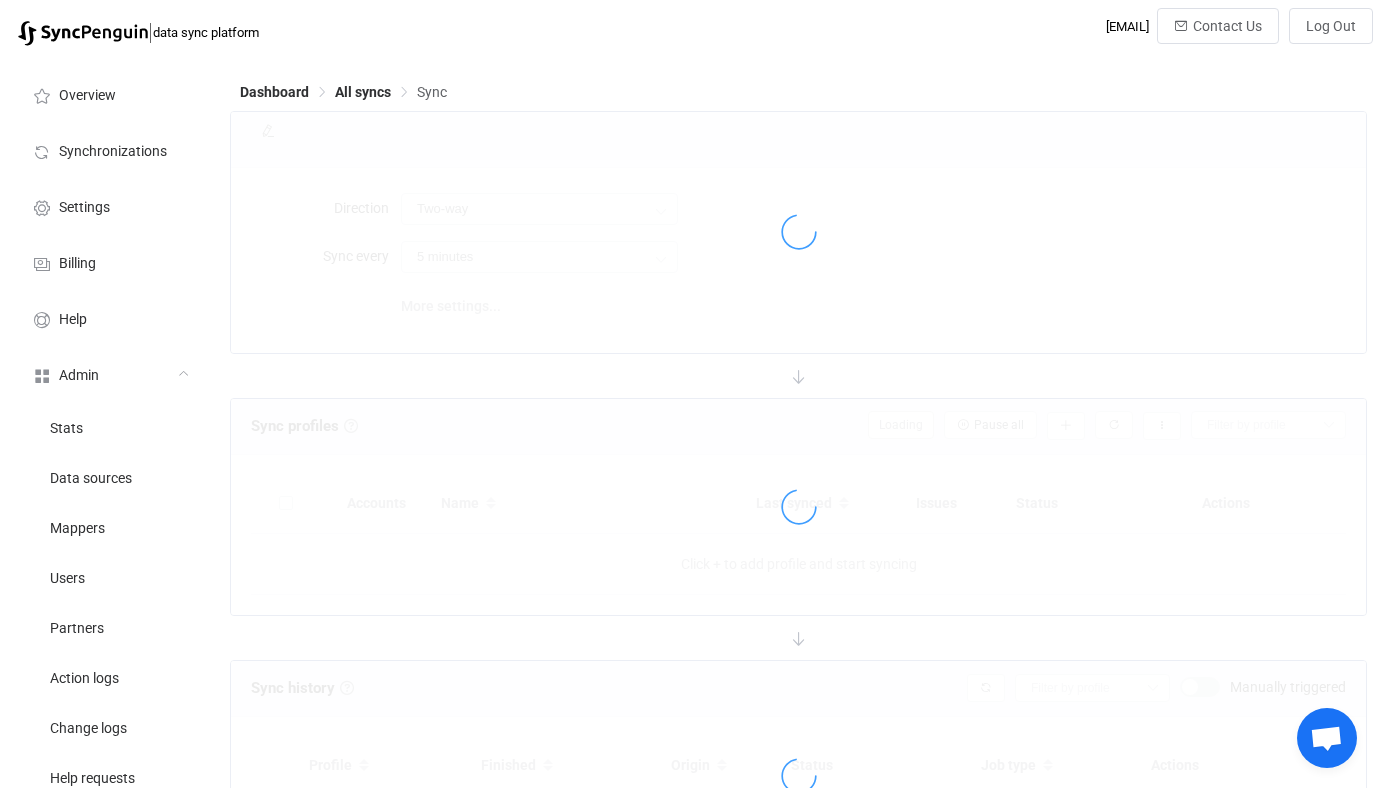 type on "10 minutes" 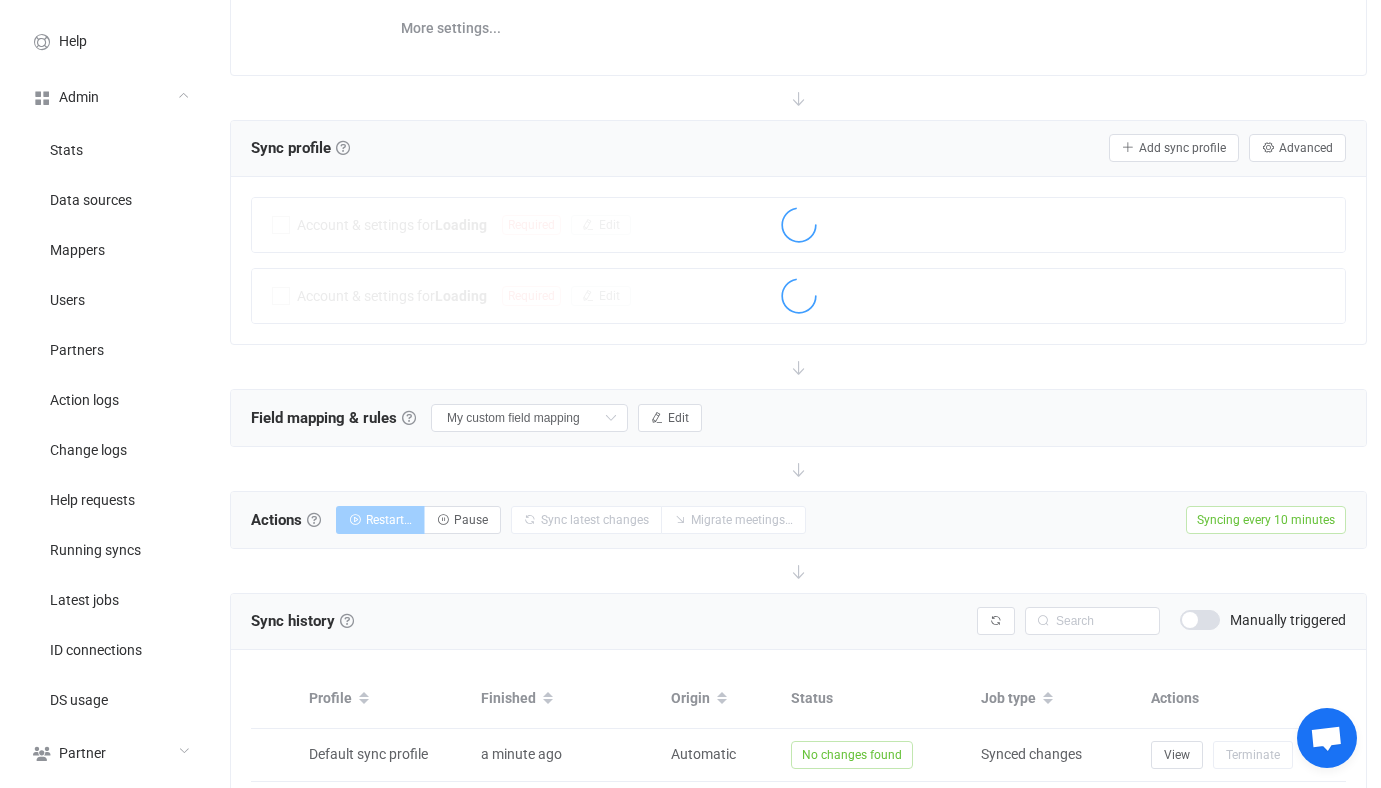 scroll, scrollTop: 366, scrollLeft: 0, axis: vertical 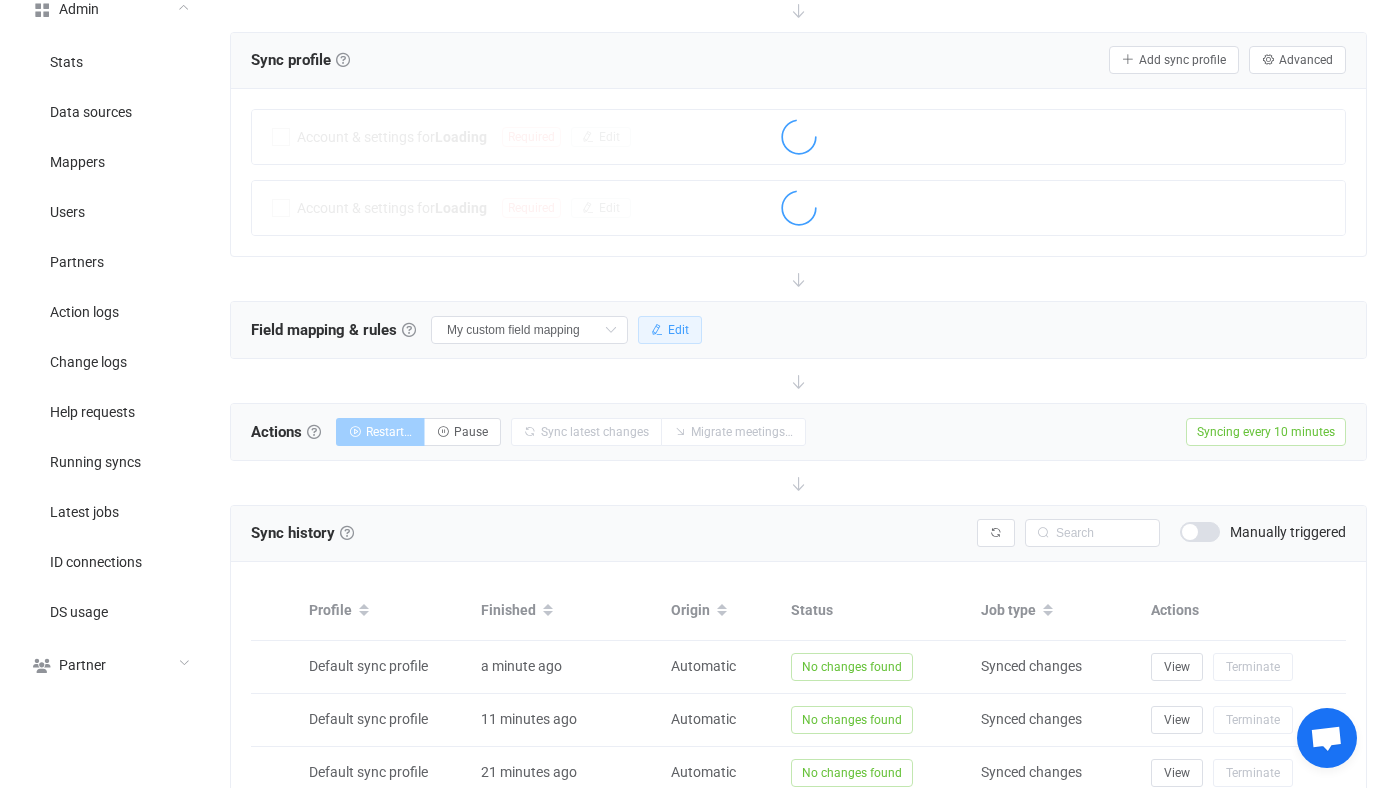 click on "Edit" at bounding box center (670, 330) 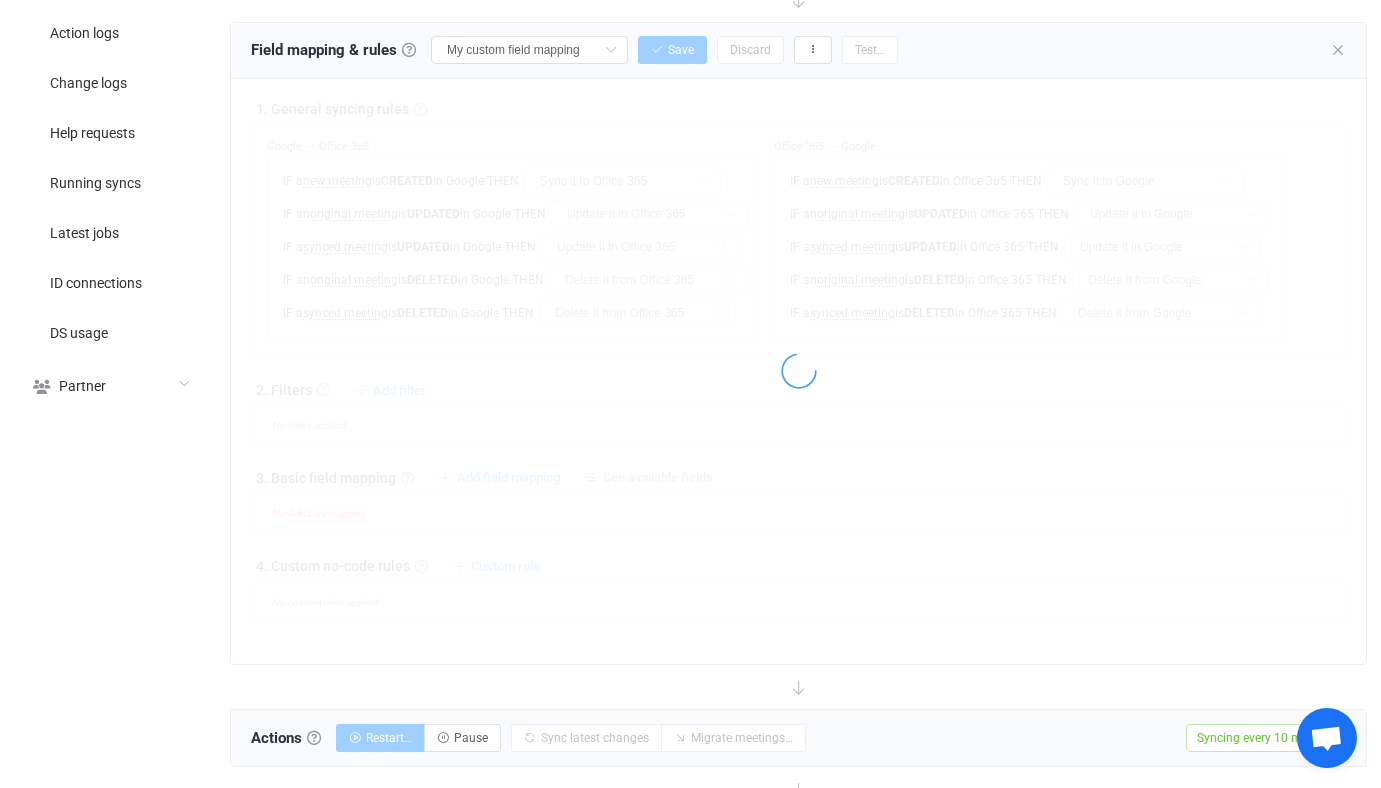 scroll, scrollTop: 918, scrollLeft: 0, axis: vertical 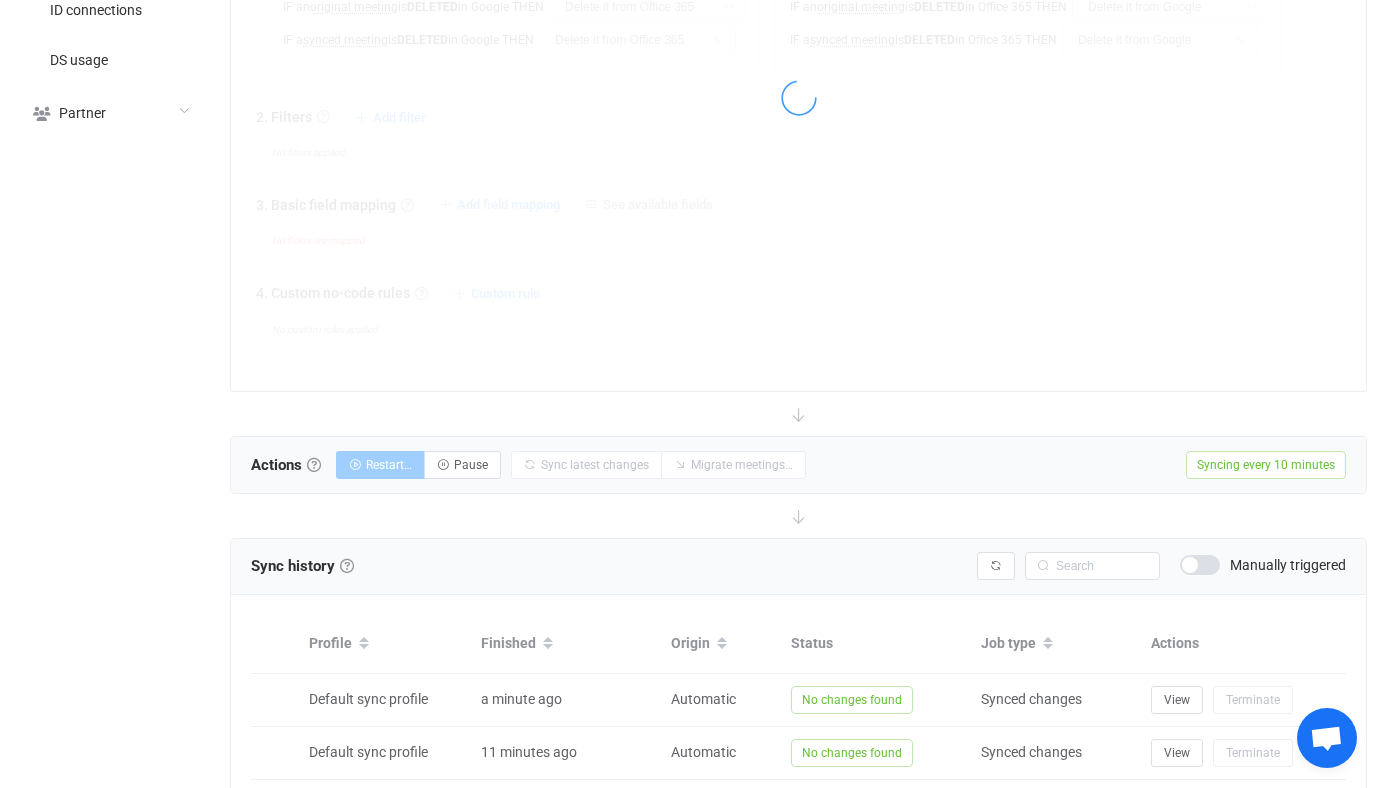 type on "Do nothing" 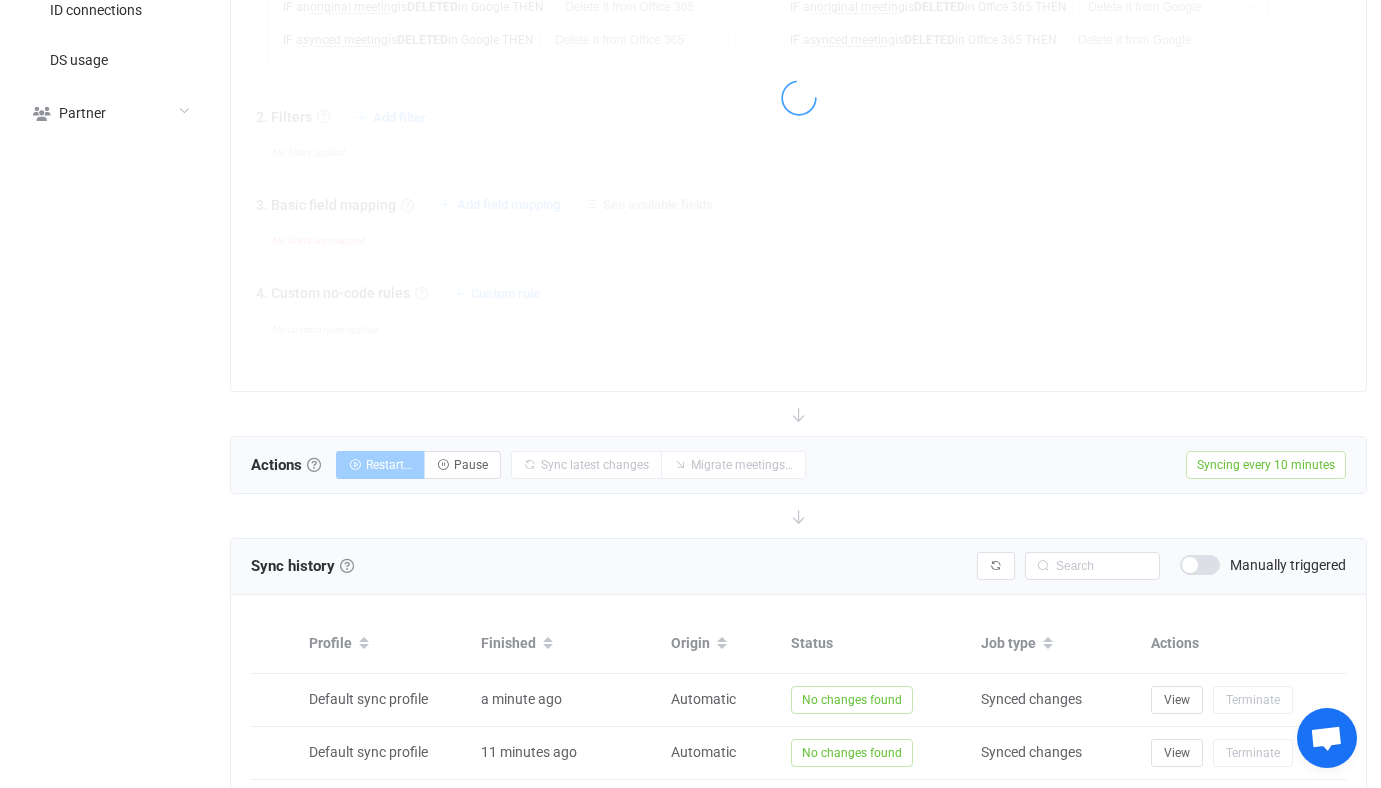 type on "Do nothing" 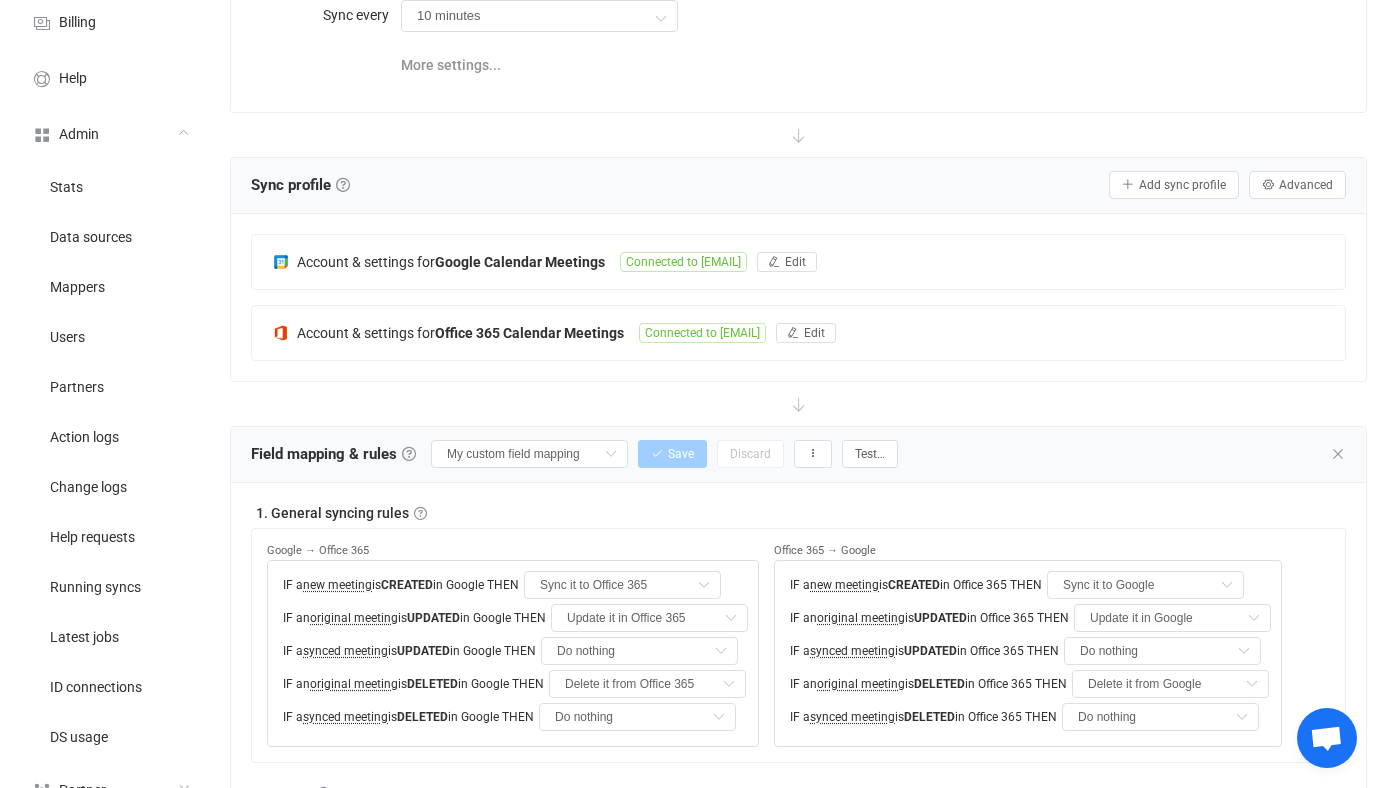 scroll, scrollTop: 177, scrollLeft: 0, axis: vertical 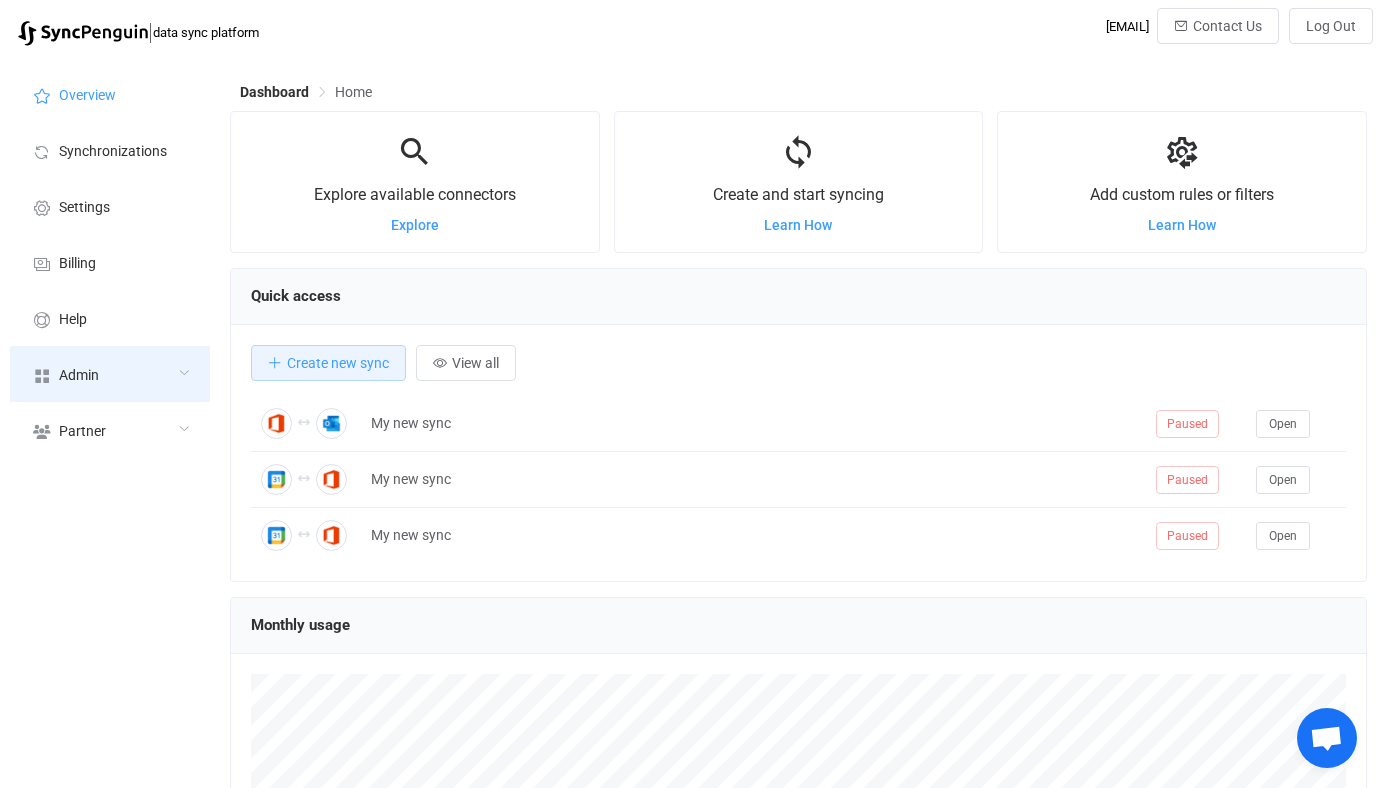 click on "Admin" at bounding box center (110, 374) 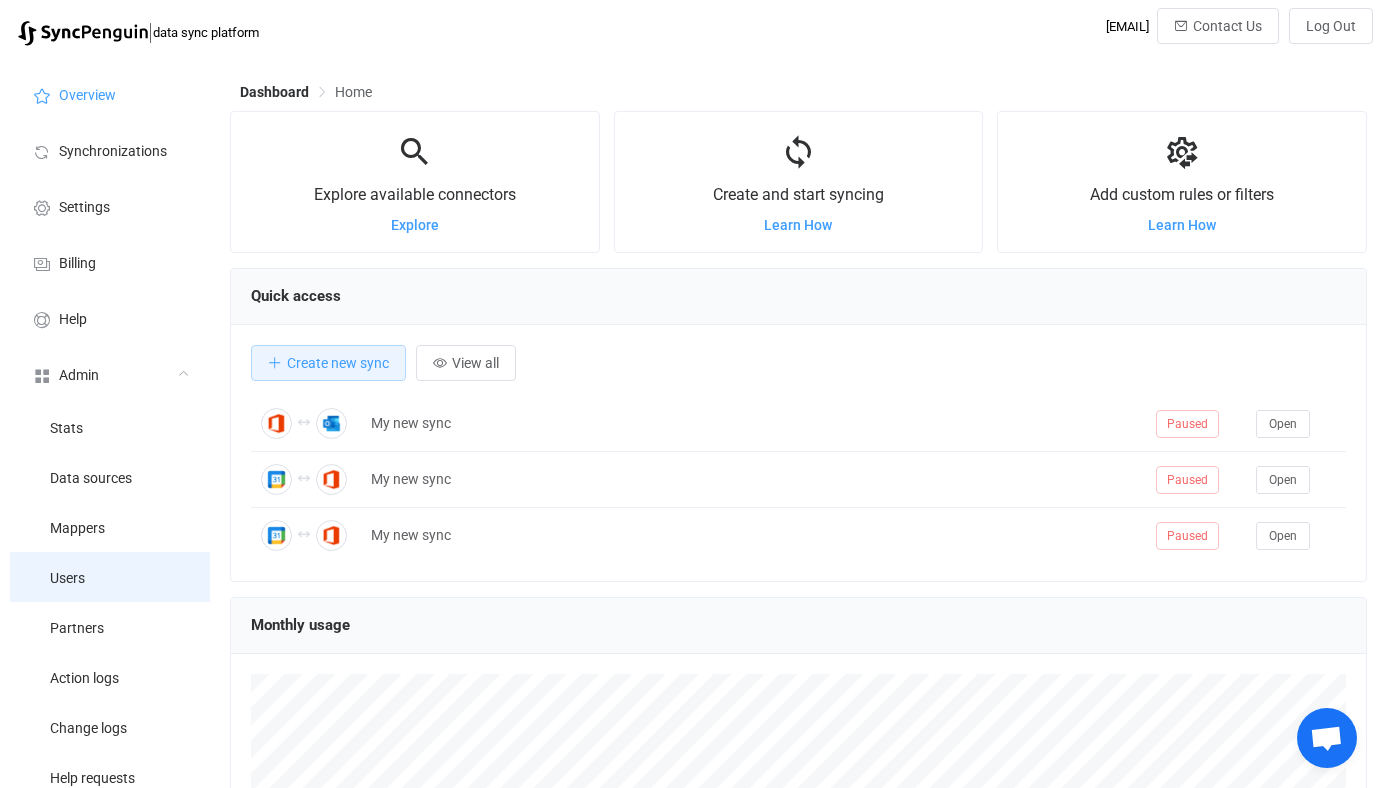 click on "Users" at bounding box center (110, 577) 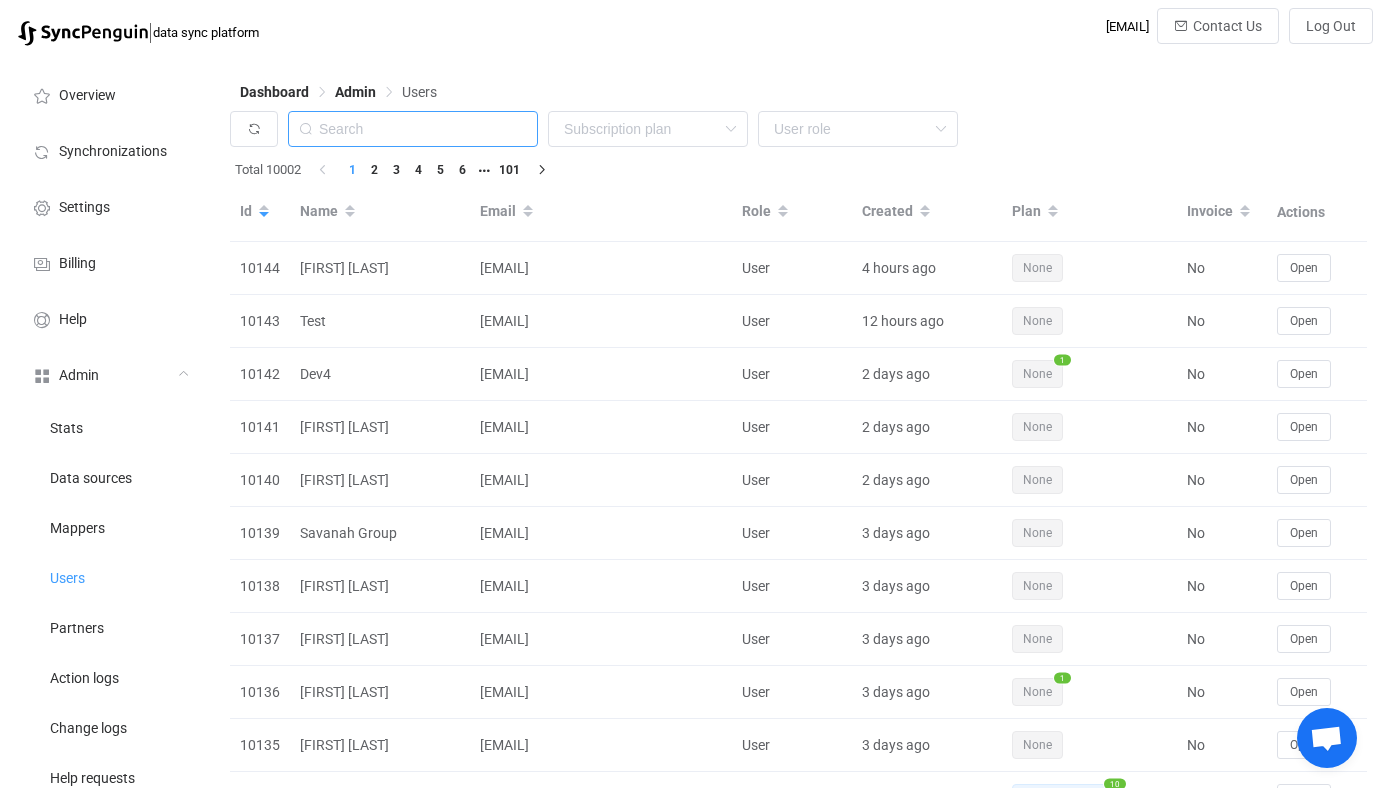 click at bounding box center (413, 129) 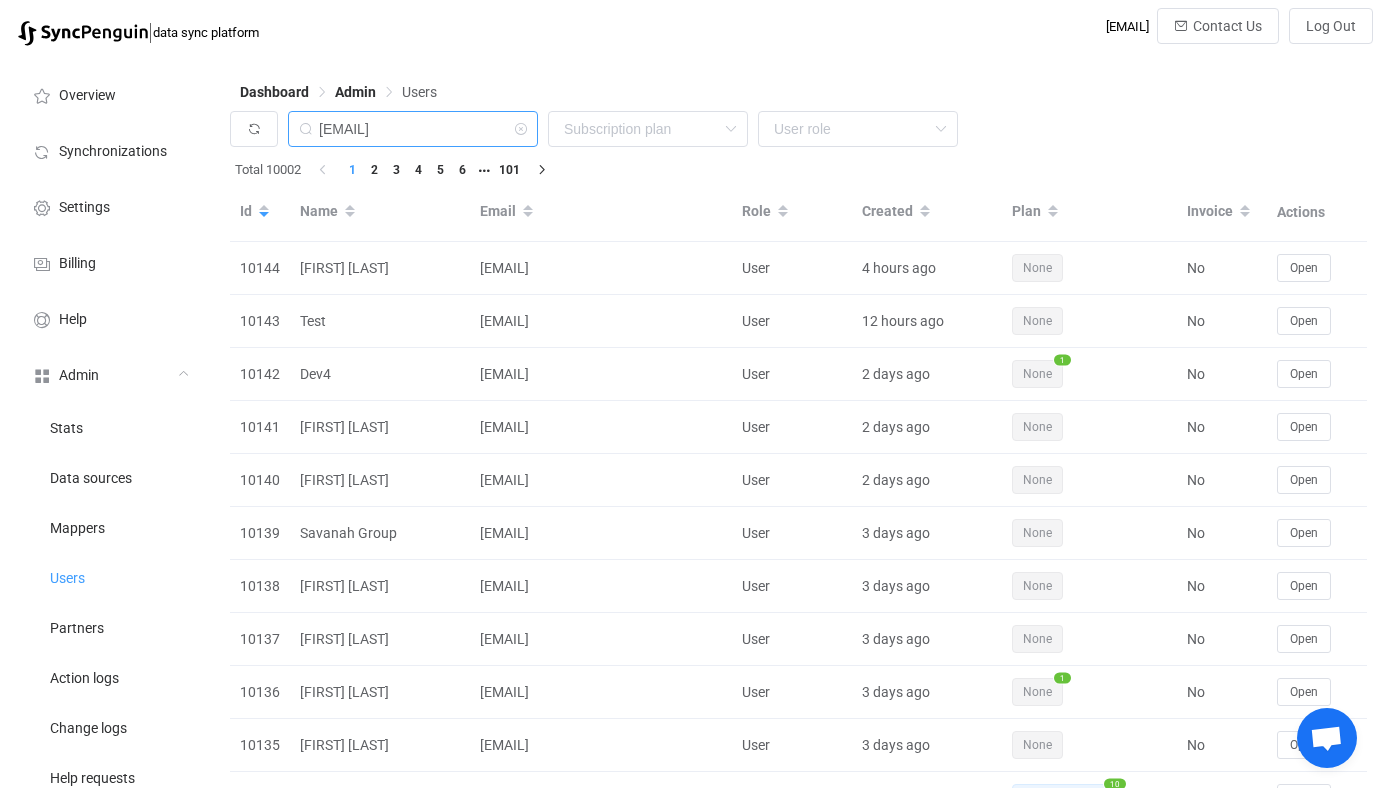 type on "kontakte@tmg.com" 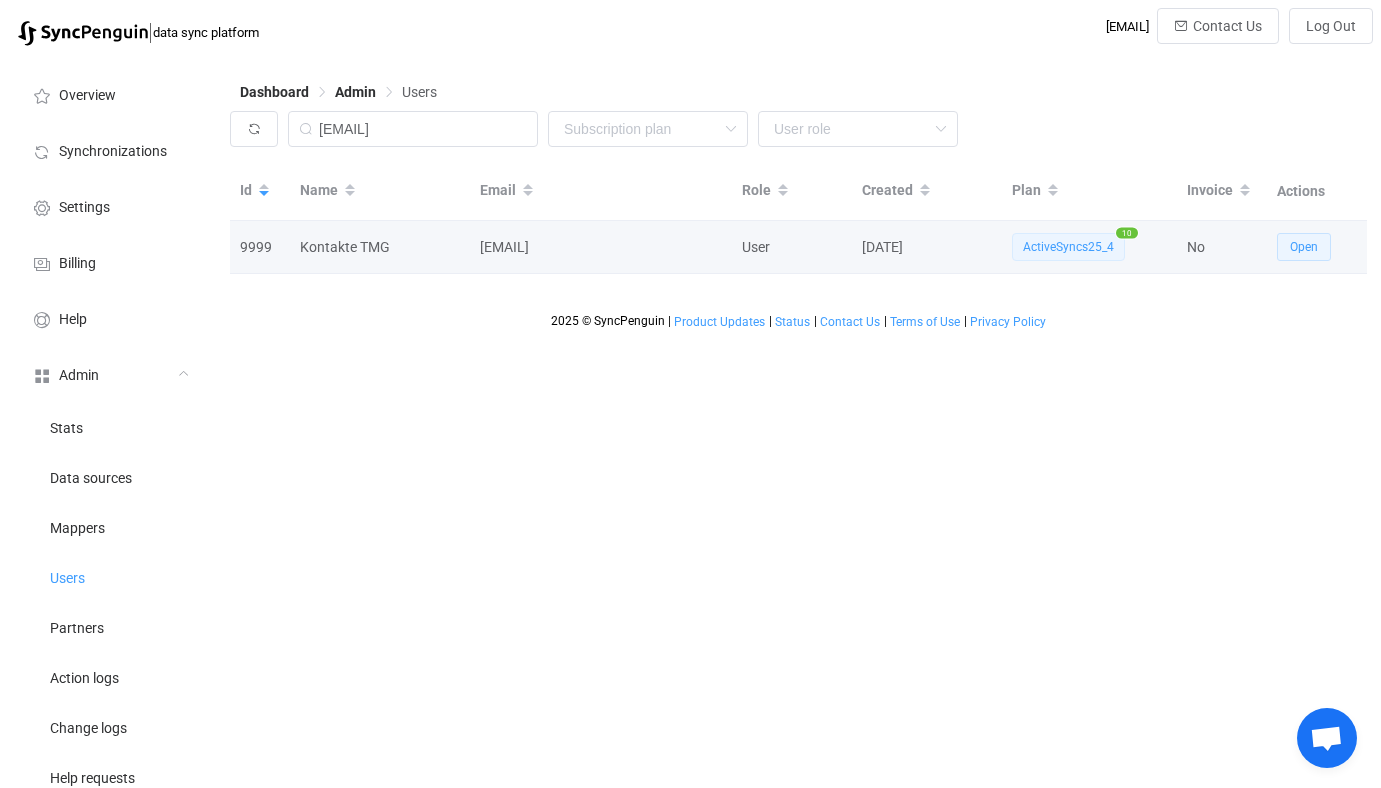 click on "Open" at bounding box center [1304, 247] 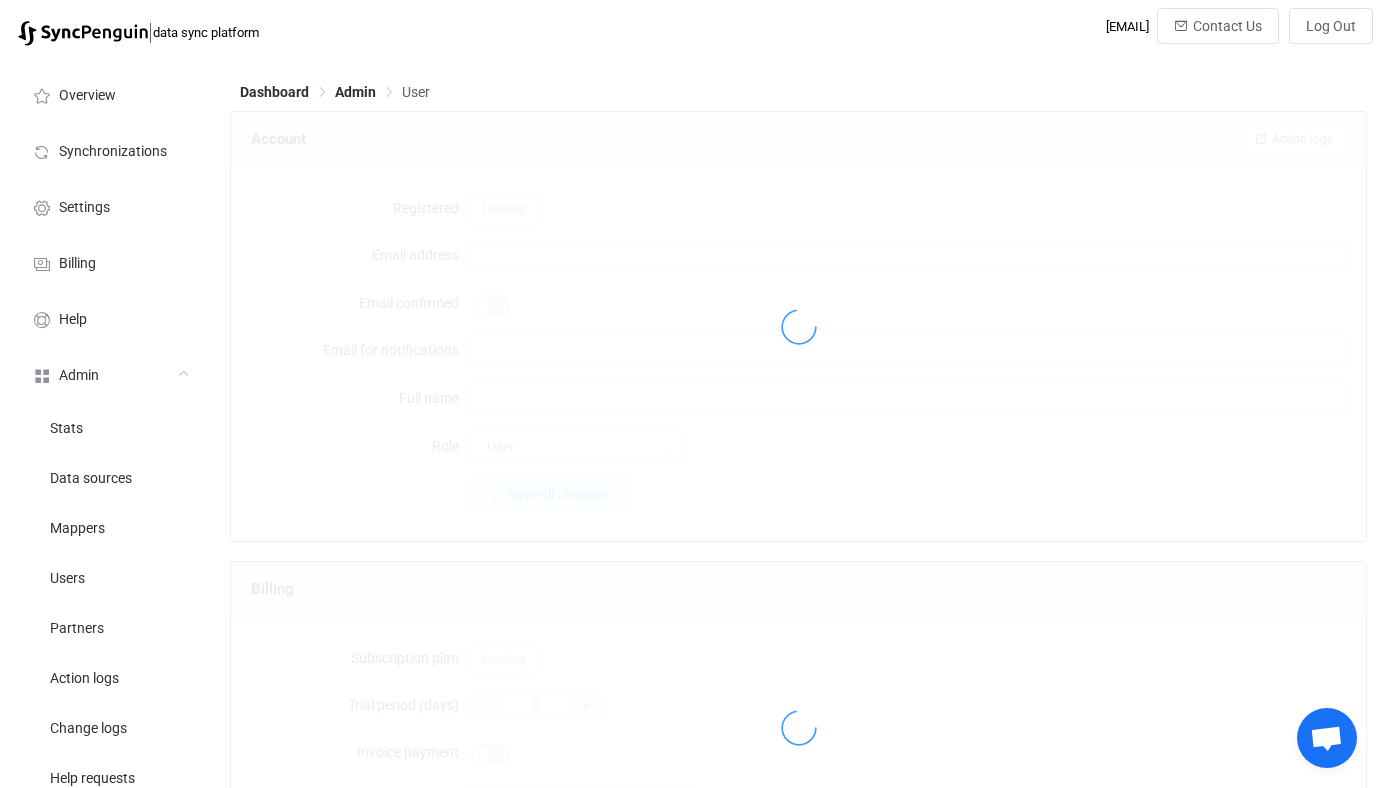 type on "kontakte@tmg.com" 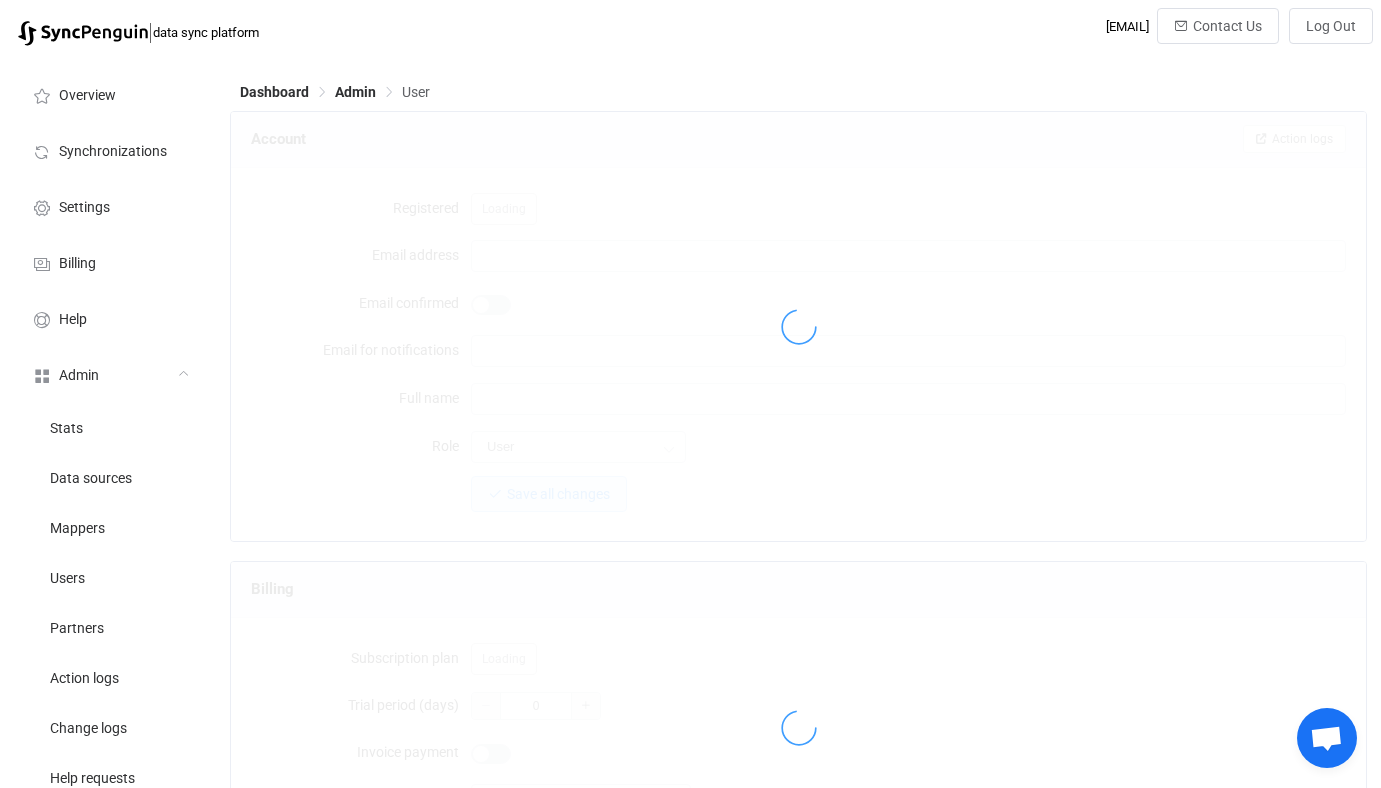 type on "it@tmg.com" 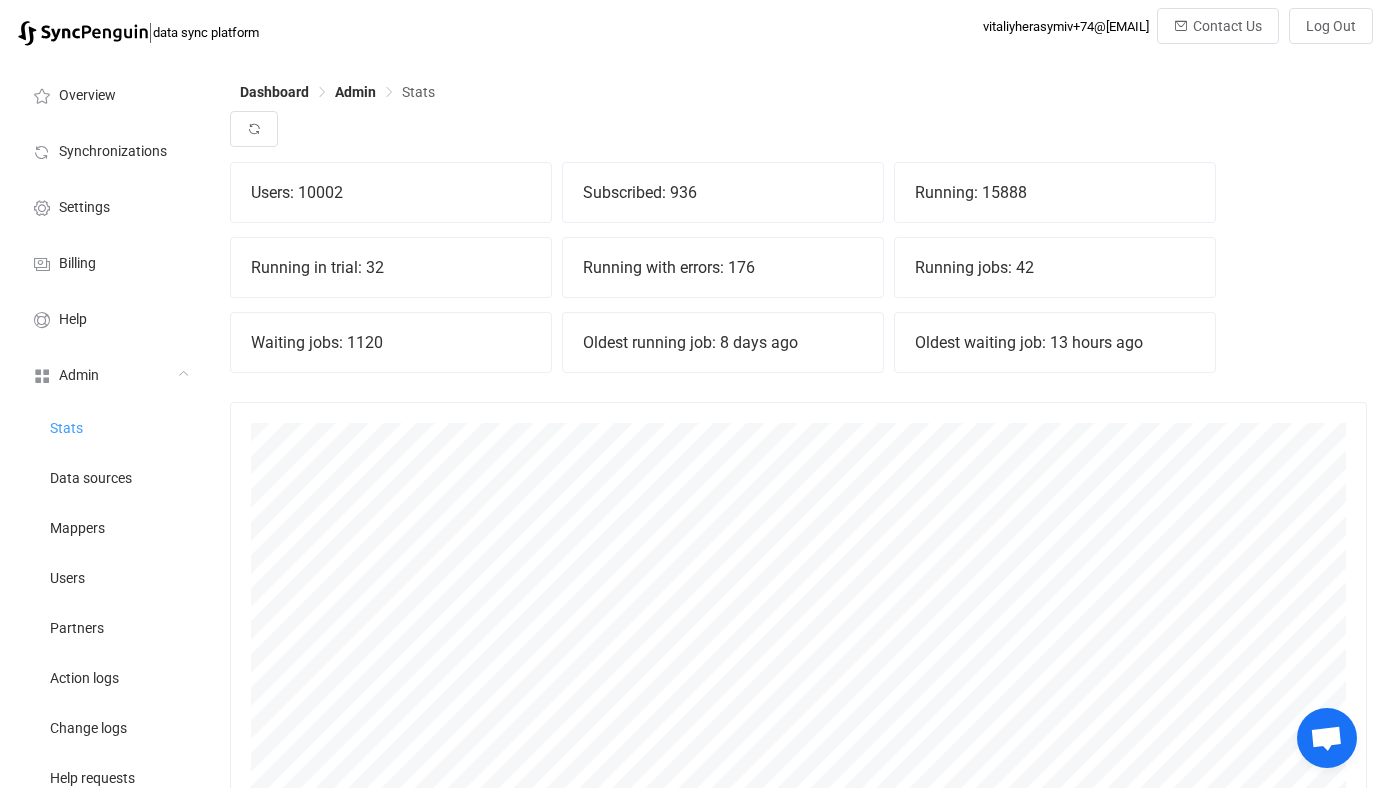 scroll, scrollTop: 0, scrollLeft: 0, axis: both 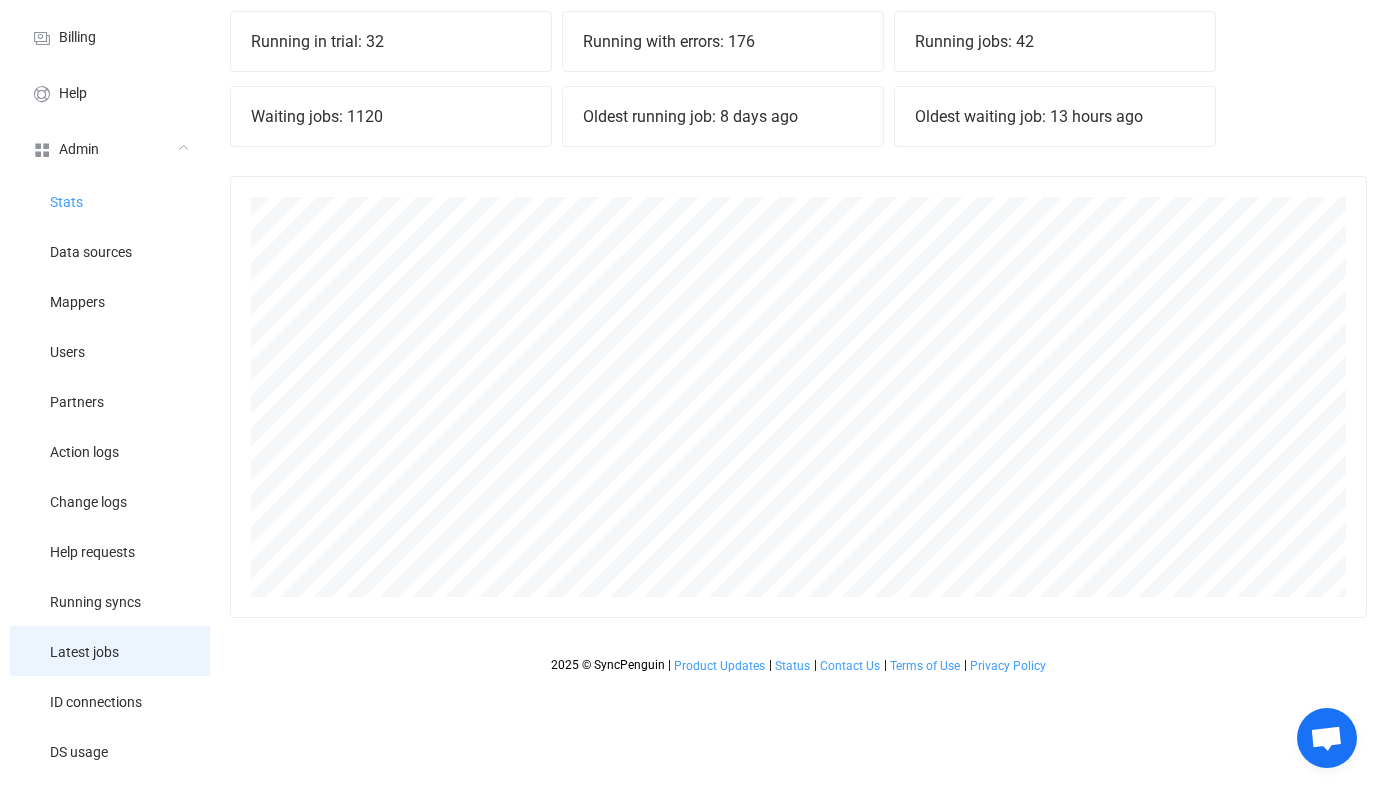 click on "Latest jobs" at bounding box center (110, 651) 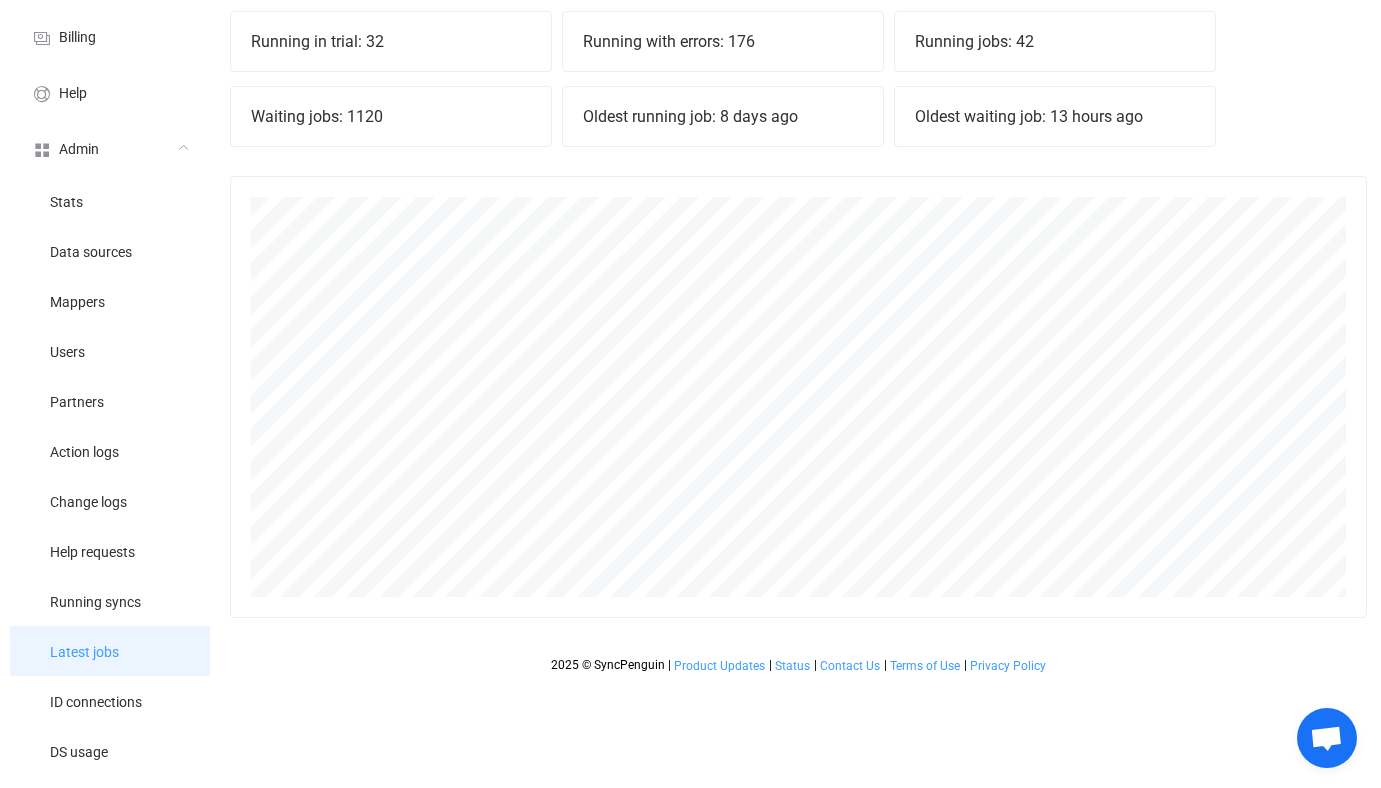 type 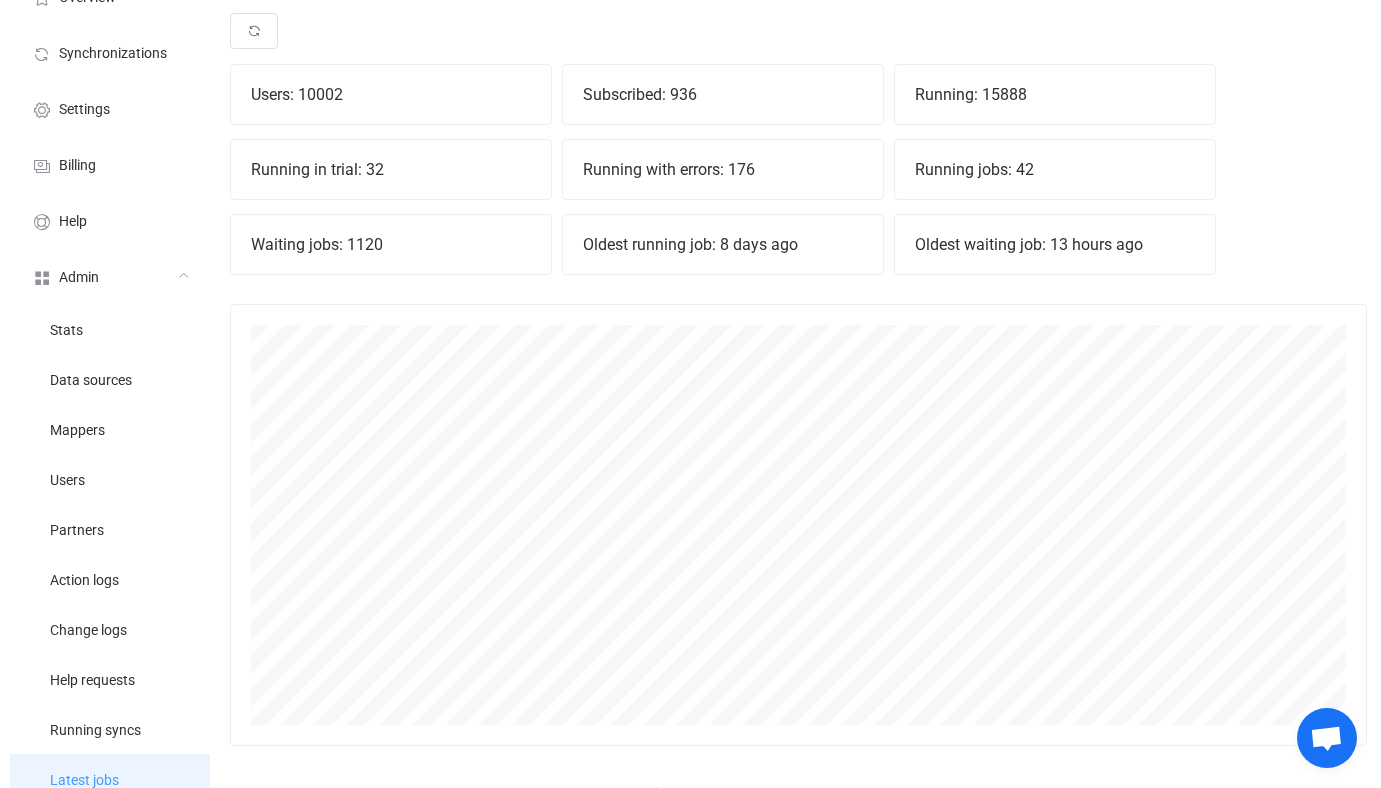 scroll, scrollTop: 99, scrollLeft: 0, axis: vertical 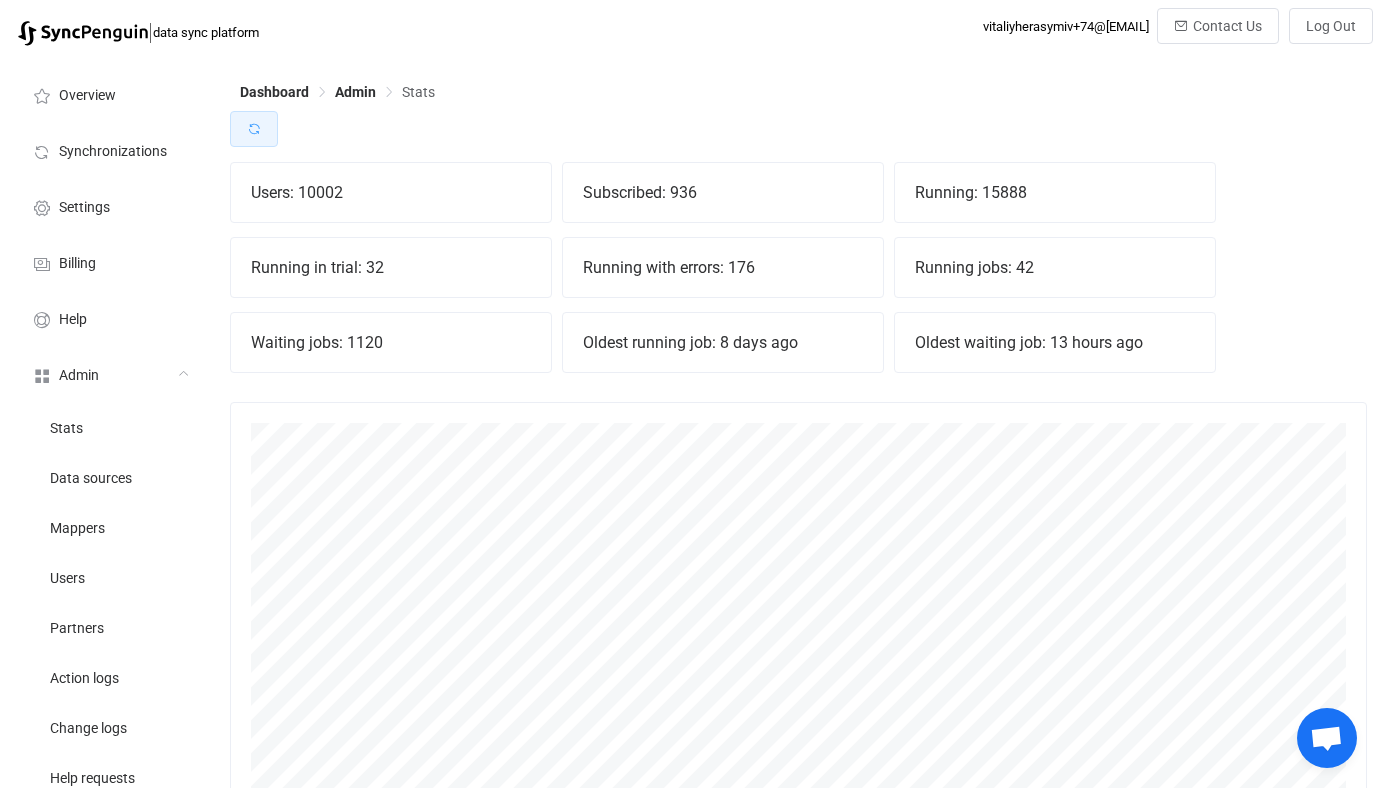 click at bounding box center (254, 129) 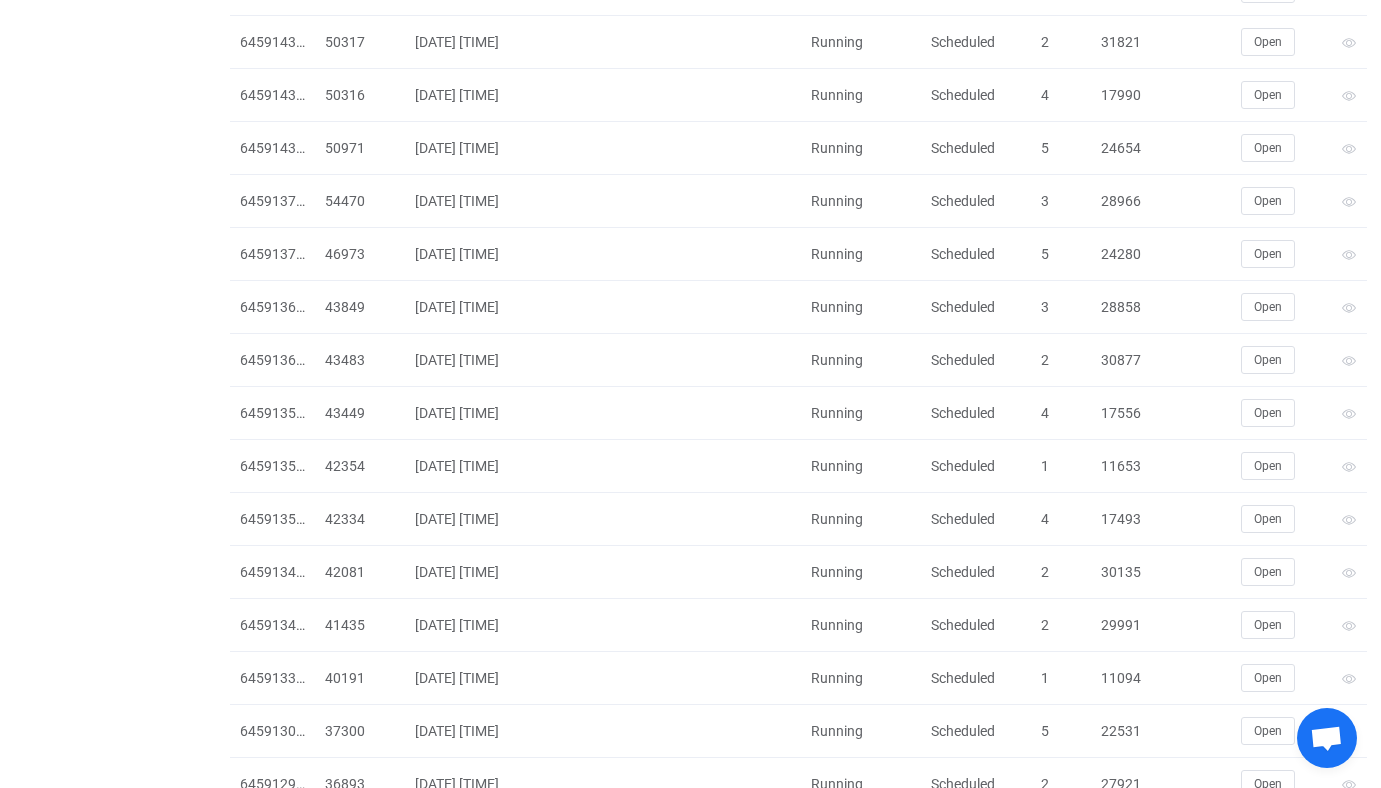 scroll, scrollTop: 4694, scrollLeft: 0, axis: vertical 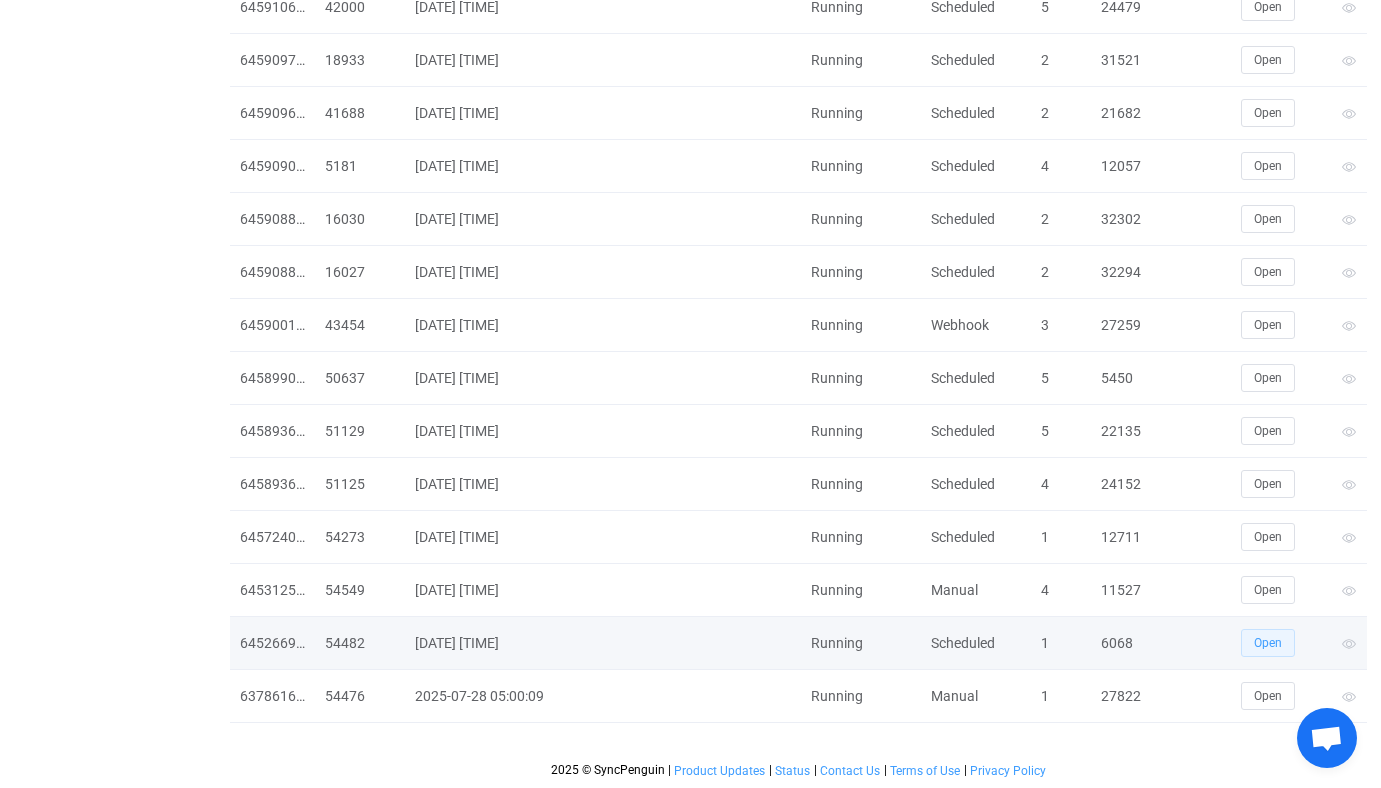 click on "Open" at bounding box center [1268, 643] 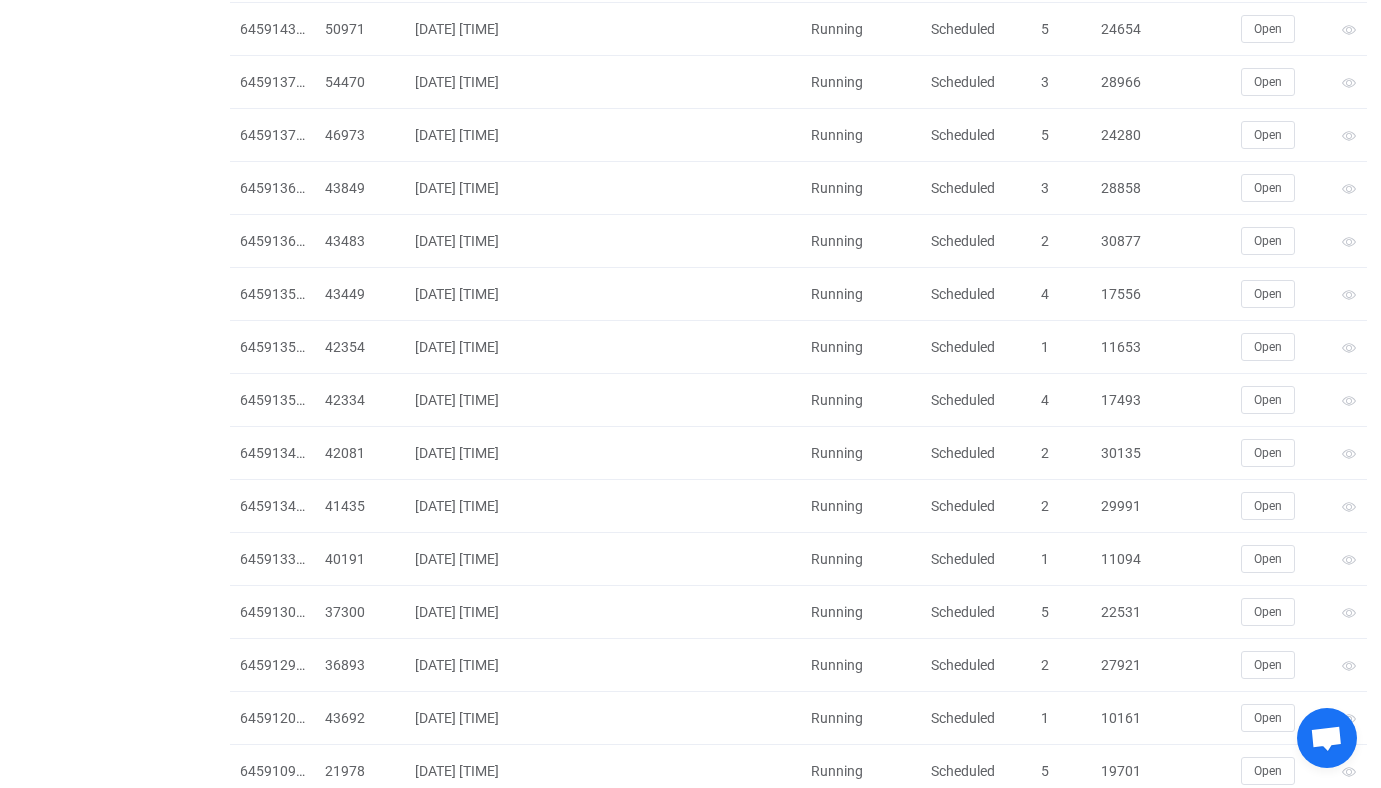 scroll, scrollTop: 4694, scrollLeft: 0, axis: vertical 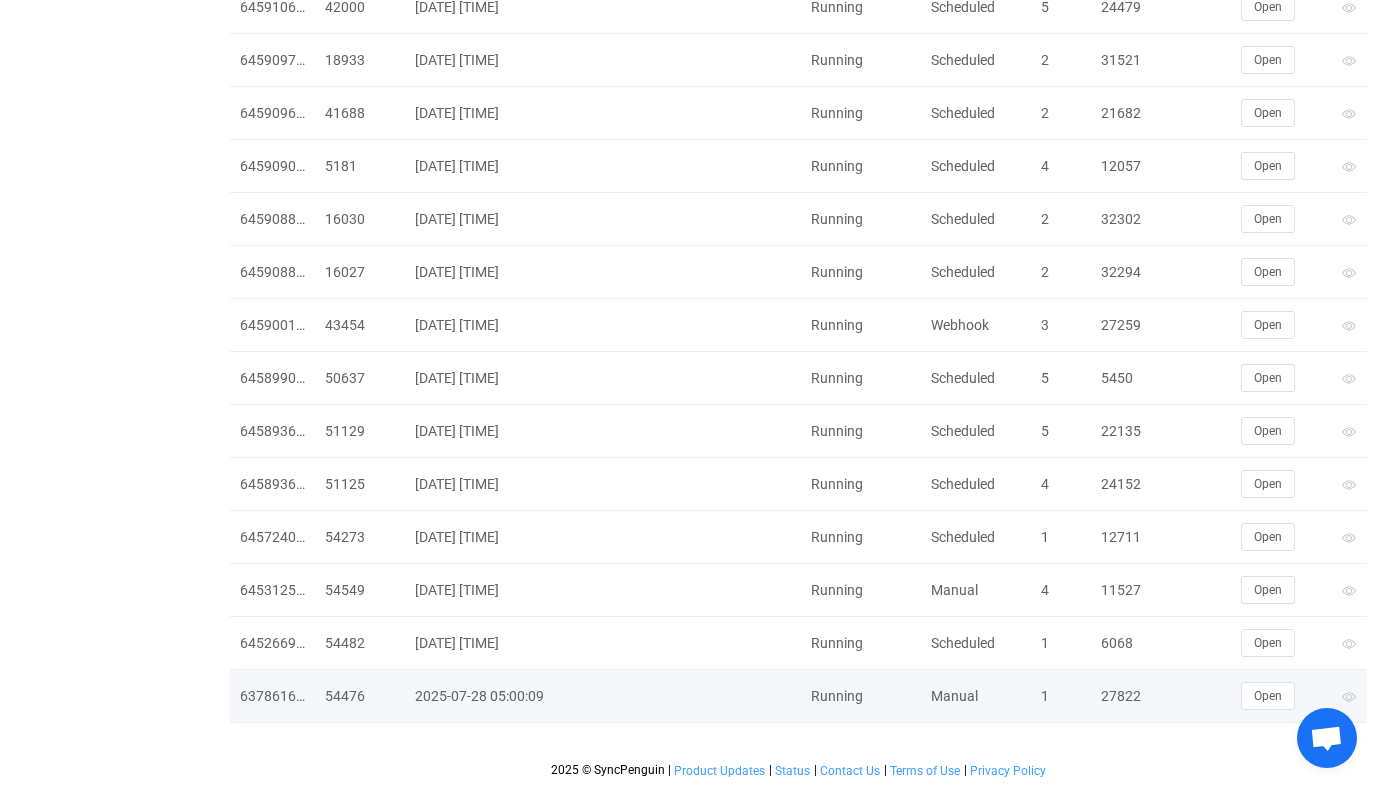 click on "Open" at bounding box center [1281, 696] 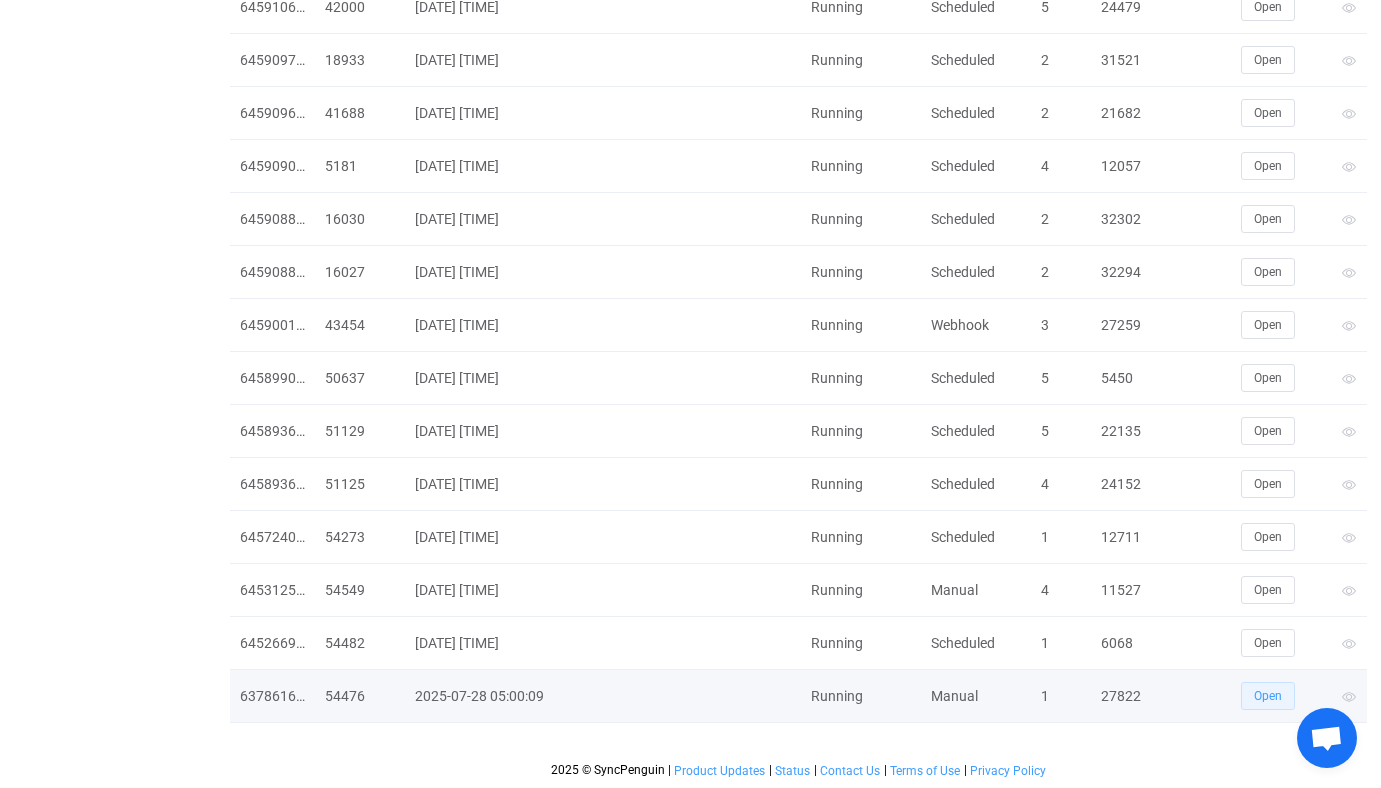 click on "Open" at bounding box center (1268, 696) 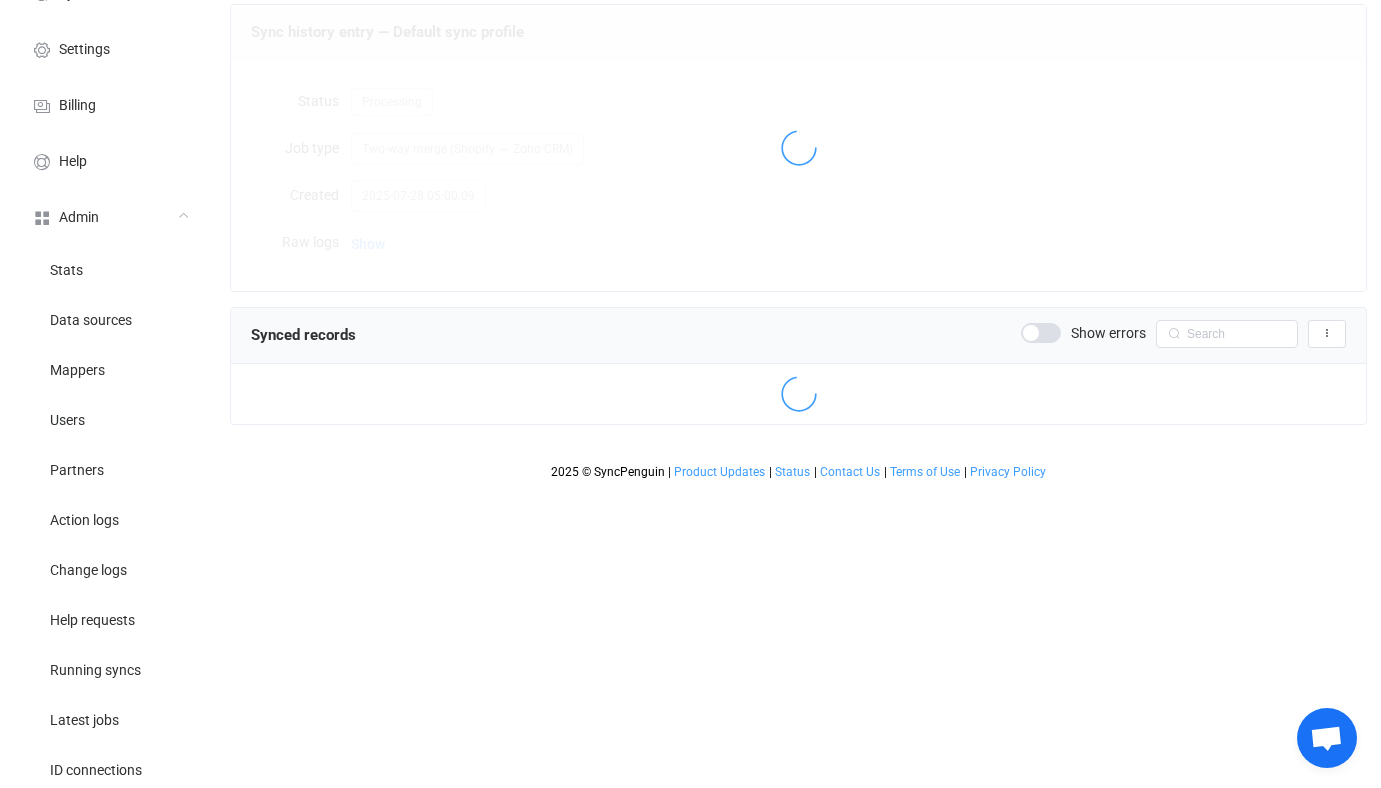 scroll, scrollTop: 0, scrollLeft: 0, axis: both 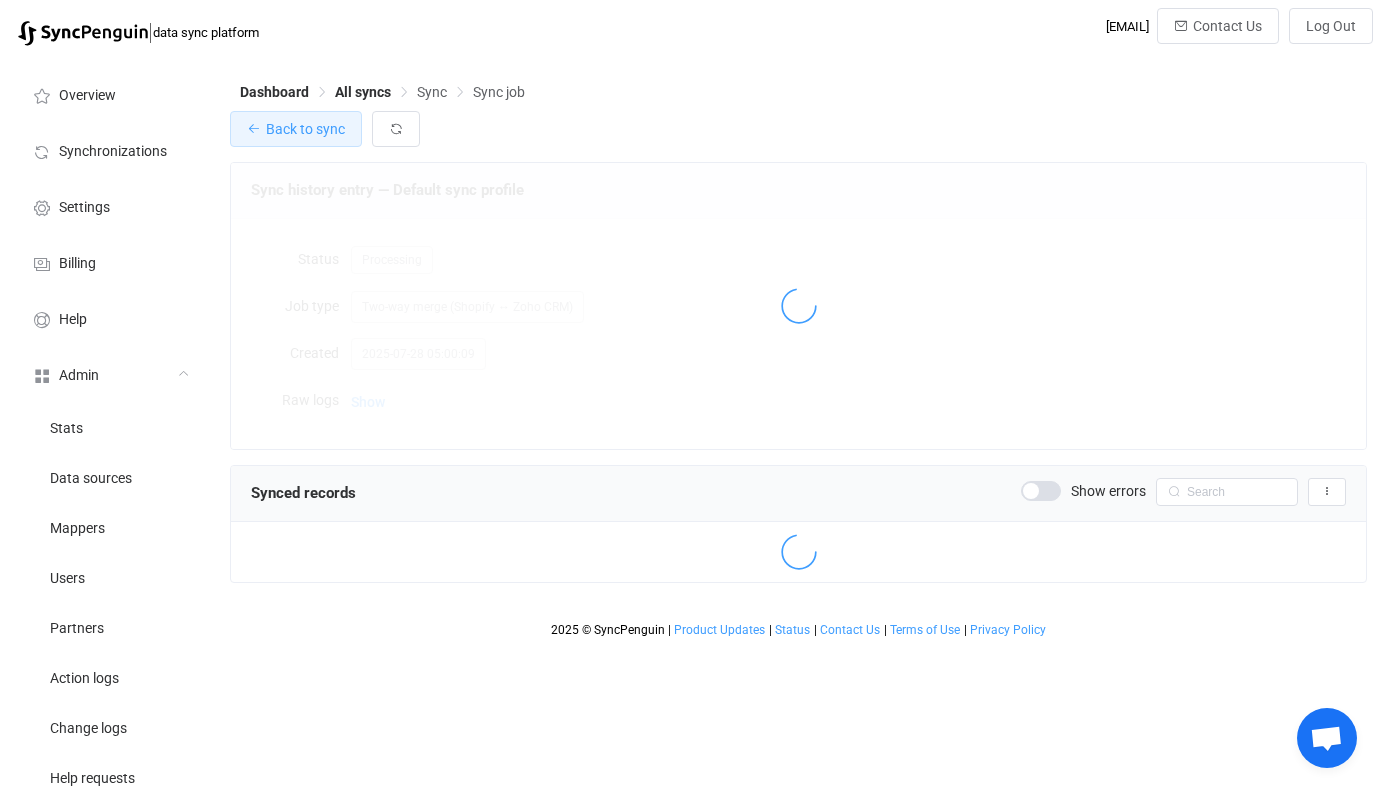 click on "Back to sync" at bounding box center [296, 129] 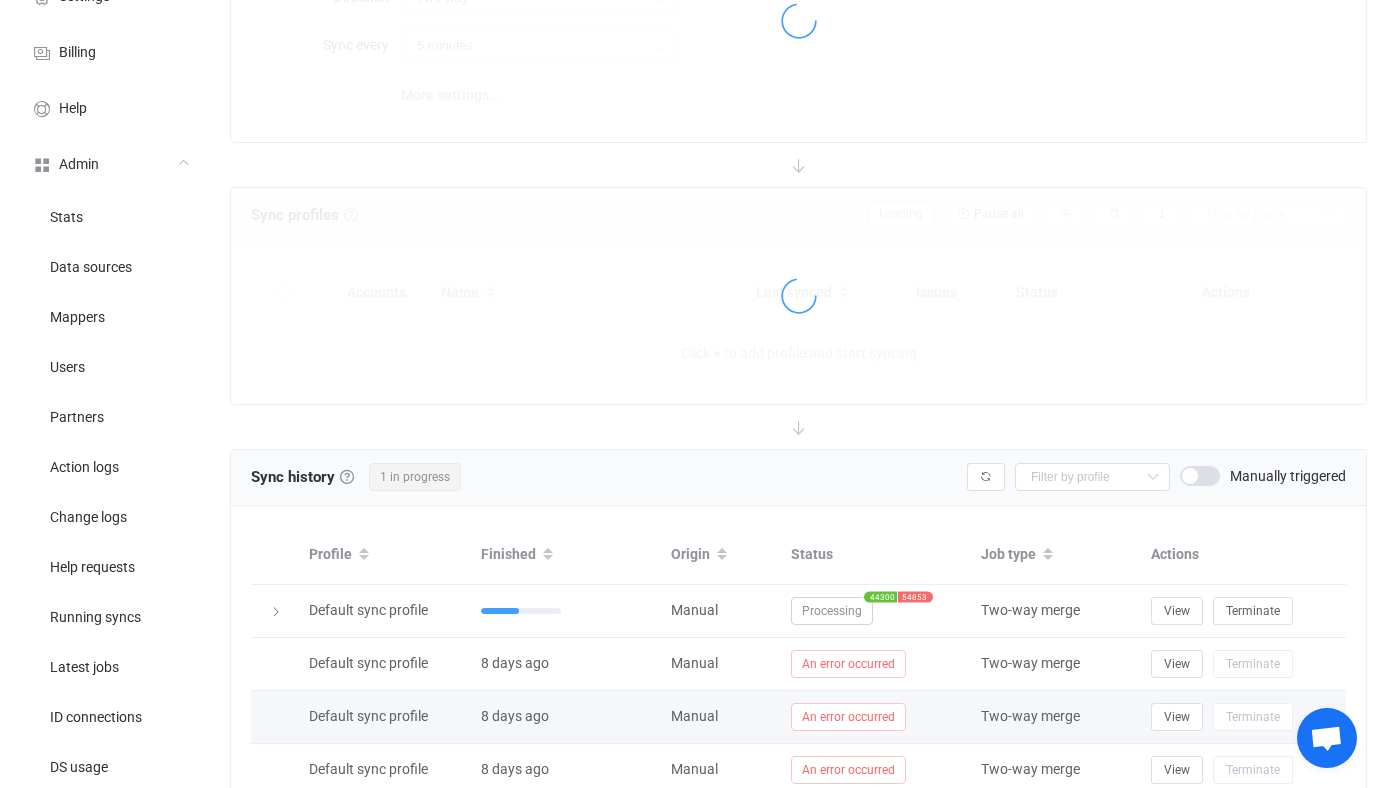scroll, scrollTop: 226, scrollLeft: 0, axis: vertical 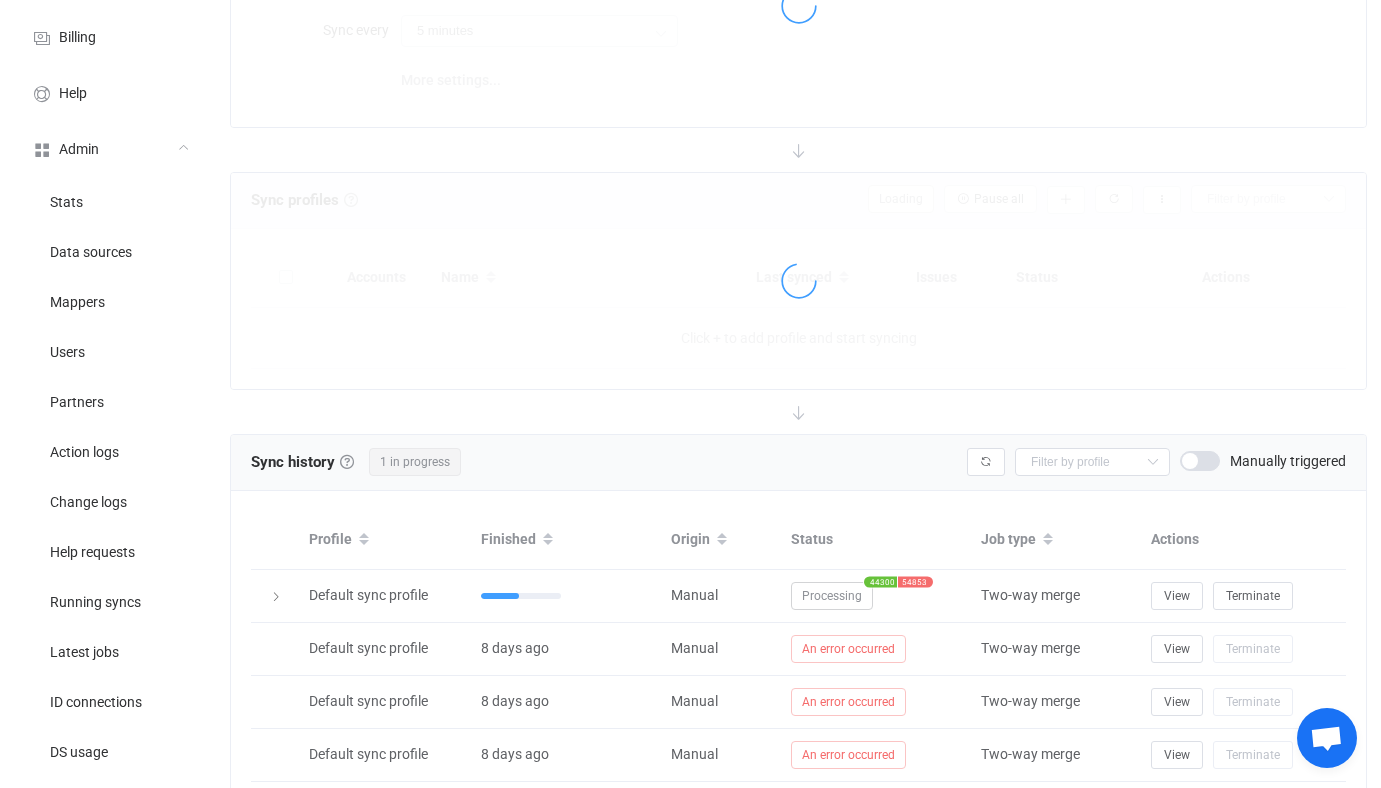 type on "1 hour" 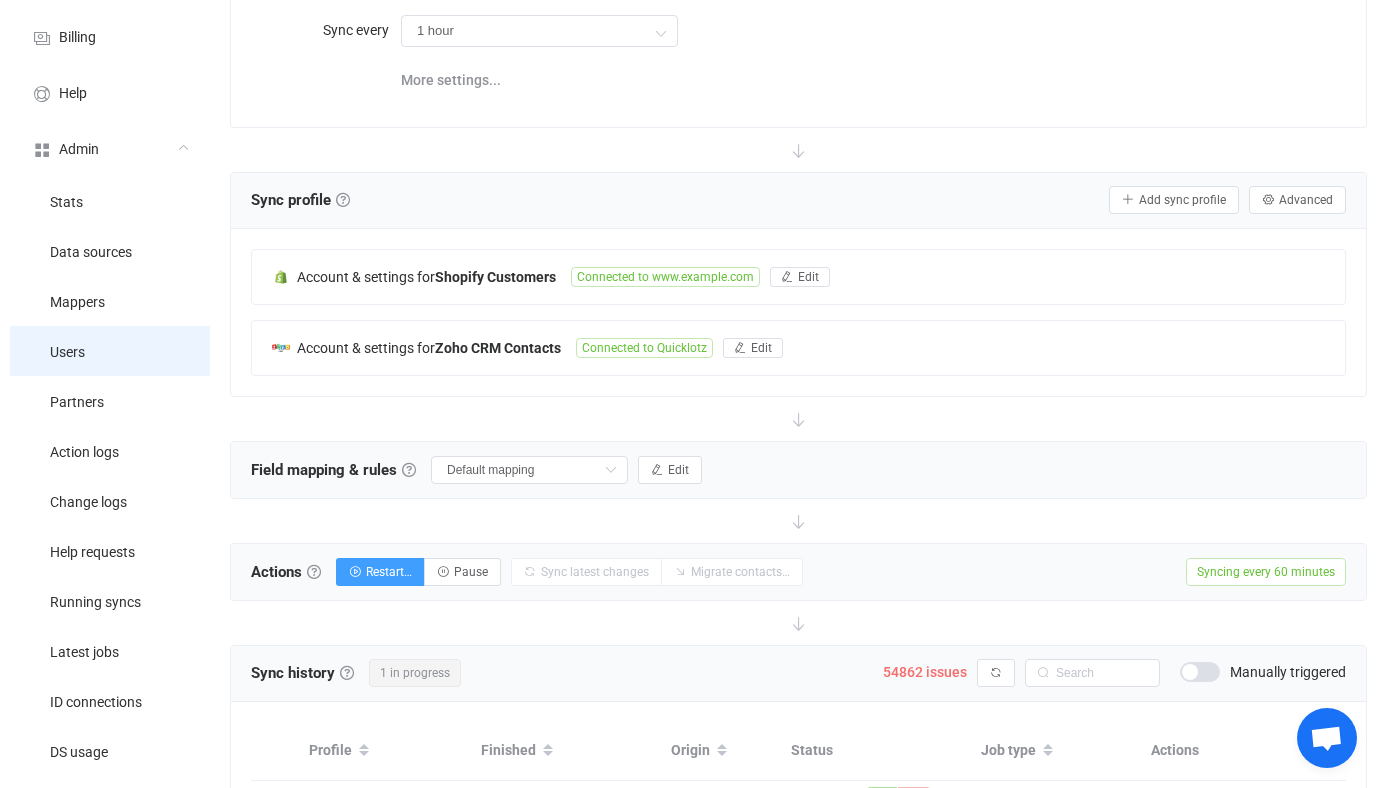 click on "Users" at bounding box center (110, 351) 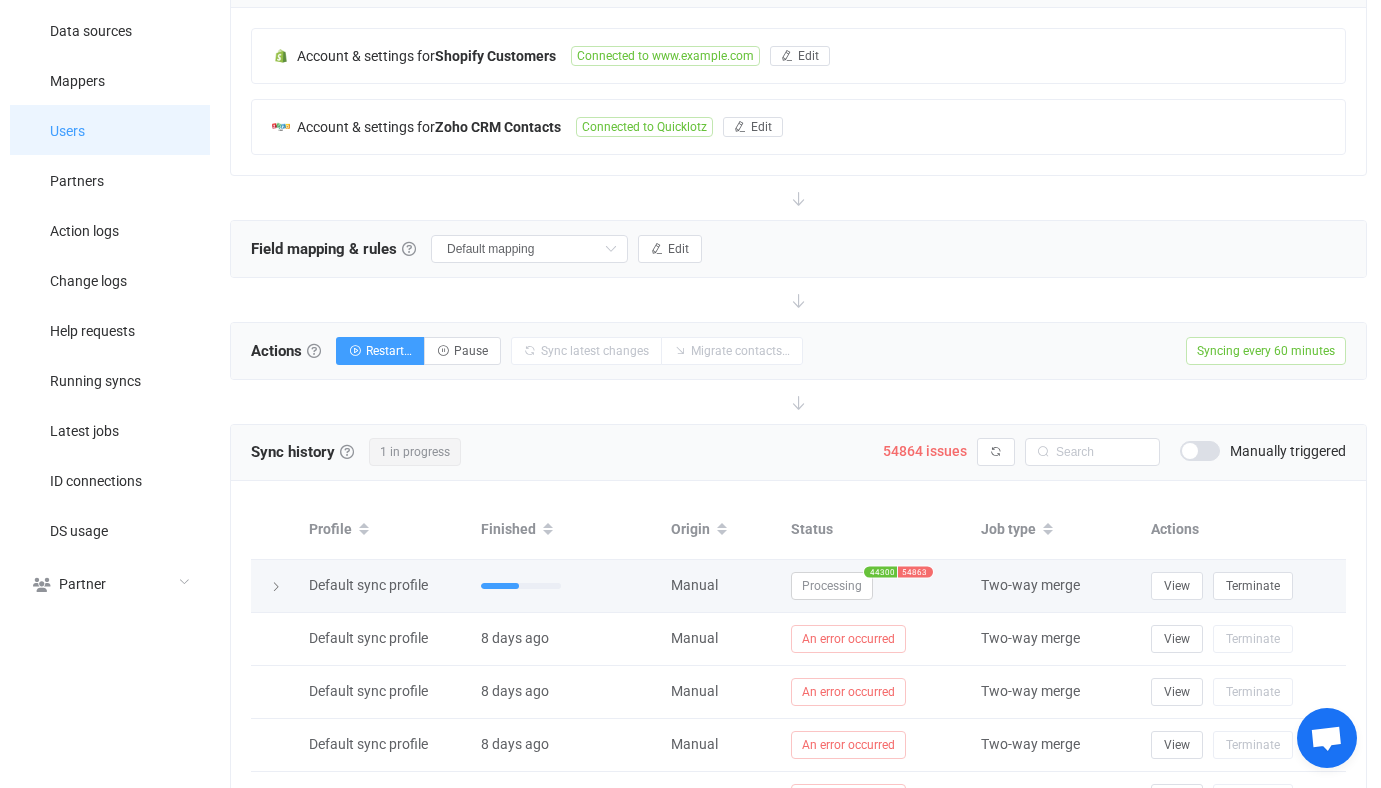 scroll, scrollTop: 582, scrollLeft: 0, axis: vertical 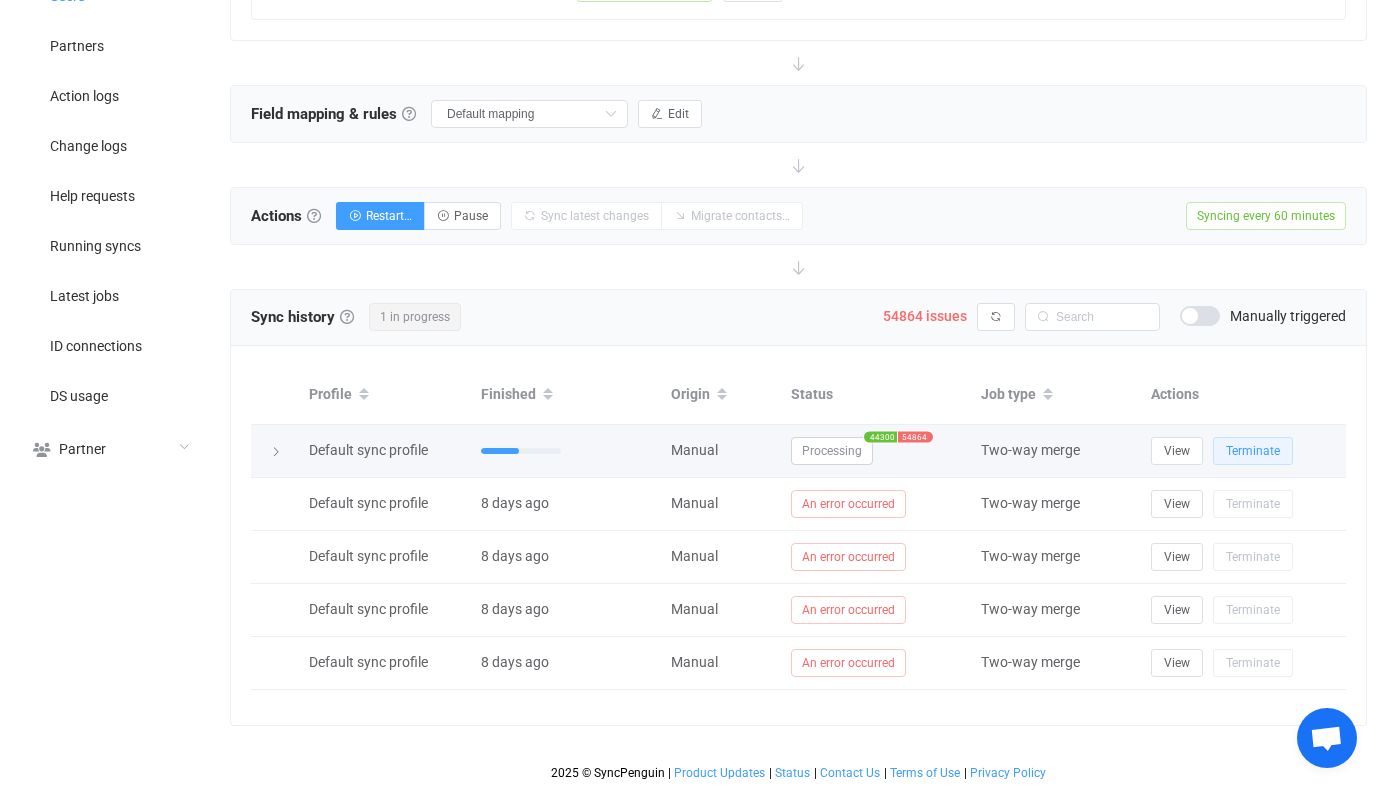 click on "Terminate" at bounding box center [1253, 451] 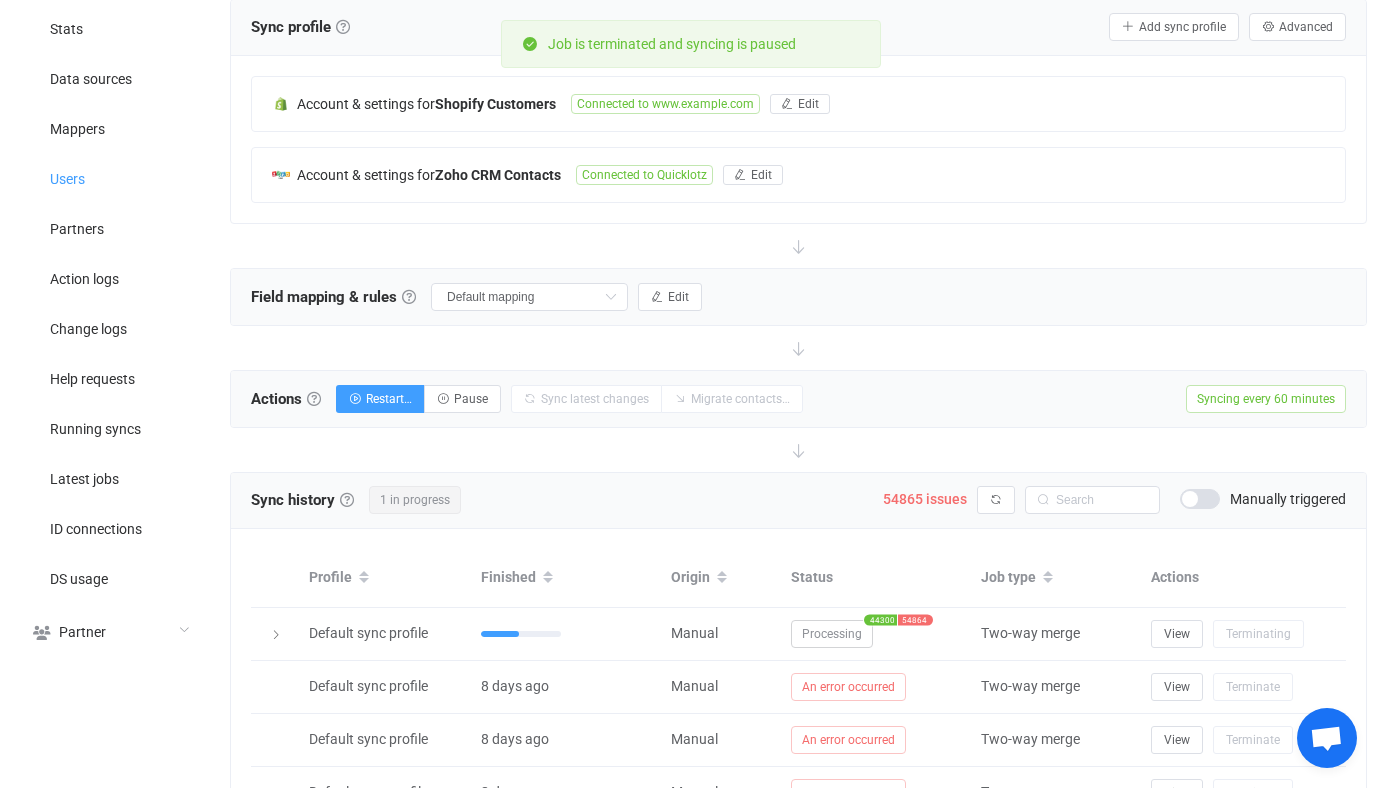 scroll, scrollTop: 481, scrollLeft: 0, axis: vertical 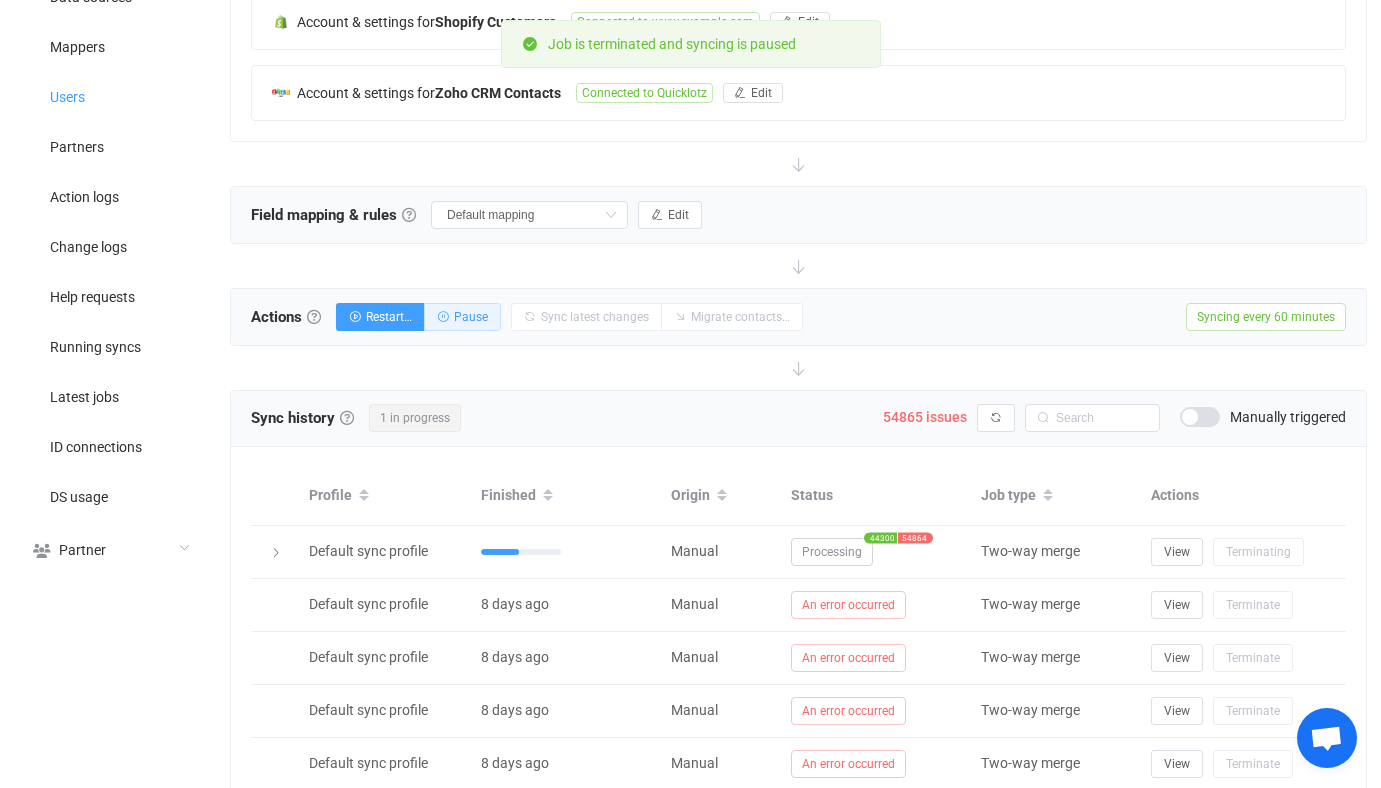 click on "Pause" at bounding box center [471, 317] 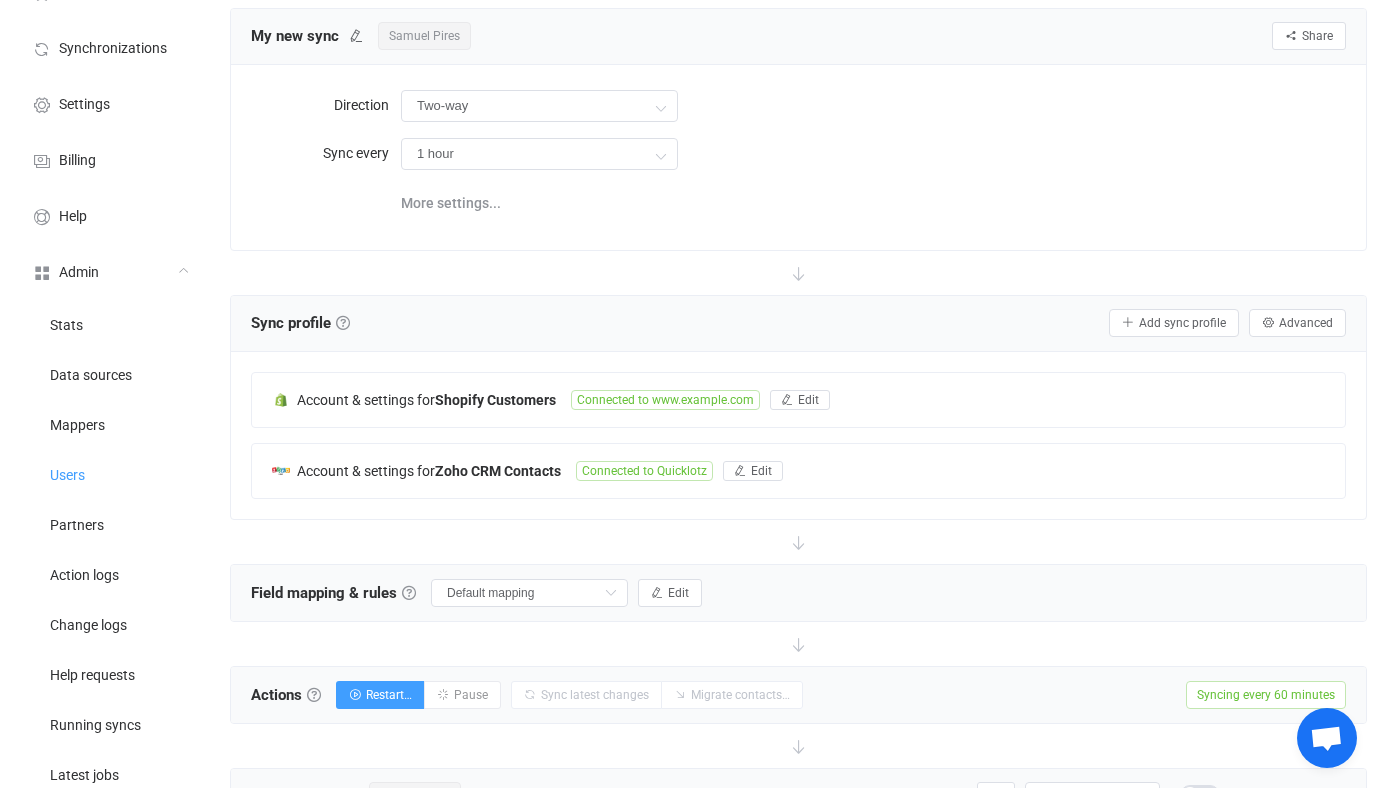 scroll, scrollTop: 0, scrollLeft: 0, axis: both 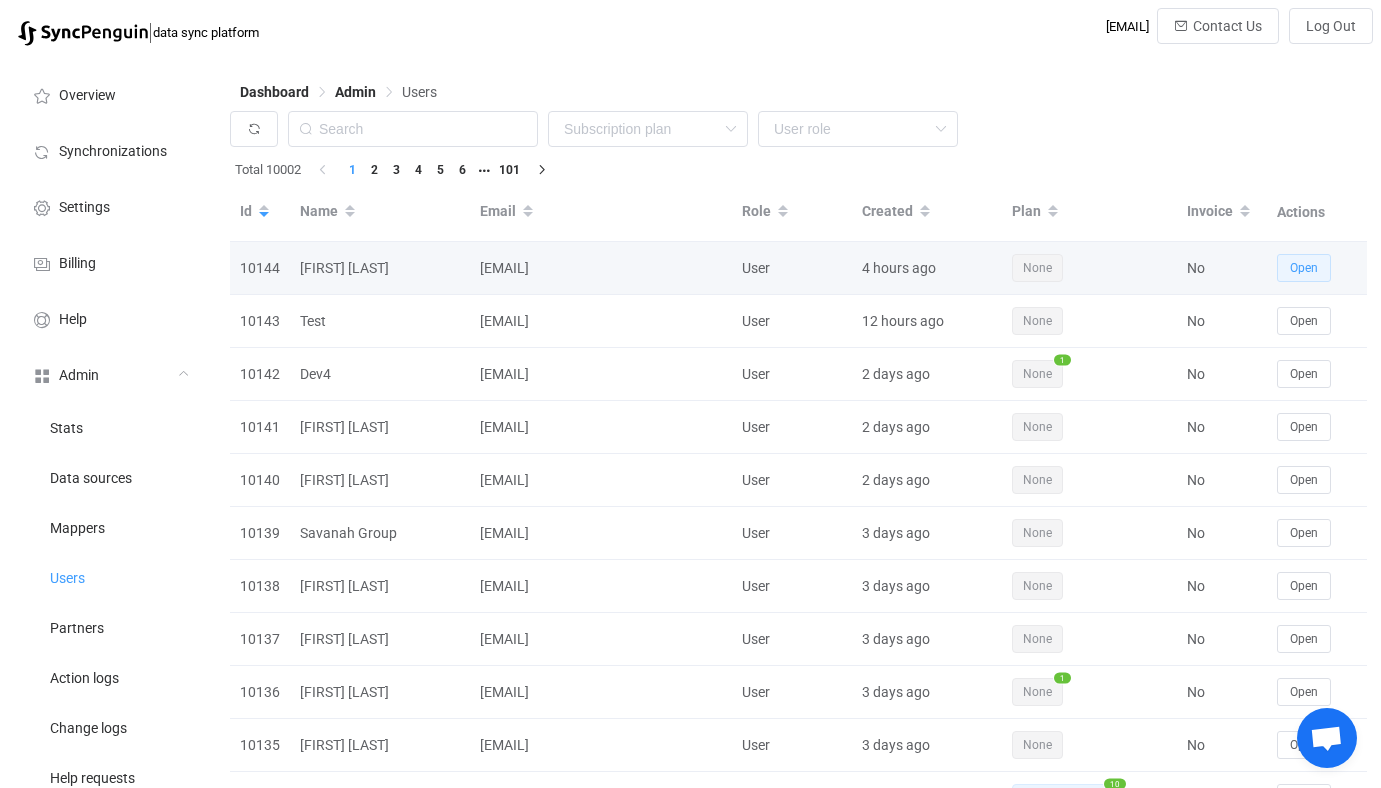 click on "Open" at bounding box center (1304, 268) 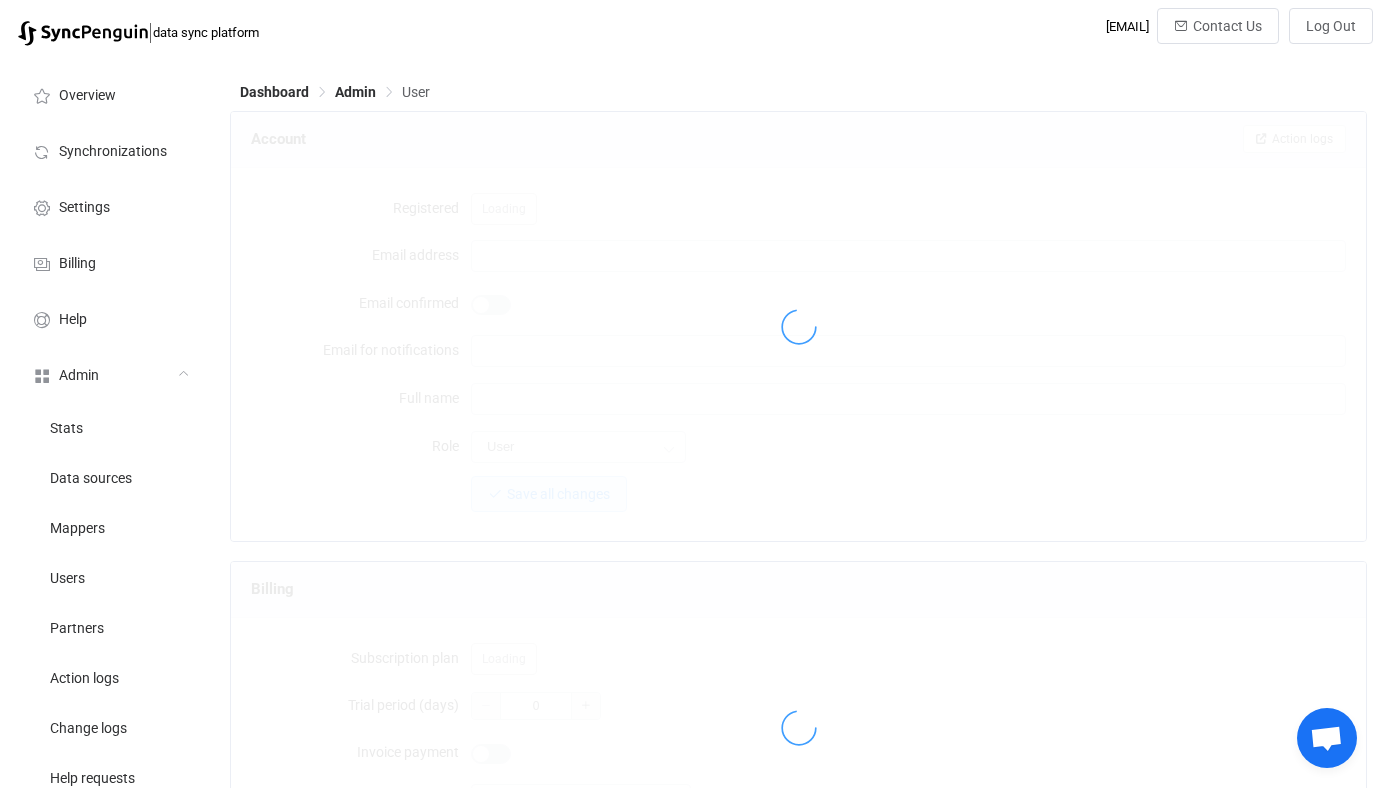 type on "flog@voliro.com" 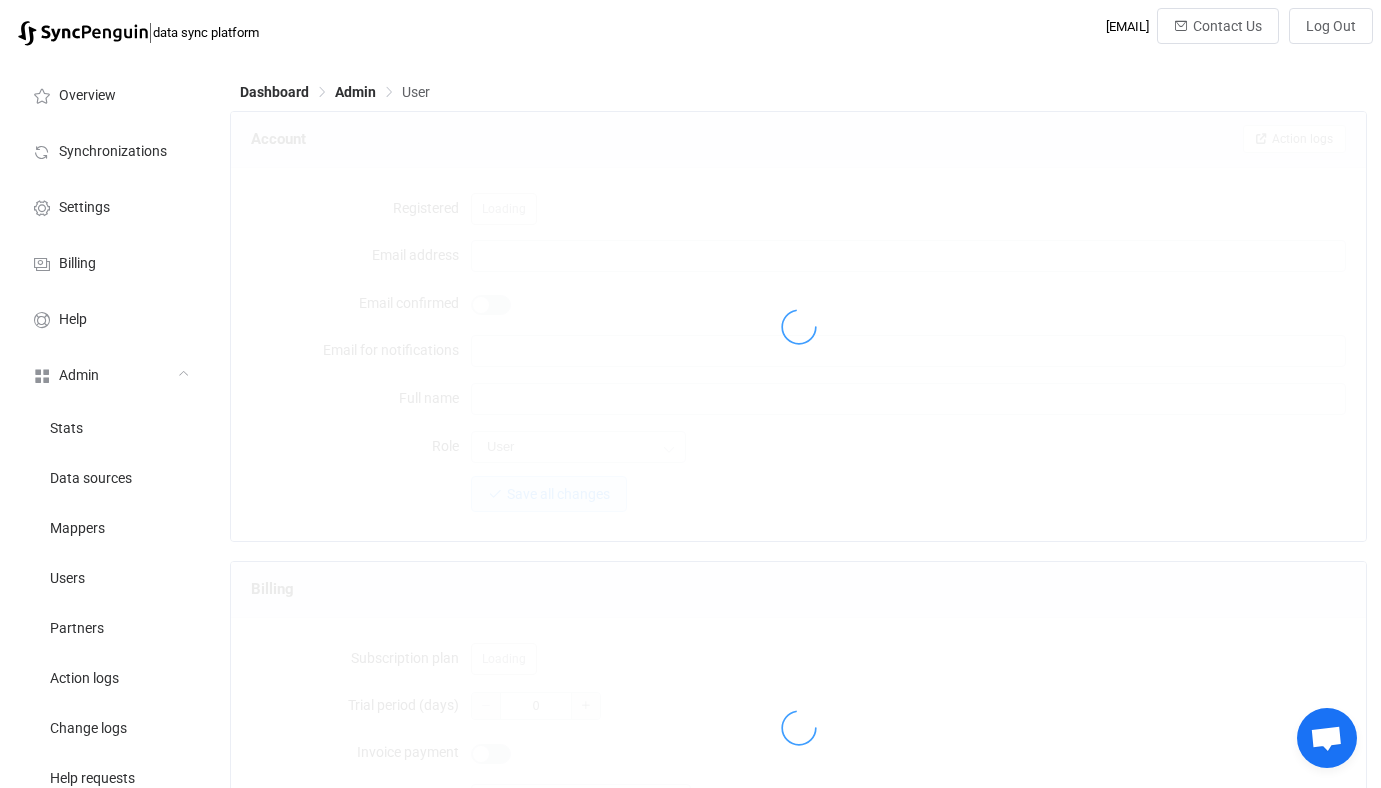 type on "Florian Gutzwiller" 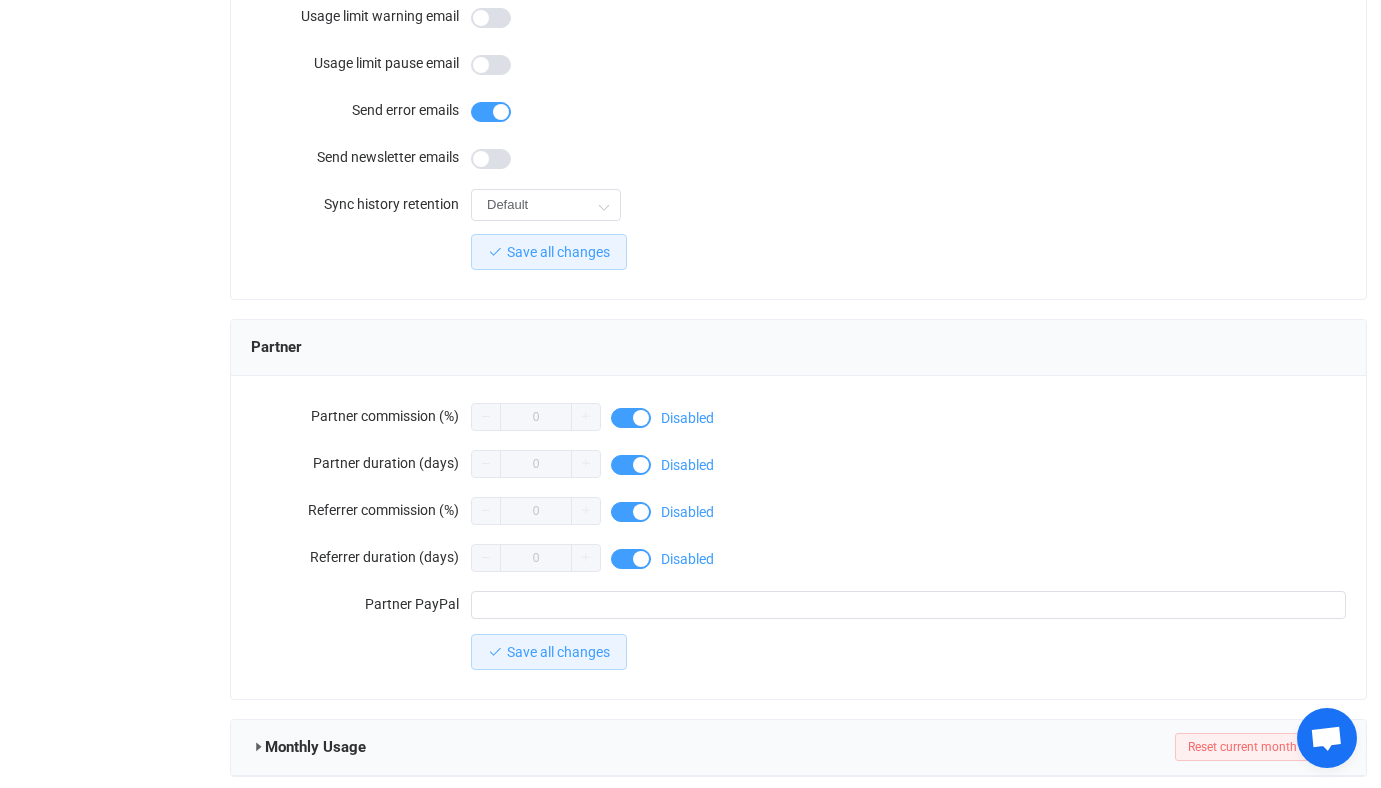 scroll, scrollTop: 1742, scrollLeft: 0, axis: vertical 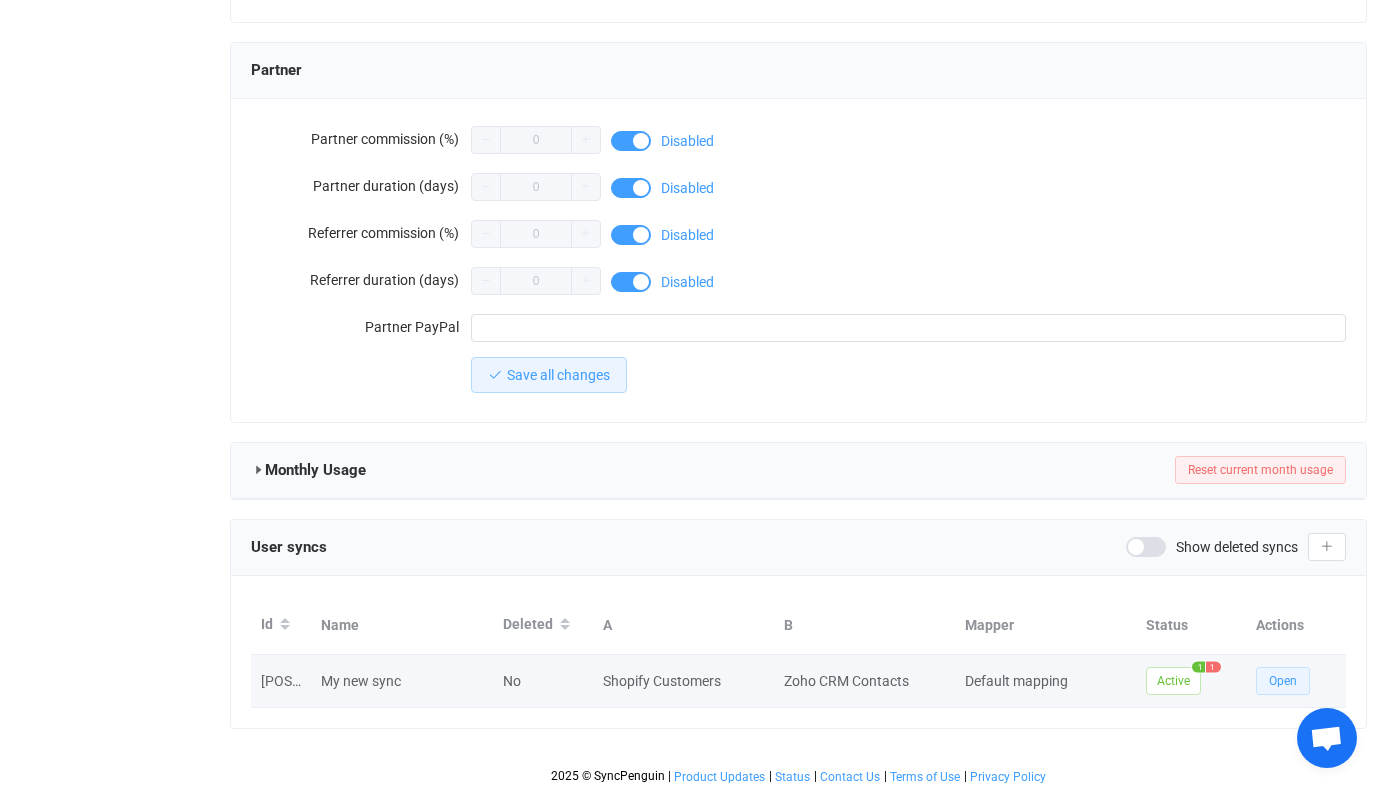 click on "Open" at bounding box center [1283, 681] 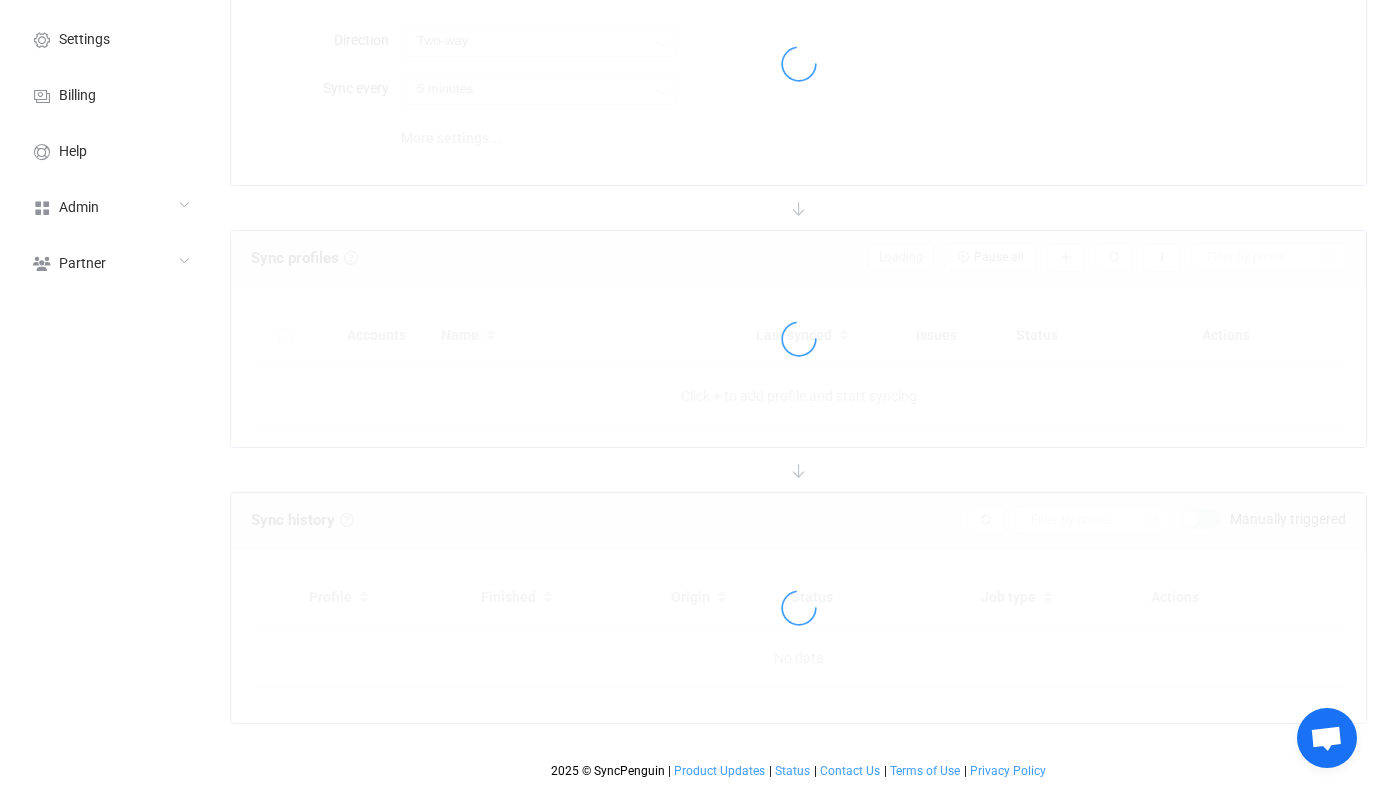 scroll, scrollTop: 0, scrollLeft: 0, axis: both 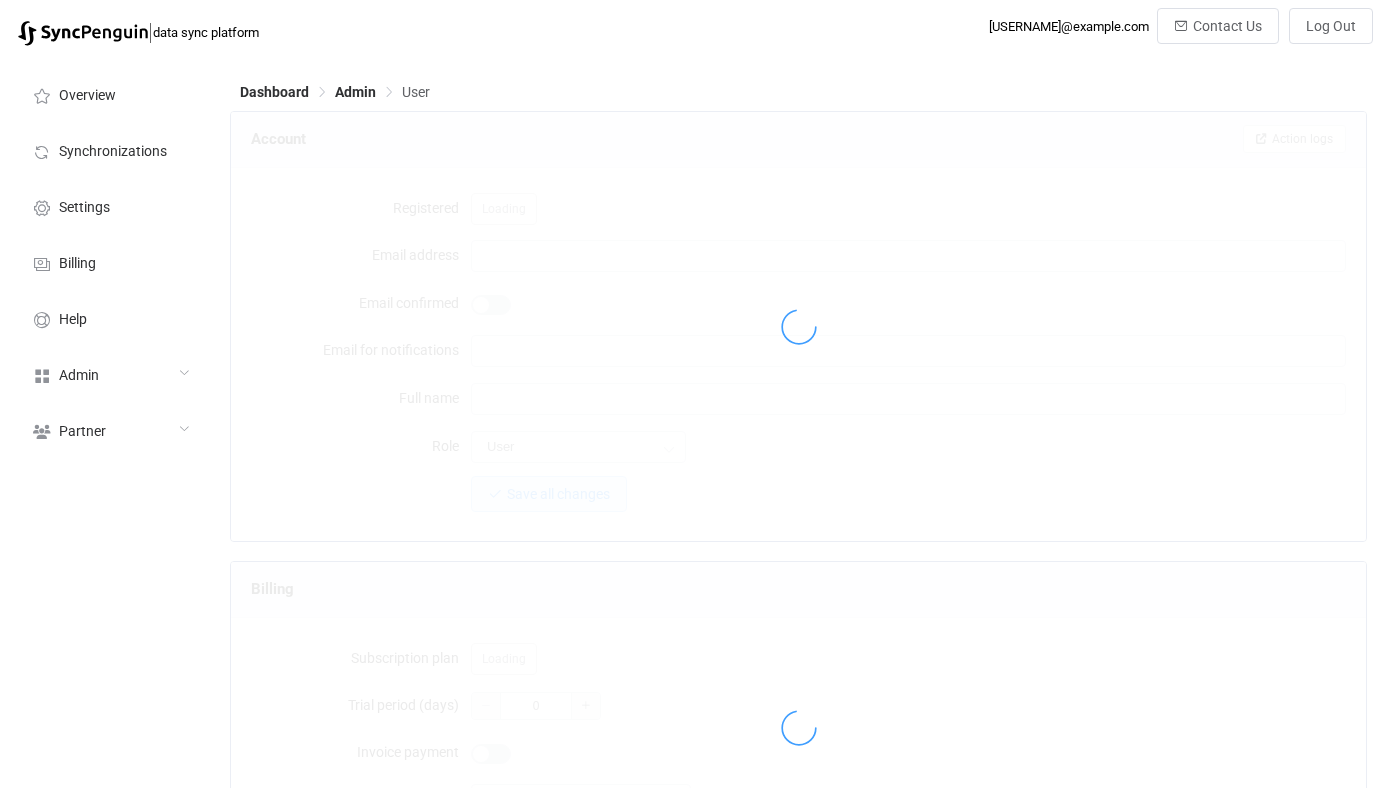 type on "[USERNAME]@example.com" 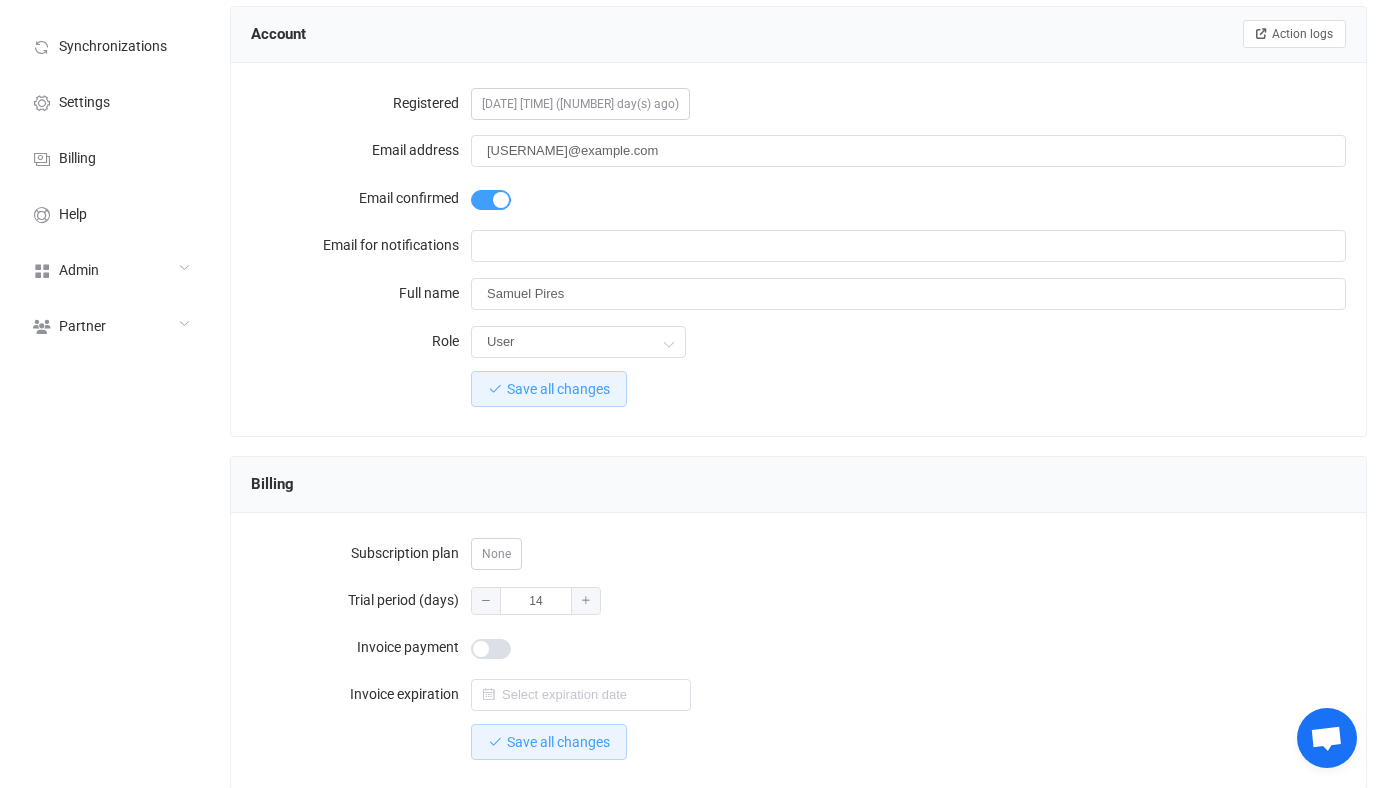 scroll, scrollTop: 0, scrollLeft: 0, axis: both 